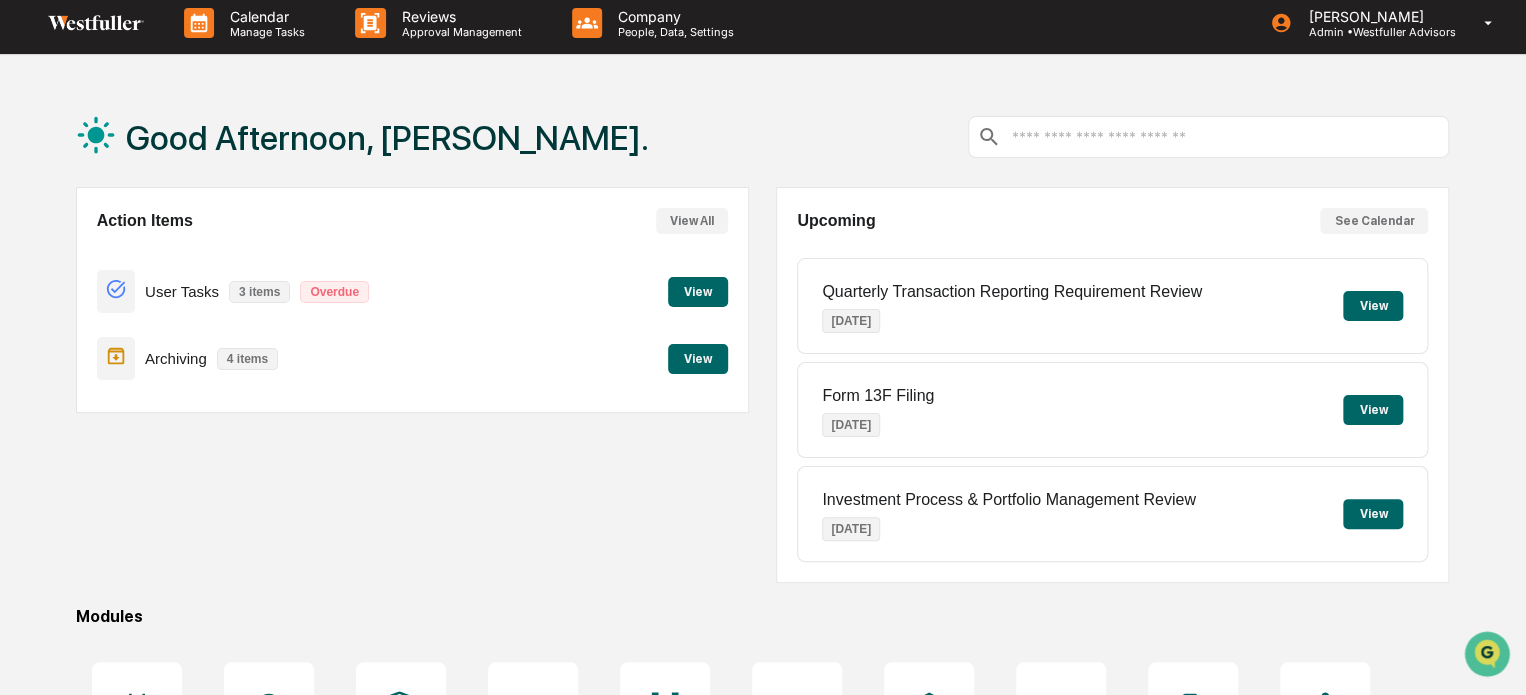scroll, scrollTop: 0, scrollLeft: 0, axis: both 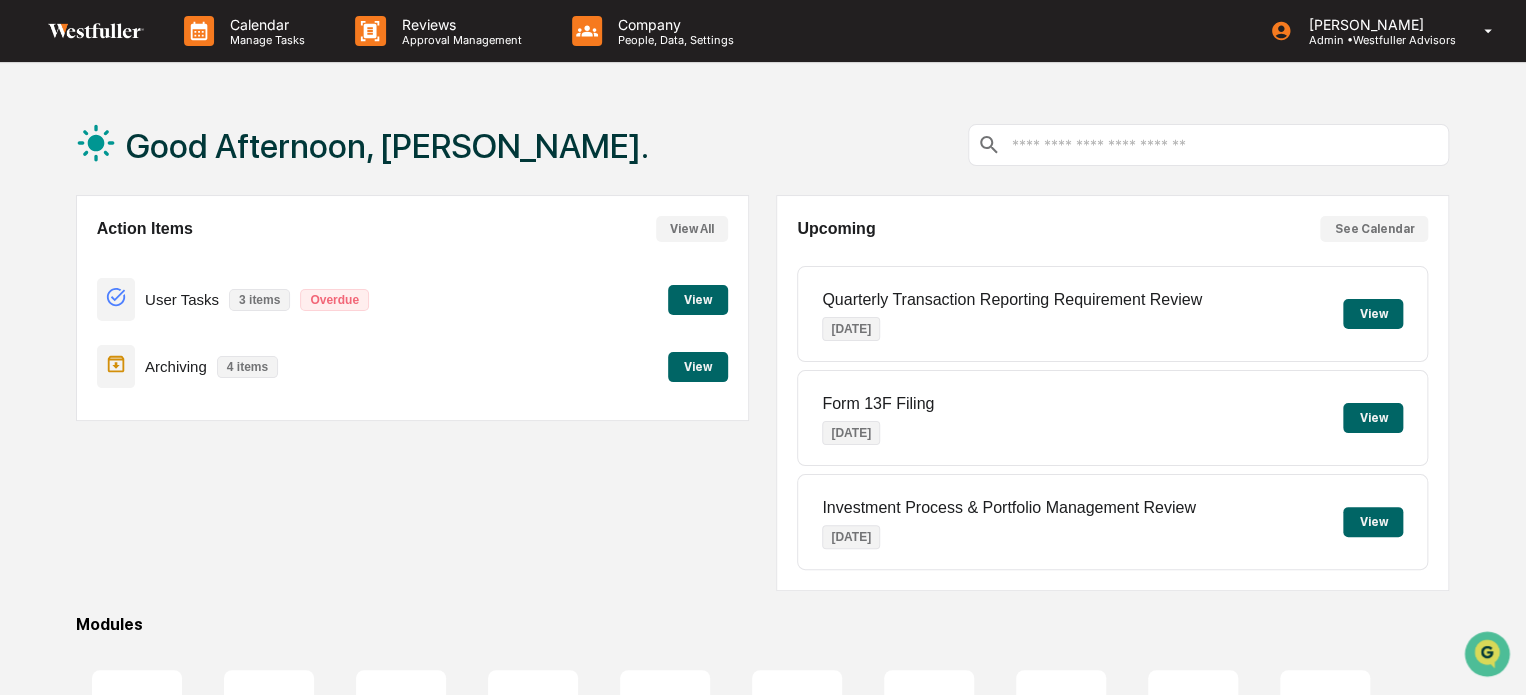 click on "View" at bounding box center (698, 300) 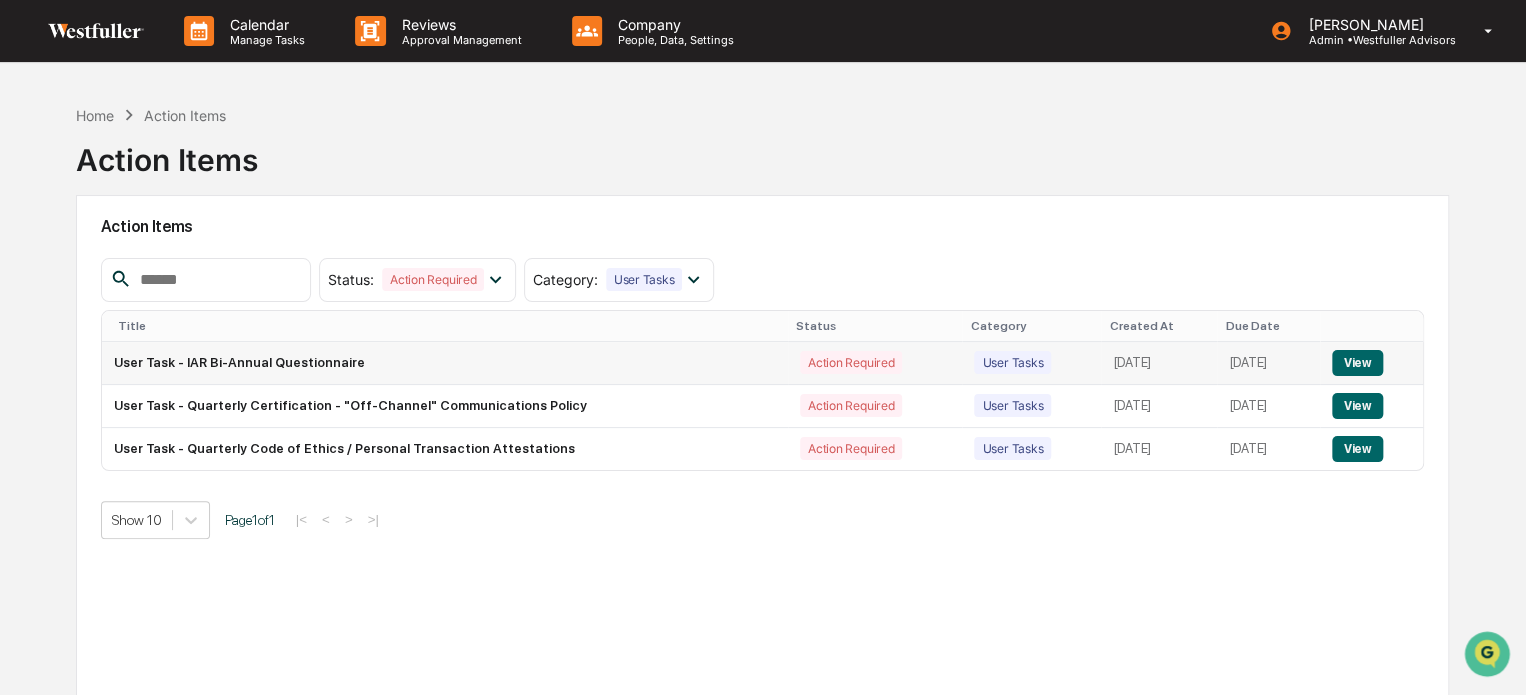 click on "Action Required" at bounding box center (851, 362) 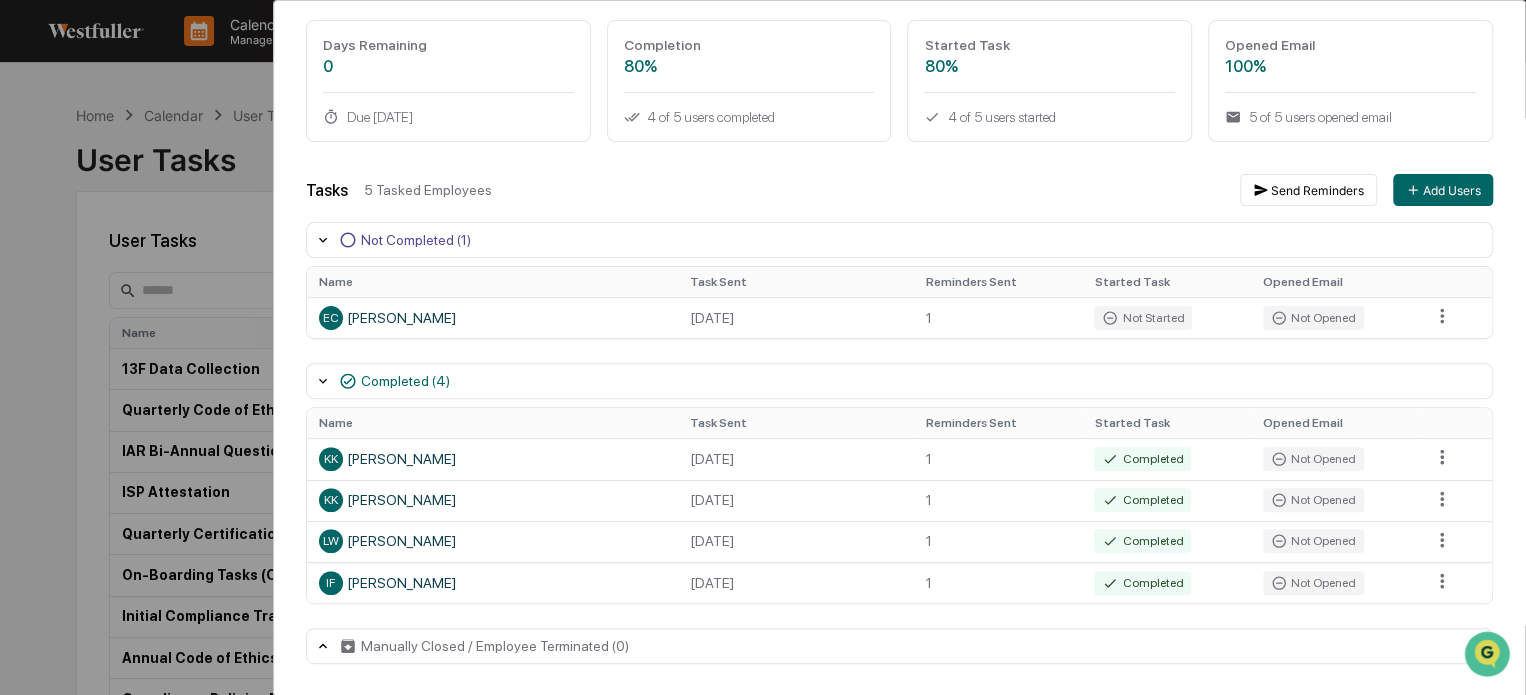 scroll, scrollTop: 139, scrollLeft: 0, axis: vertical 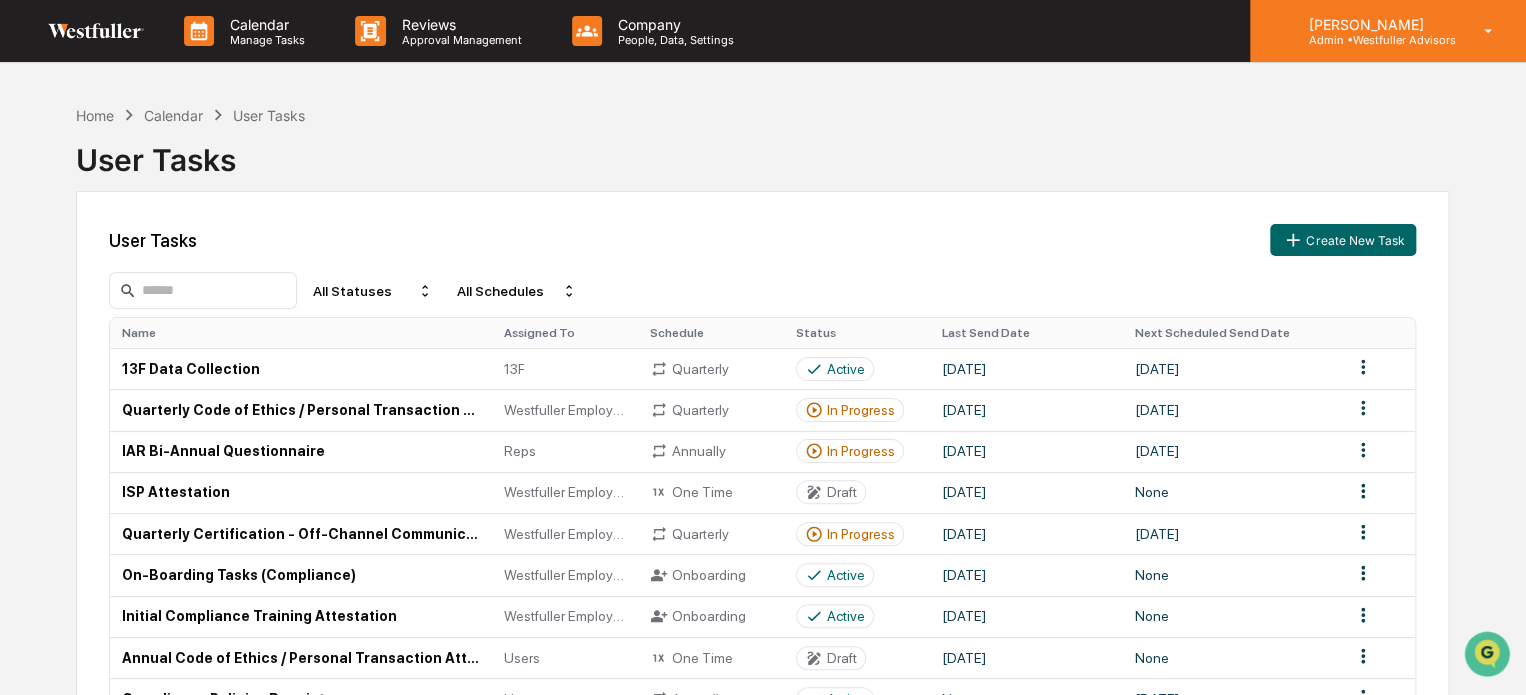 click on "[PERSON_NAME] Admin •  Westfuller Advisors" at bounding box center [1388, 31] 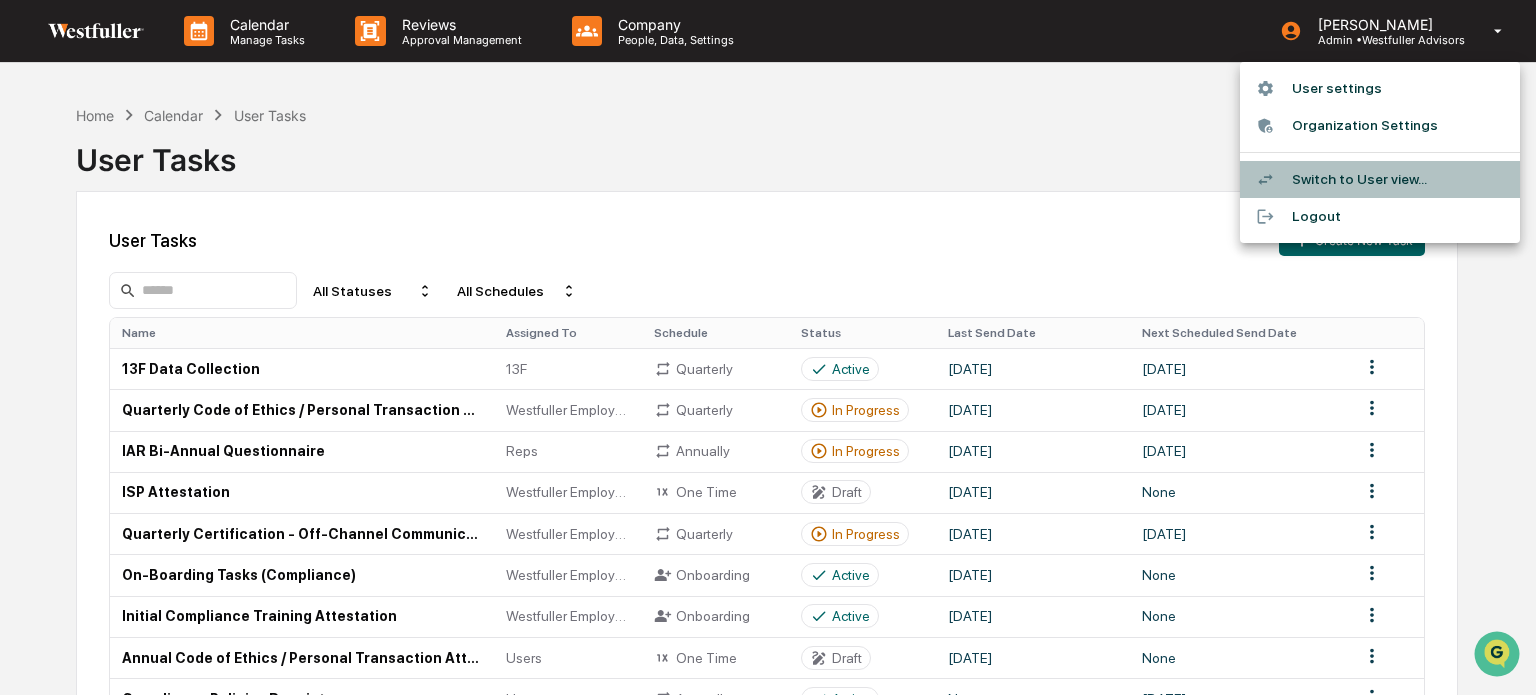 click on "Switch to User view..." at bounding box center (1380, 179) 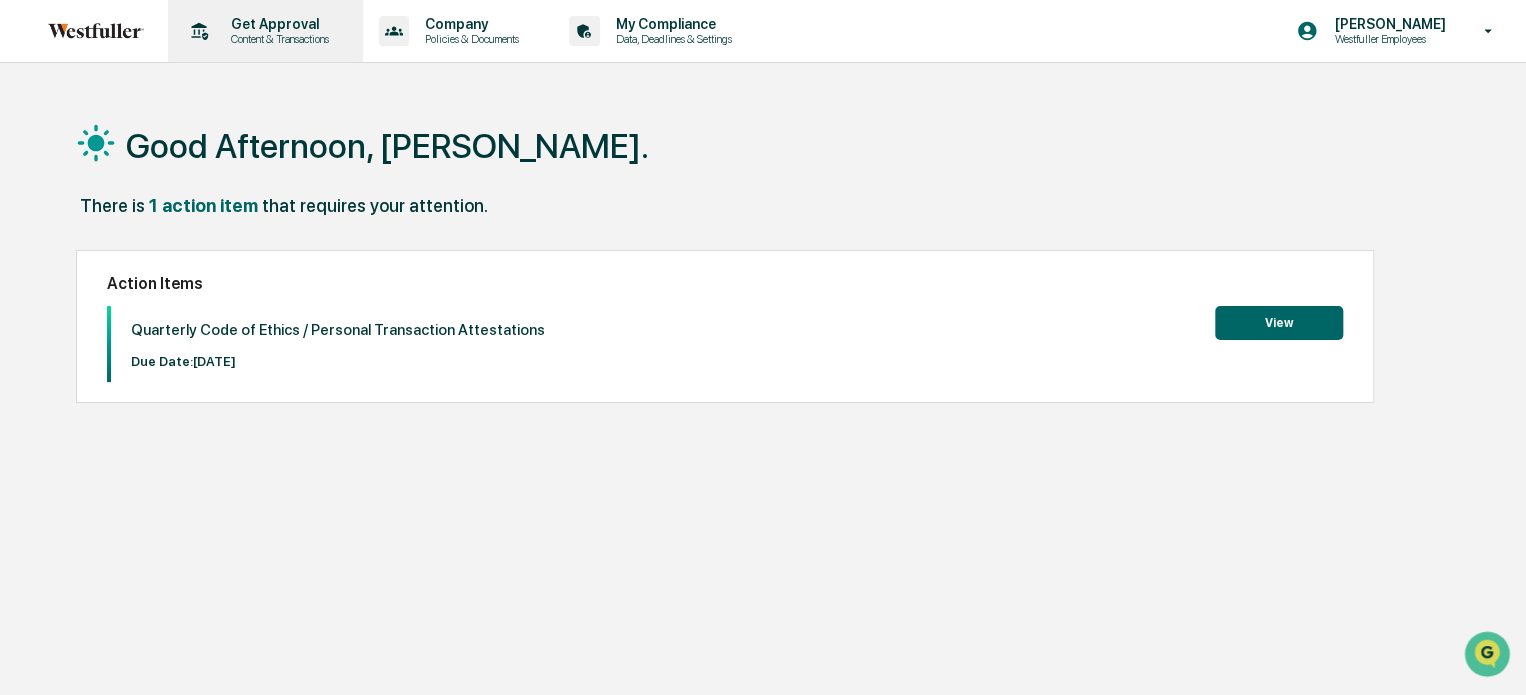 click on "Get Approval" at bounding box center (277, 24) 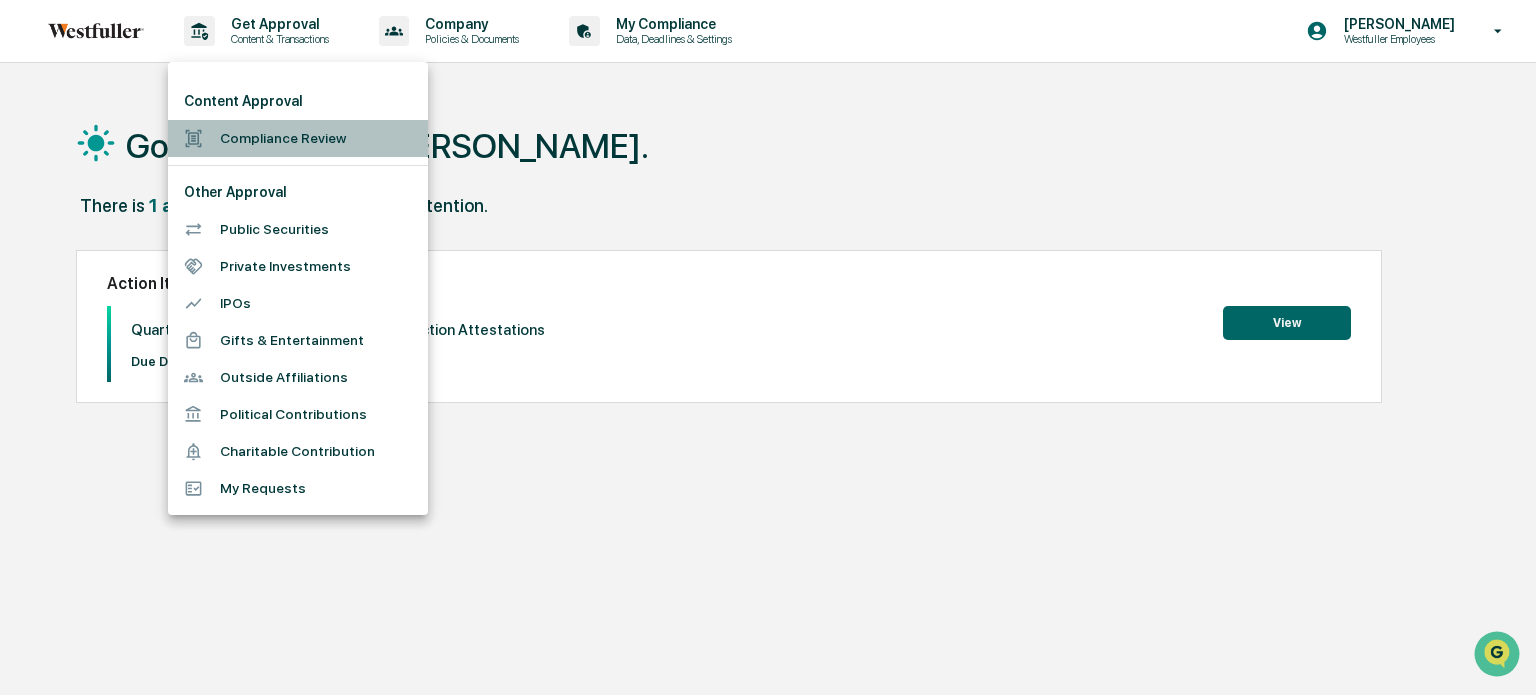 click on "Compliance Review" at bounding box center [298, 138] 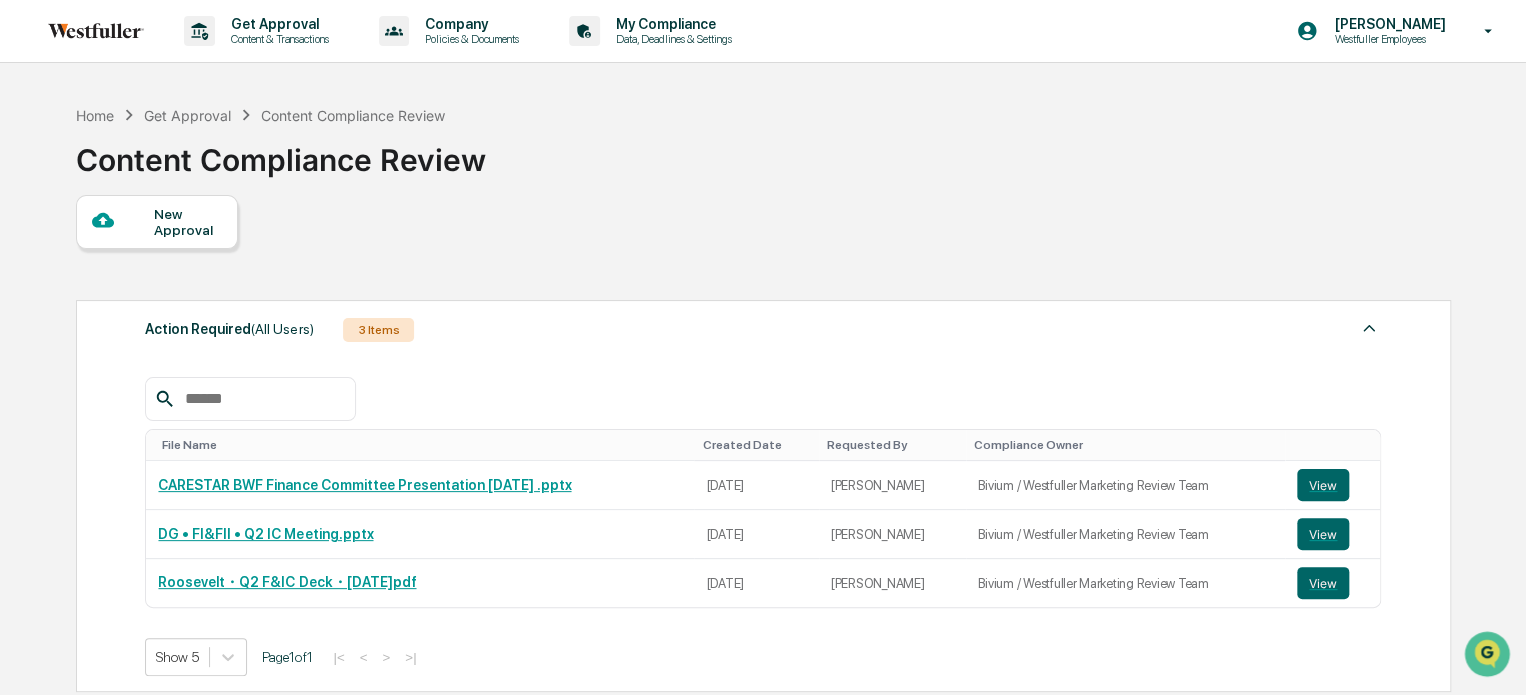 click at bounding box center (123, 221) 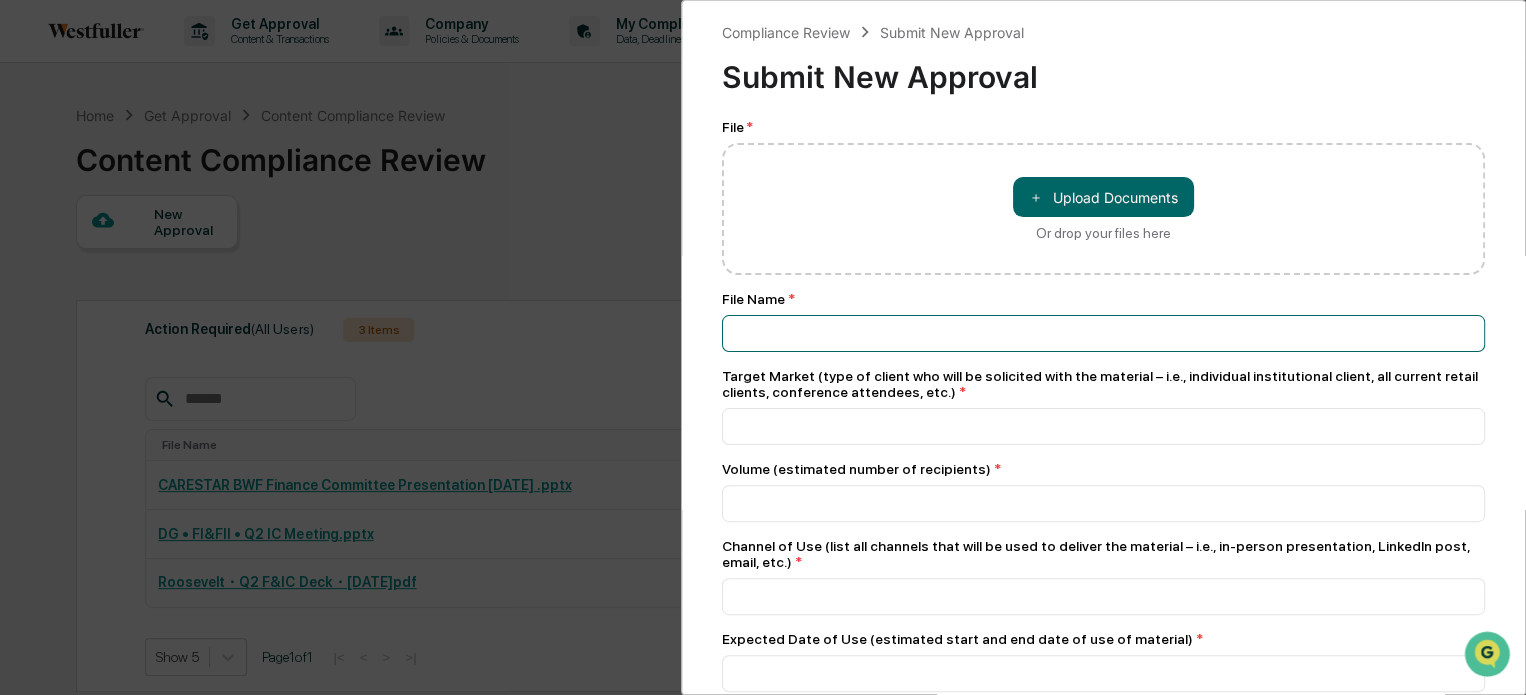 click at bounding box center (1103, 333) 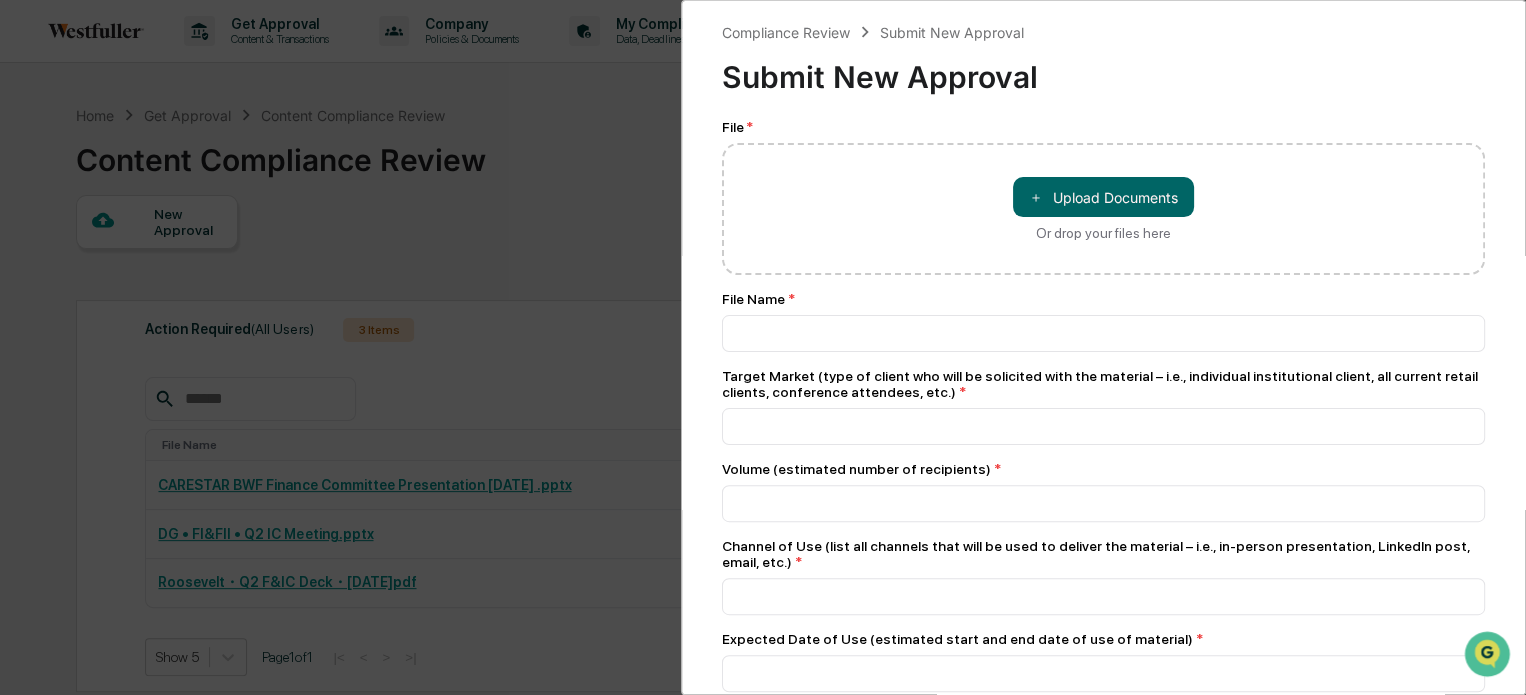 click on "＋ Upload Documents Or drop your files here" at bounding box center [1103, 209] 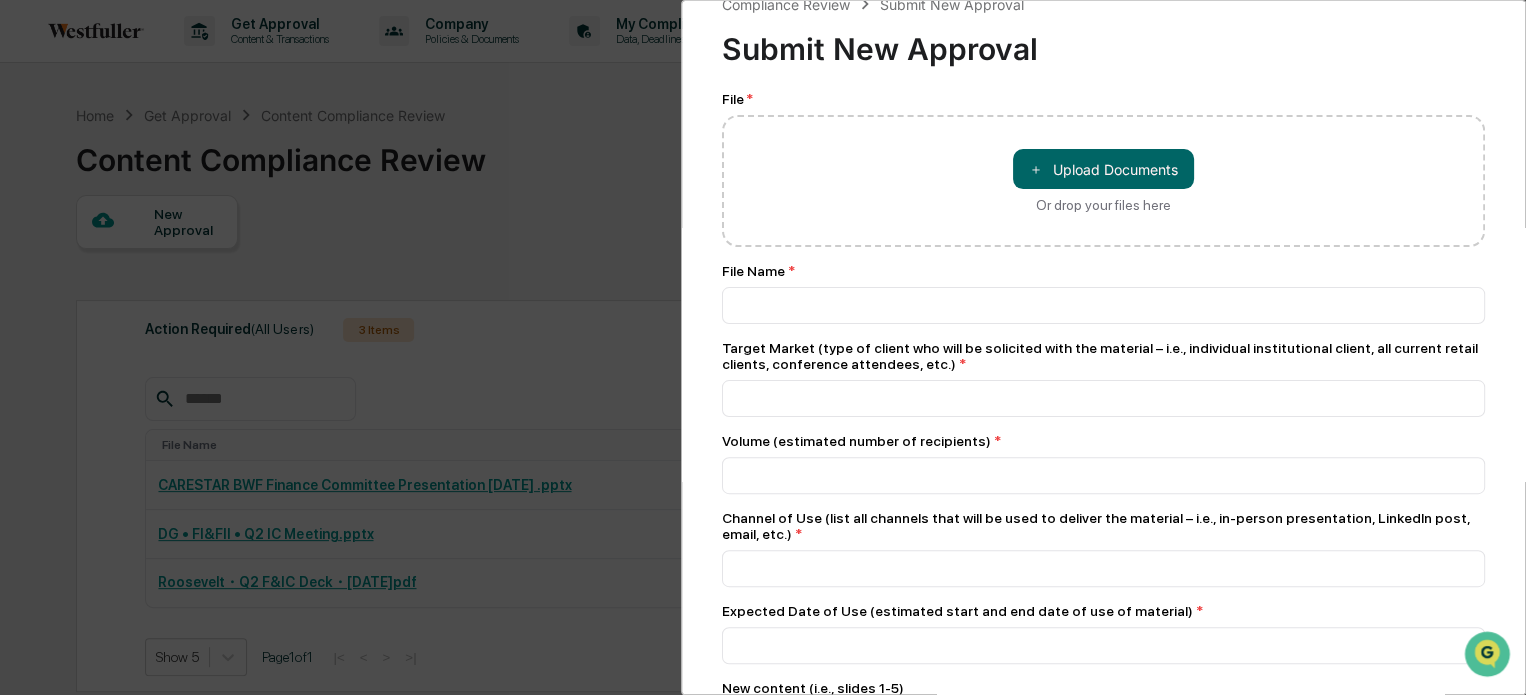 scroll, scrollTop: 0, scrollLeft: 0, axis: both 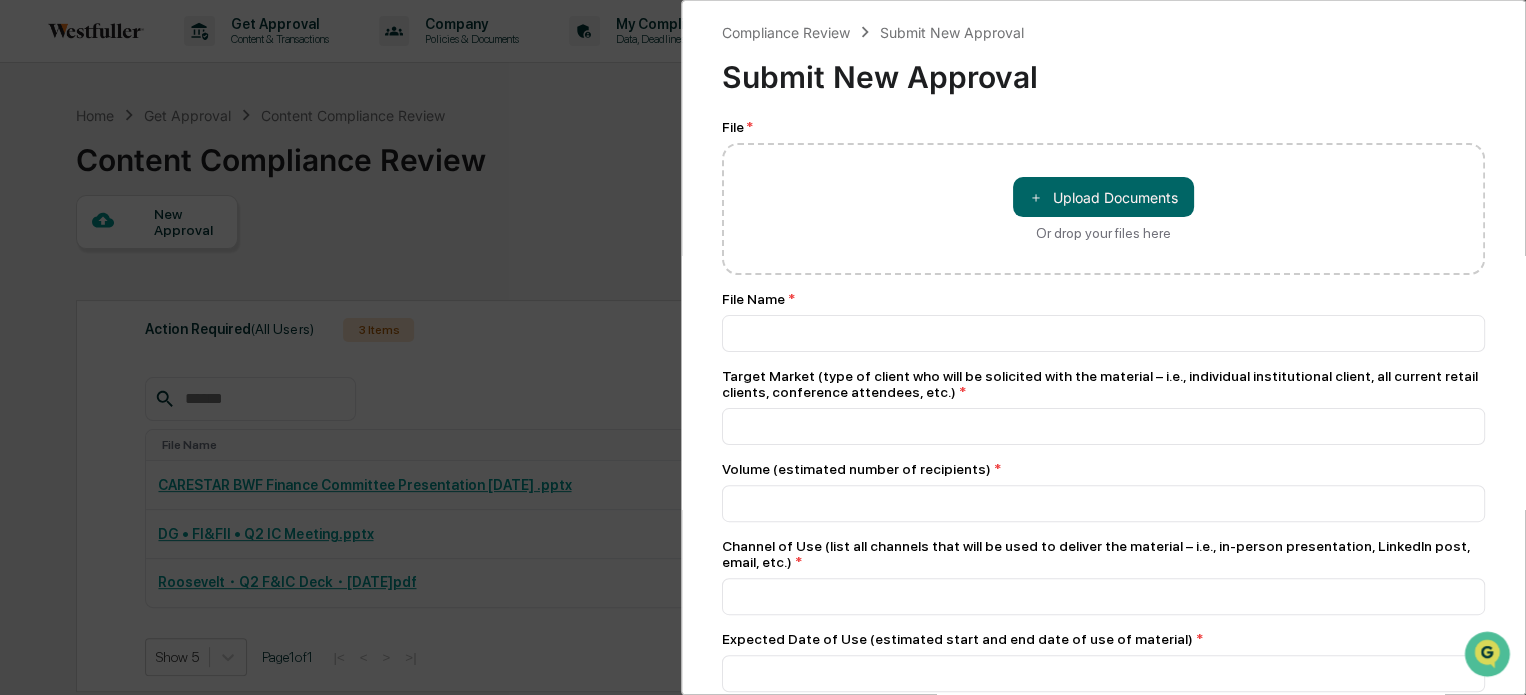 click on "＋ Upload Documents Or drop your files here" at bounding box center [1103, 209] 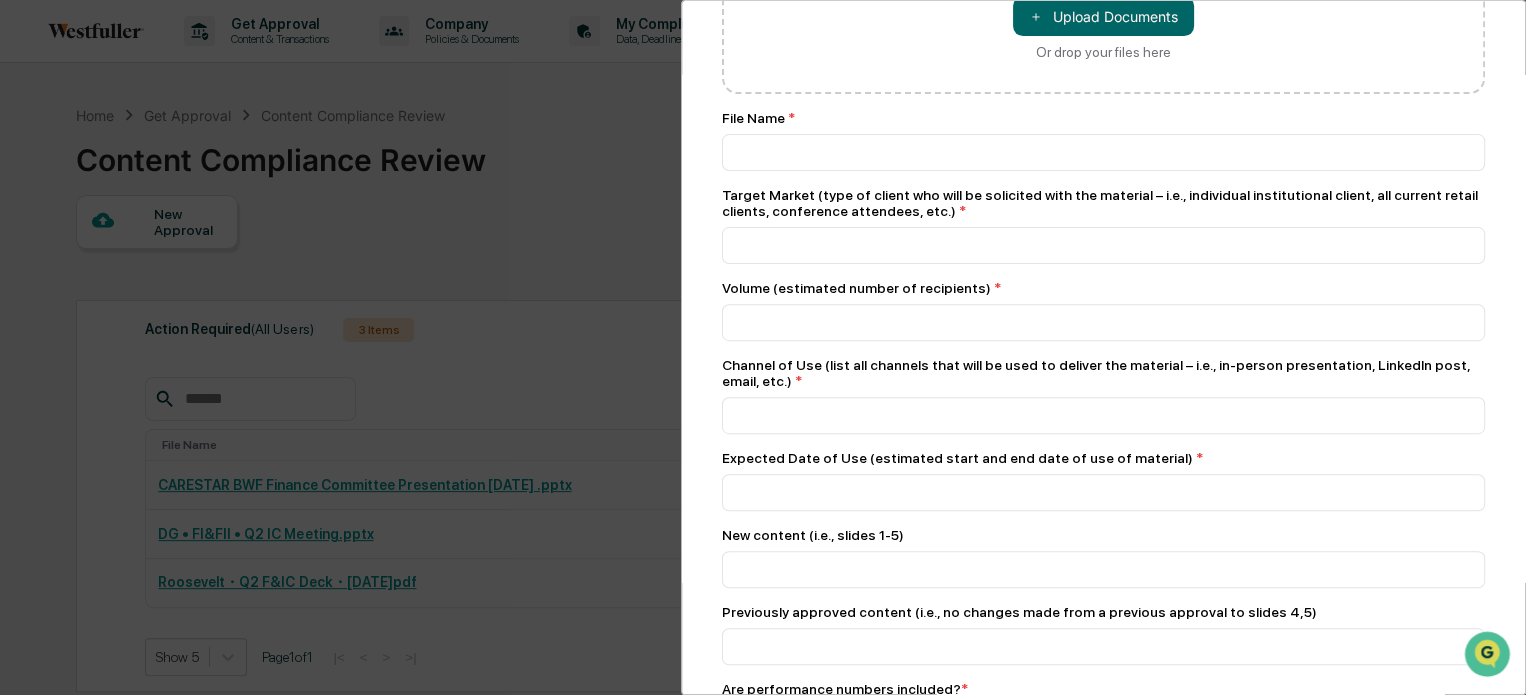 scroll, scrollTop: 0, scrollLeft: 0, axis: both 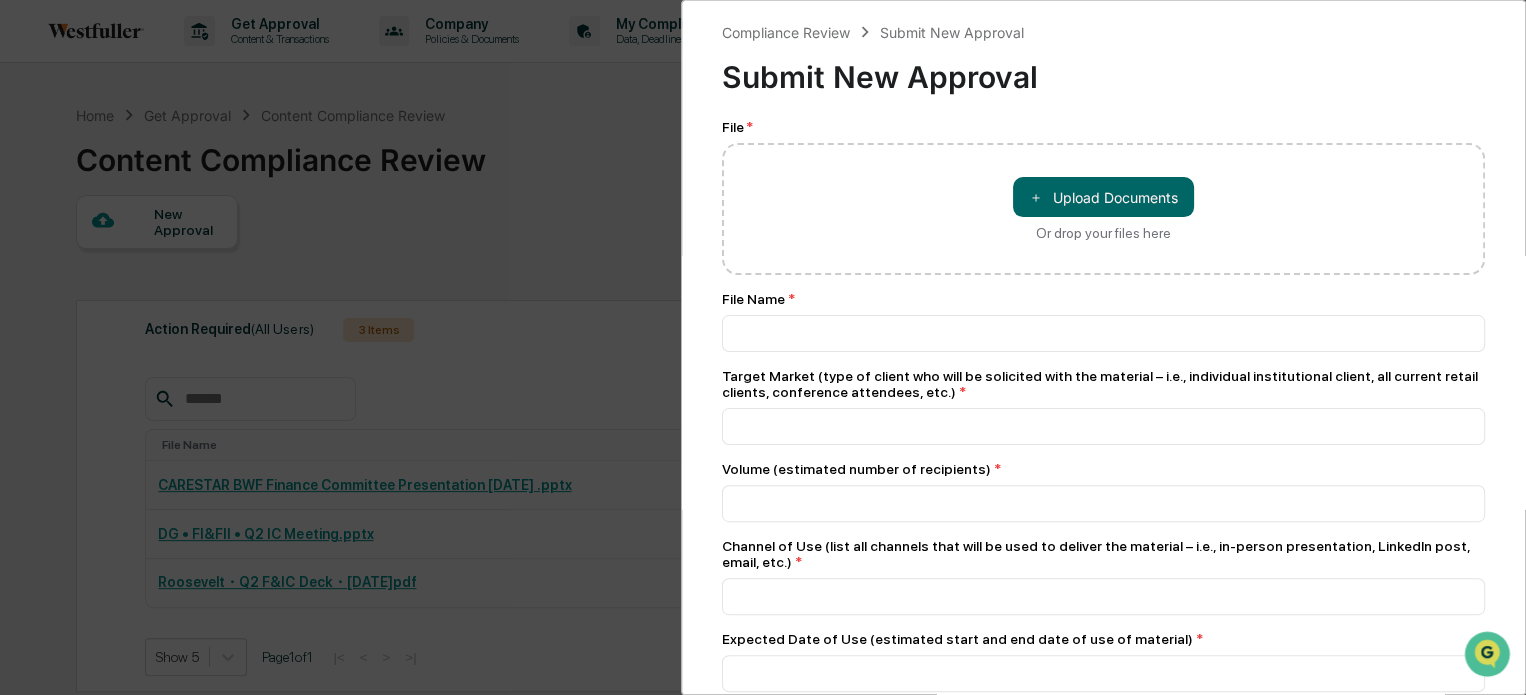 click on "Compliance Review Submit New Approval Submit New Approval File * ＋ Upload Documents Or drop your files here File Name   * Target Market (type of client who will be solicited with the material – i.e., individual institutional client, all current retail clients, conference attendees, etc.)    * Volume (estimated number of recipients)   * Channel of Use (list all channels that will be used to deliver the material – i.e., in-person presentation, LinkedIn post, email, etc.)   * Expected Date of Use (estimated start and end date of use of material)    * New content (i.e., slides 1-5)   Previously approved content (i.e., no changes made from a previous approval to slides 4,5)   Are performance numbers included?  * Select If yes, who (person / department / contact info) supplied the data?    Any additional information for the marketing review team?    * Select If yes, explain why the Firm believes that the client can analyze the information and has the expertise to understand the risks and limitations.      *" at bounding box center [763, 347] 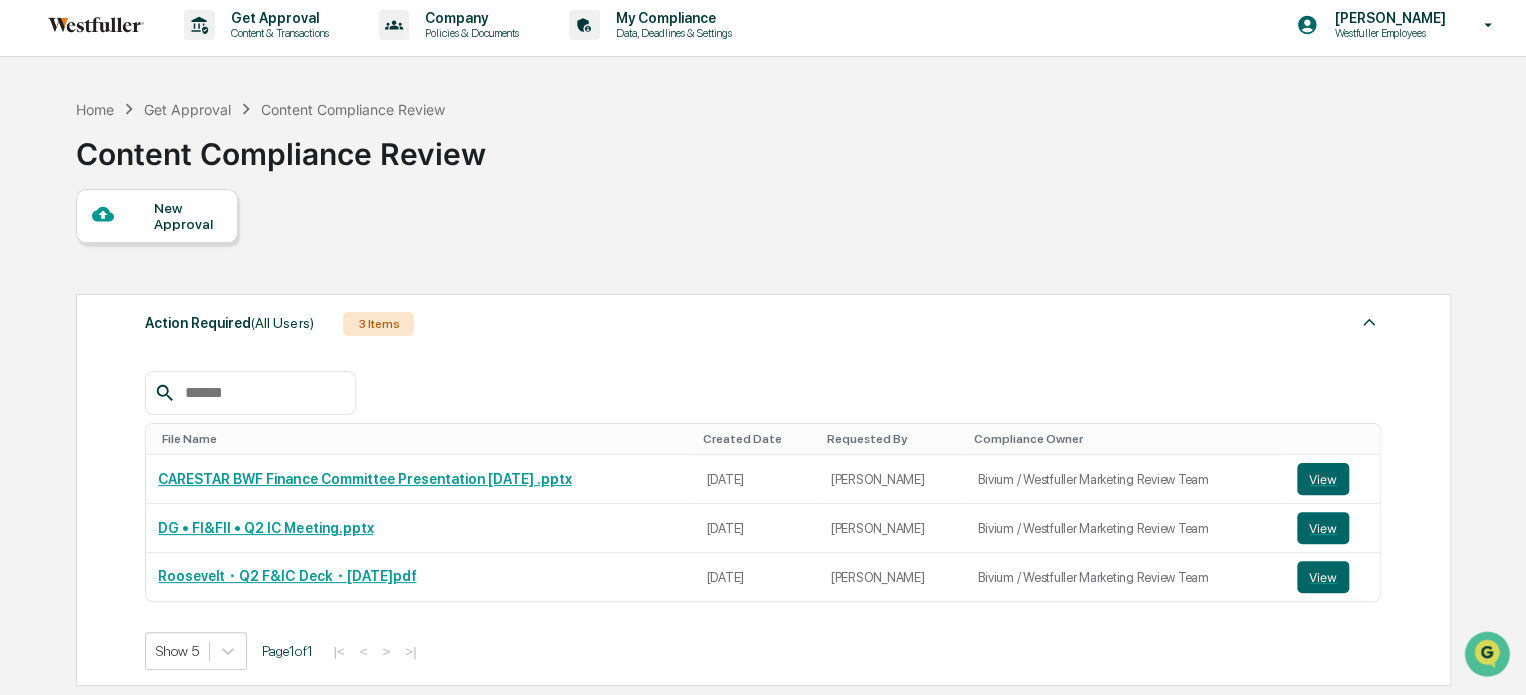 scroll, scrollTop: 0, scrollLeft: 0, axis: both 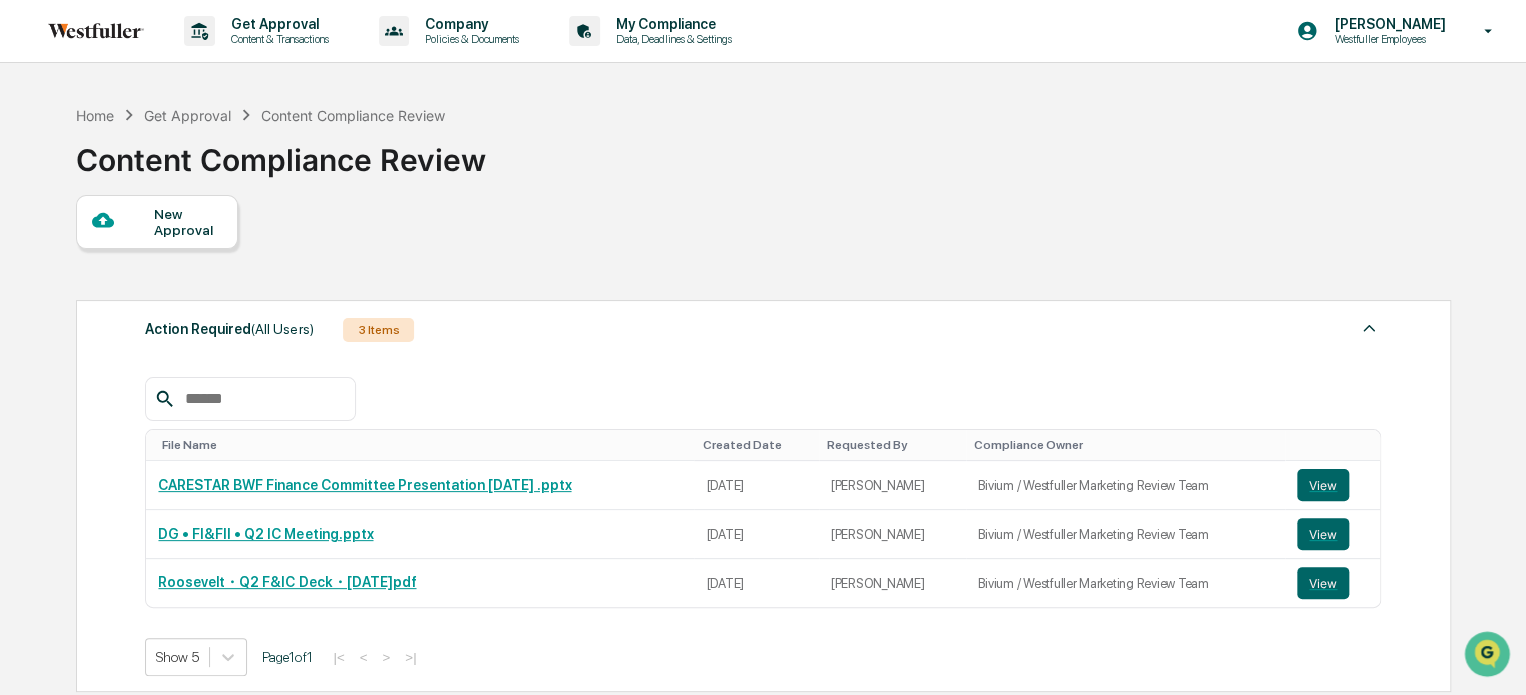 click 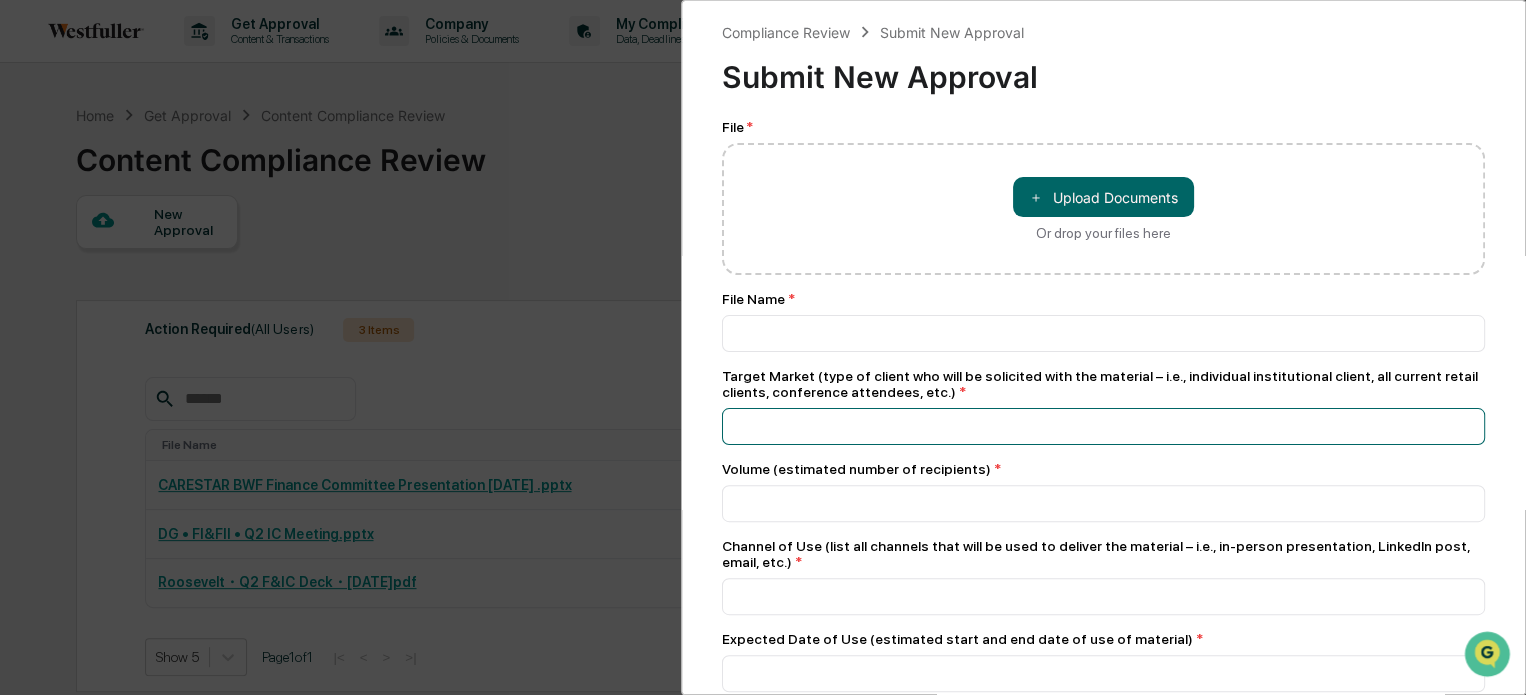 click at bounding box center (1103, 333) 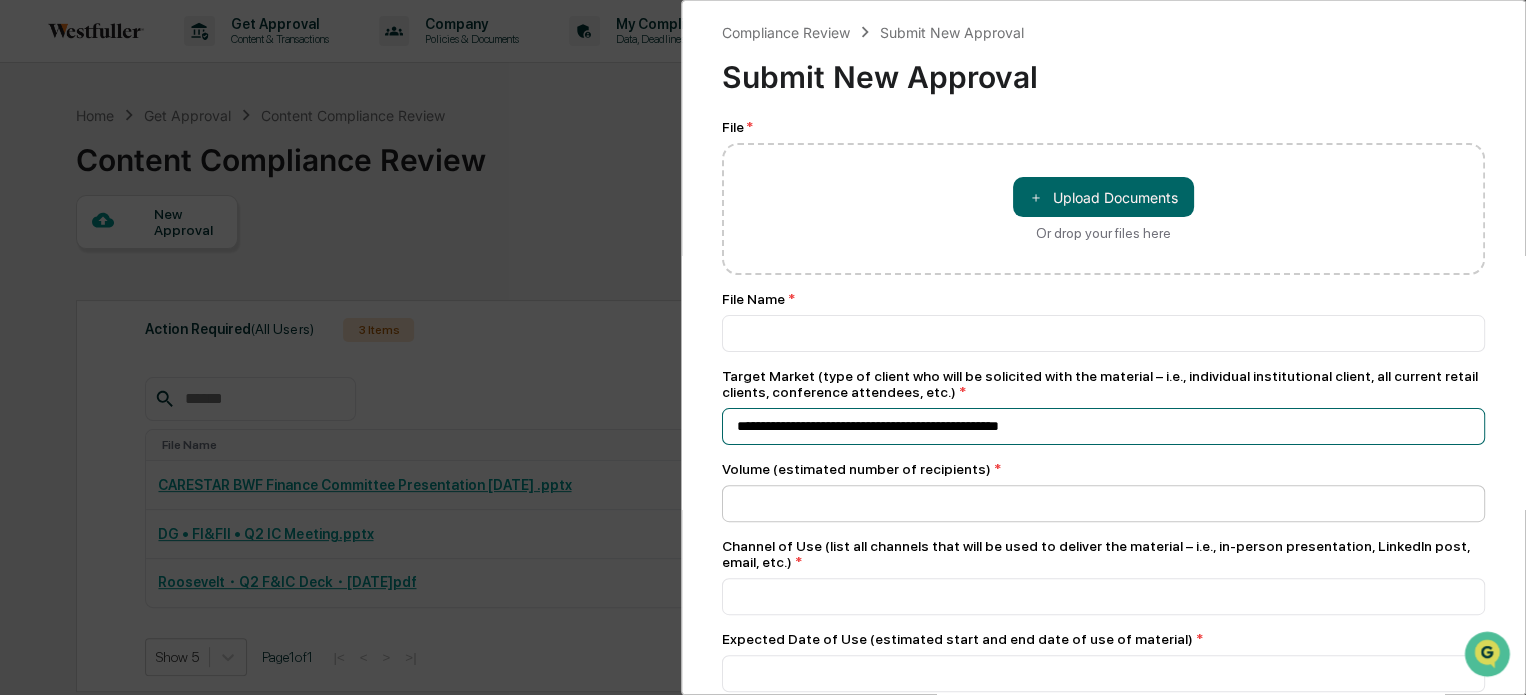 type on "**********" 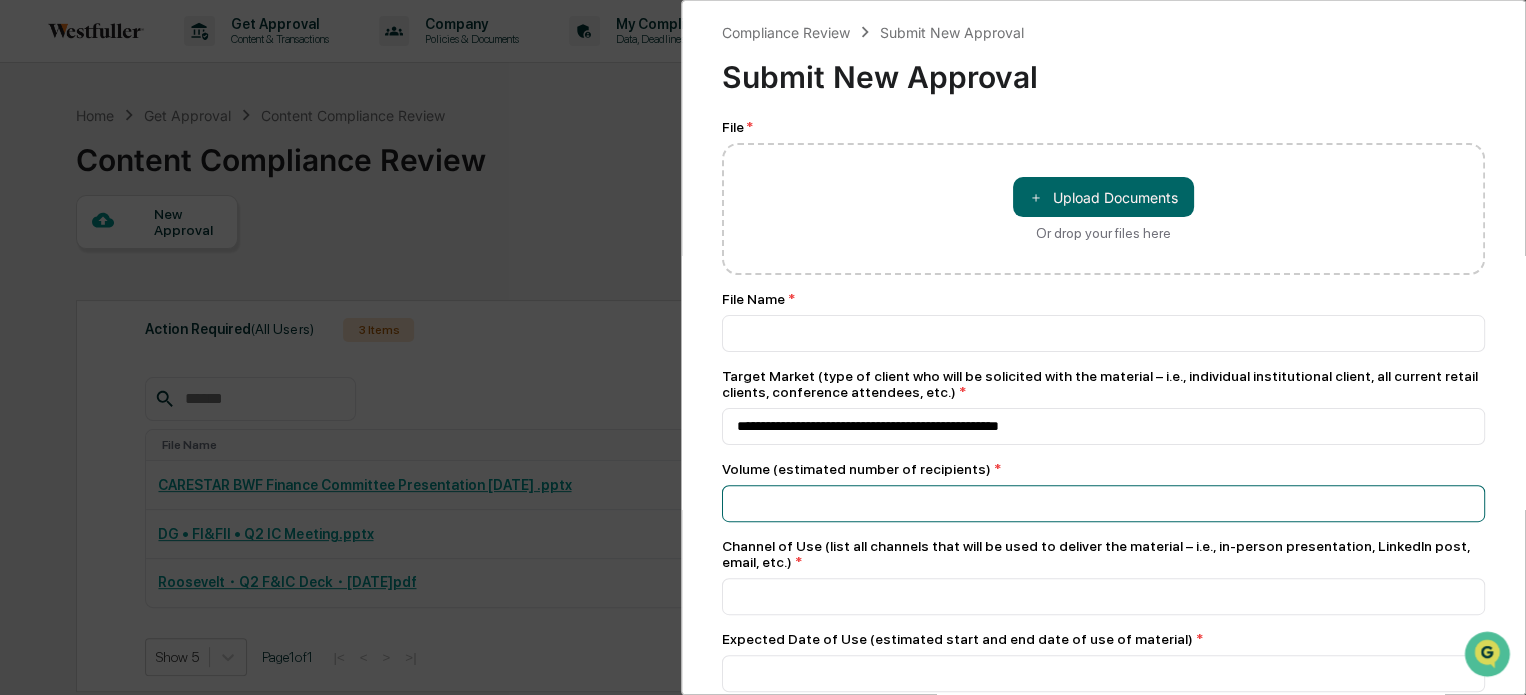 click at bounding box center [1103, 503] 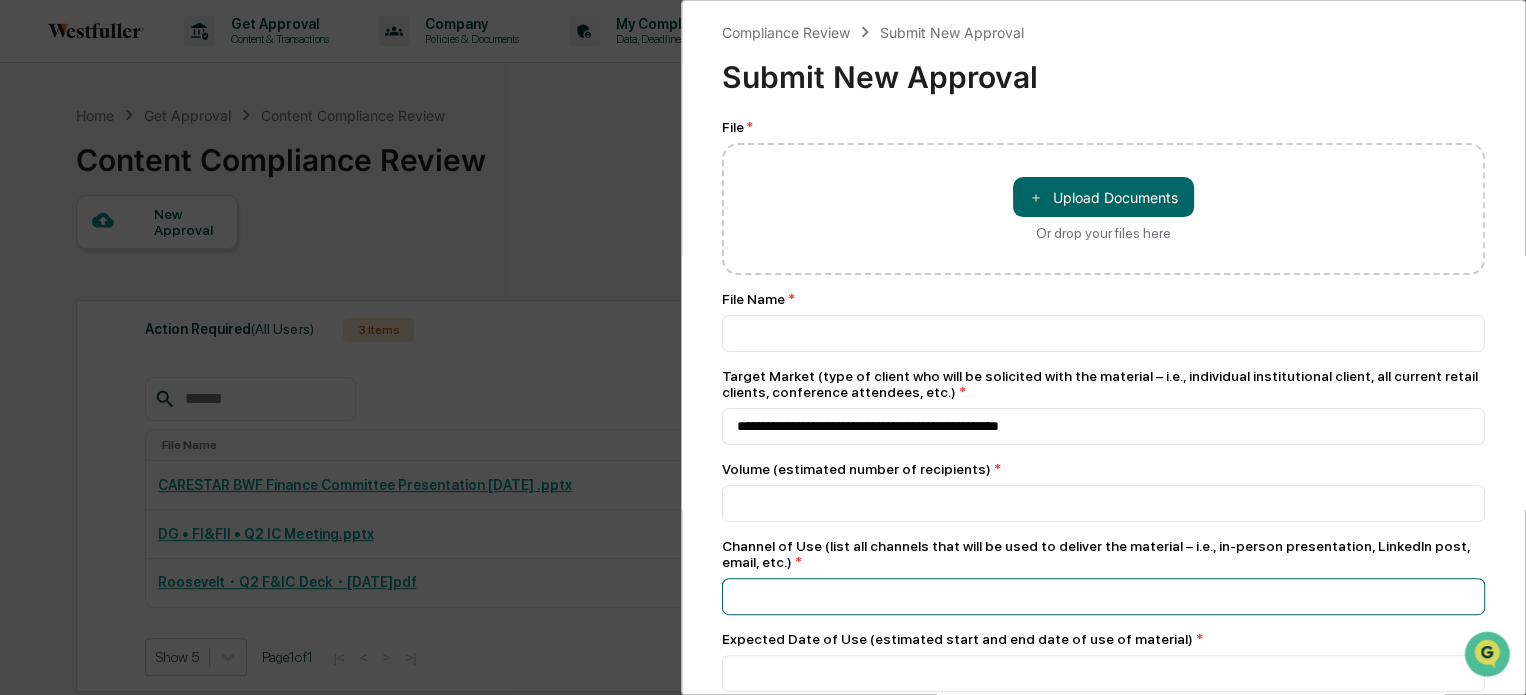 click at bounding box center (1103, 333) 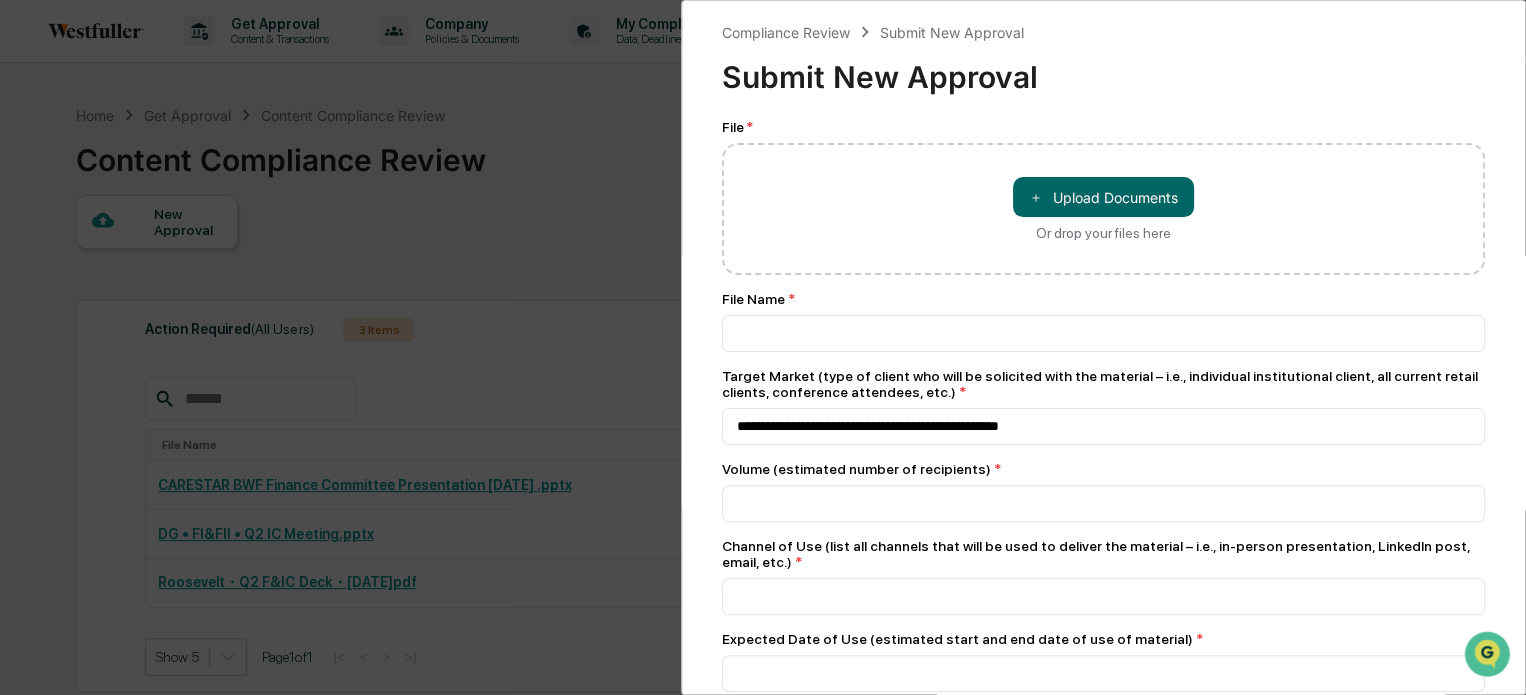 click on "Channel of Use (list all channels that will be used to deliver the material – i.e., in-person presentation, LinkedIn post, email, etc.)   *" at bounding box center [1103, 554] 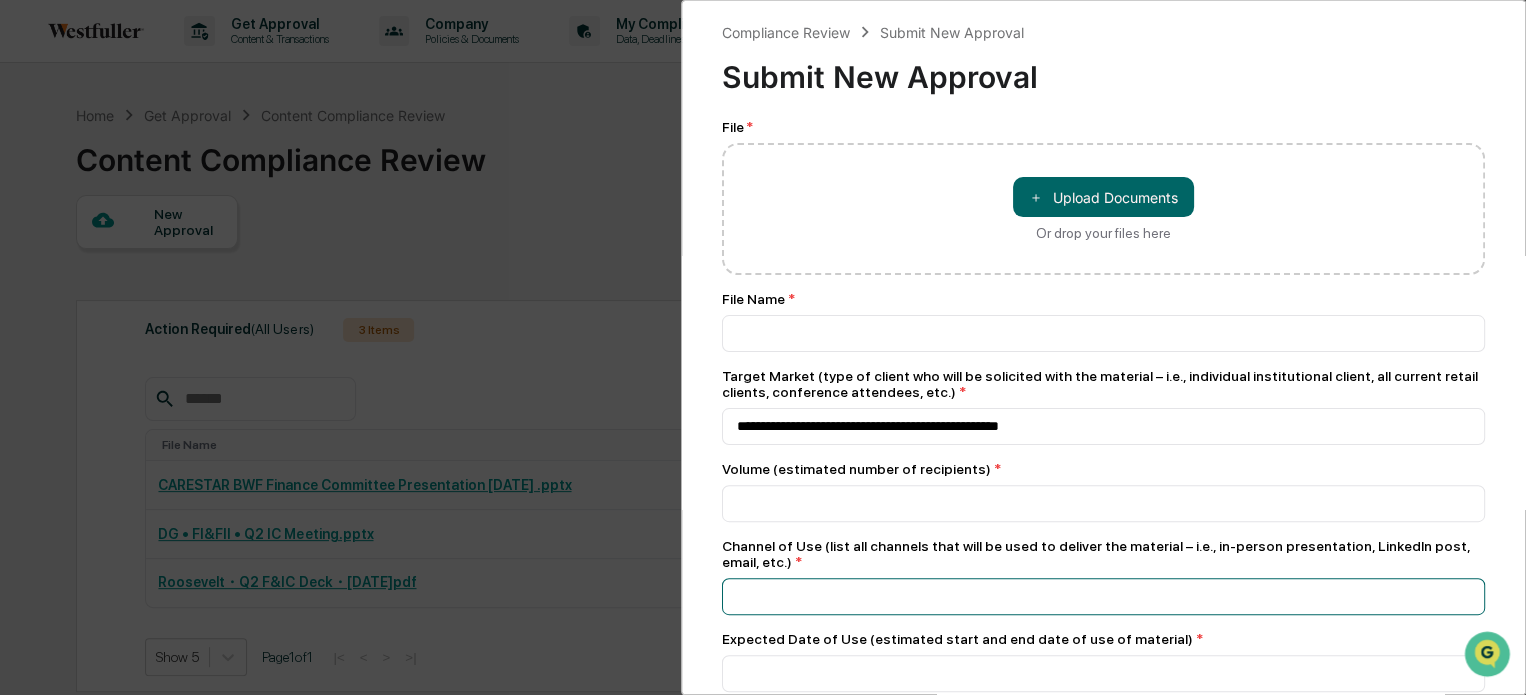 click at bounding box center (1103, 333) 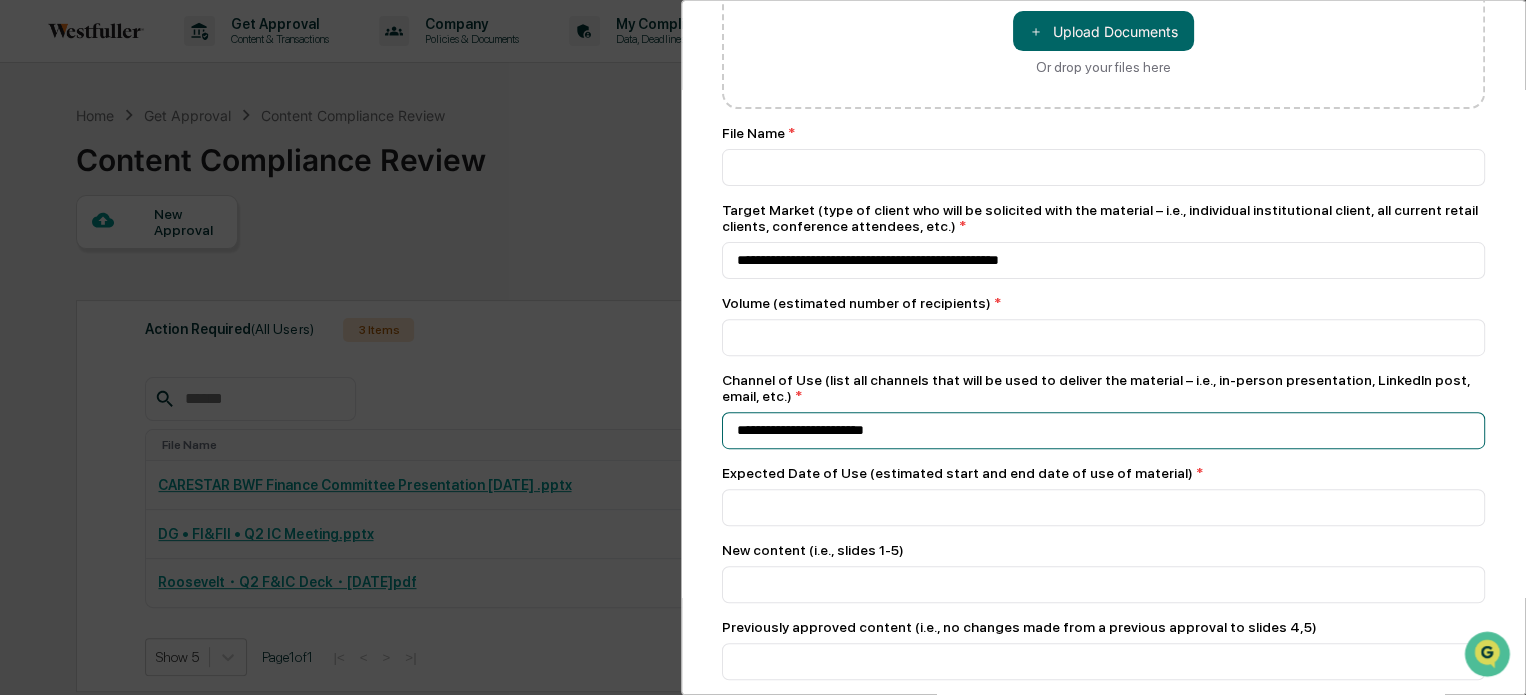 scroll, scrollTop: 200, scrollLeft: 0, axis: vertical 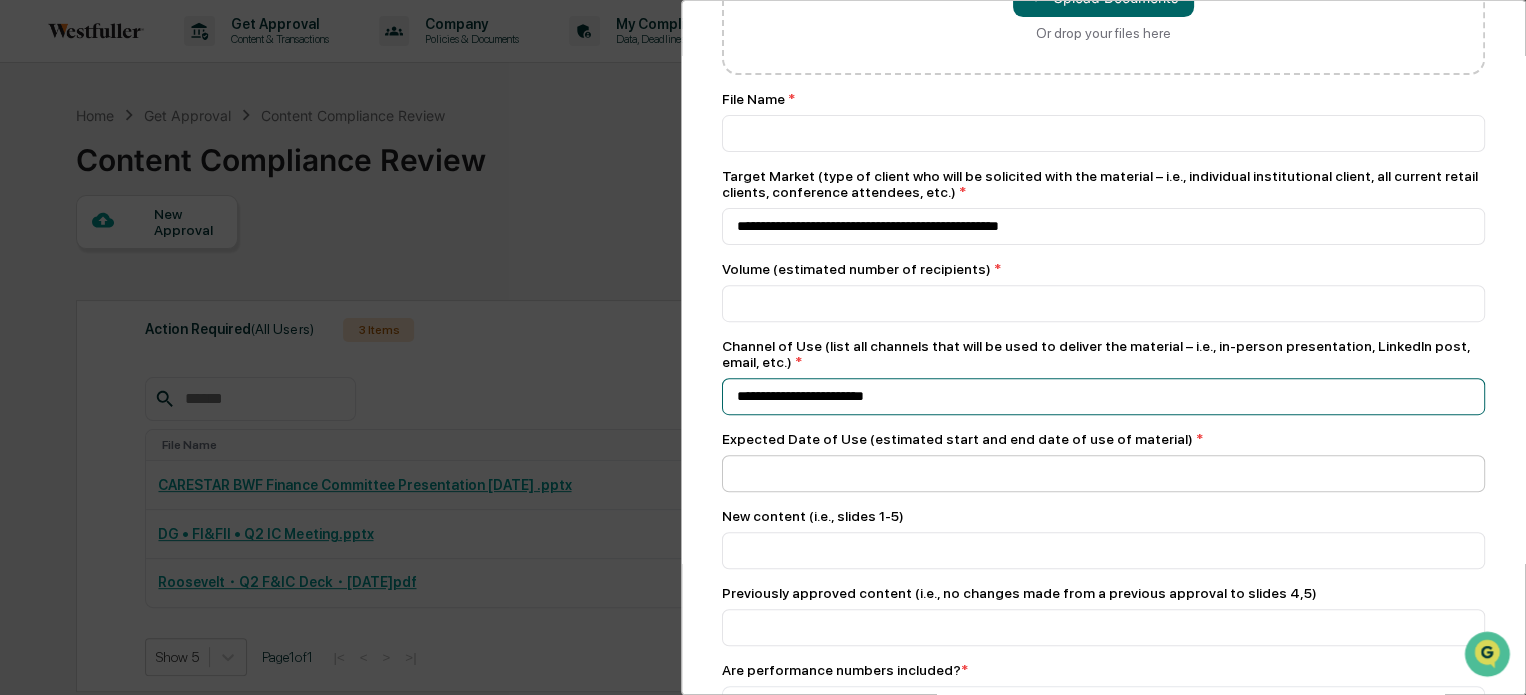 type on "**********" 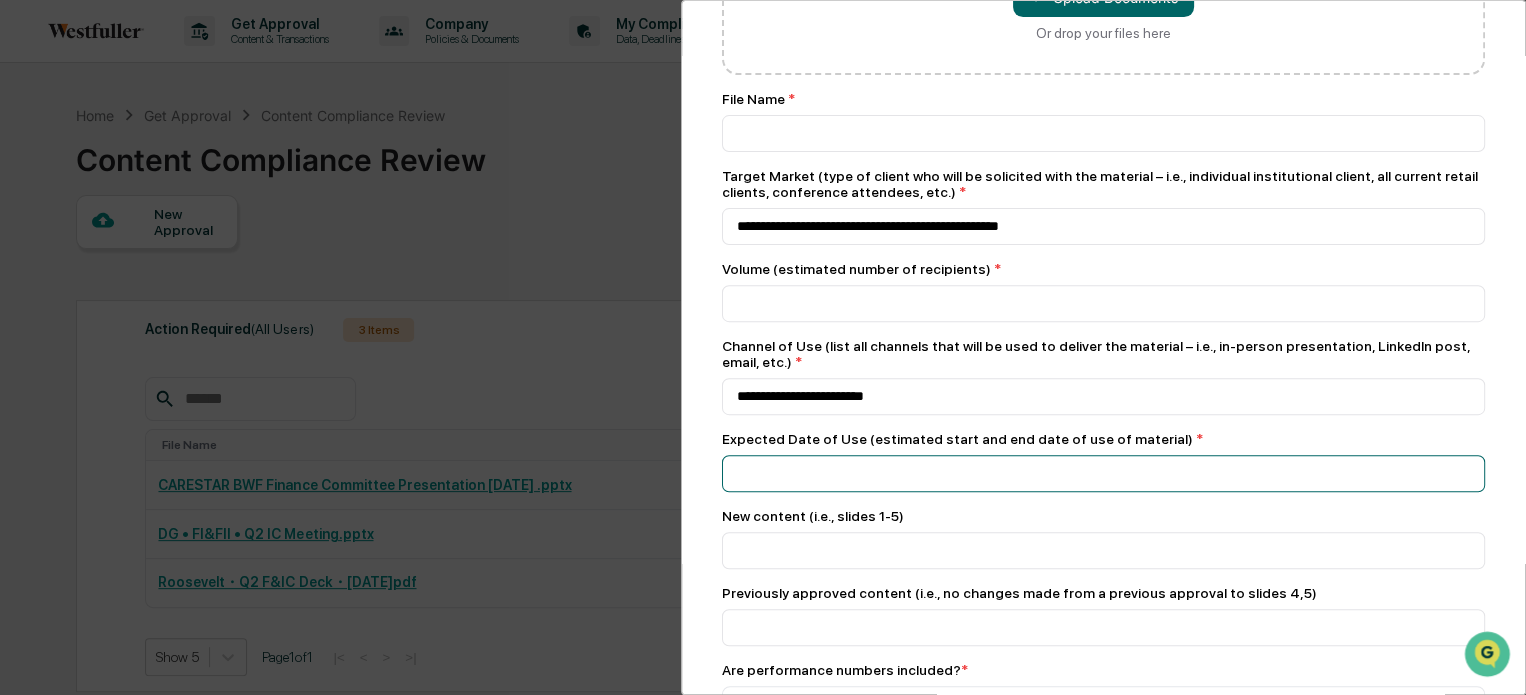 click at bounding box center [1103, 133] 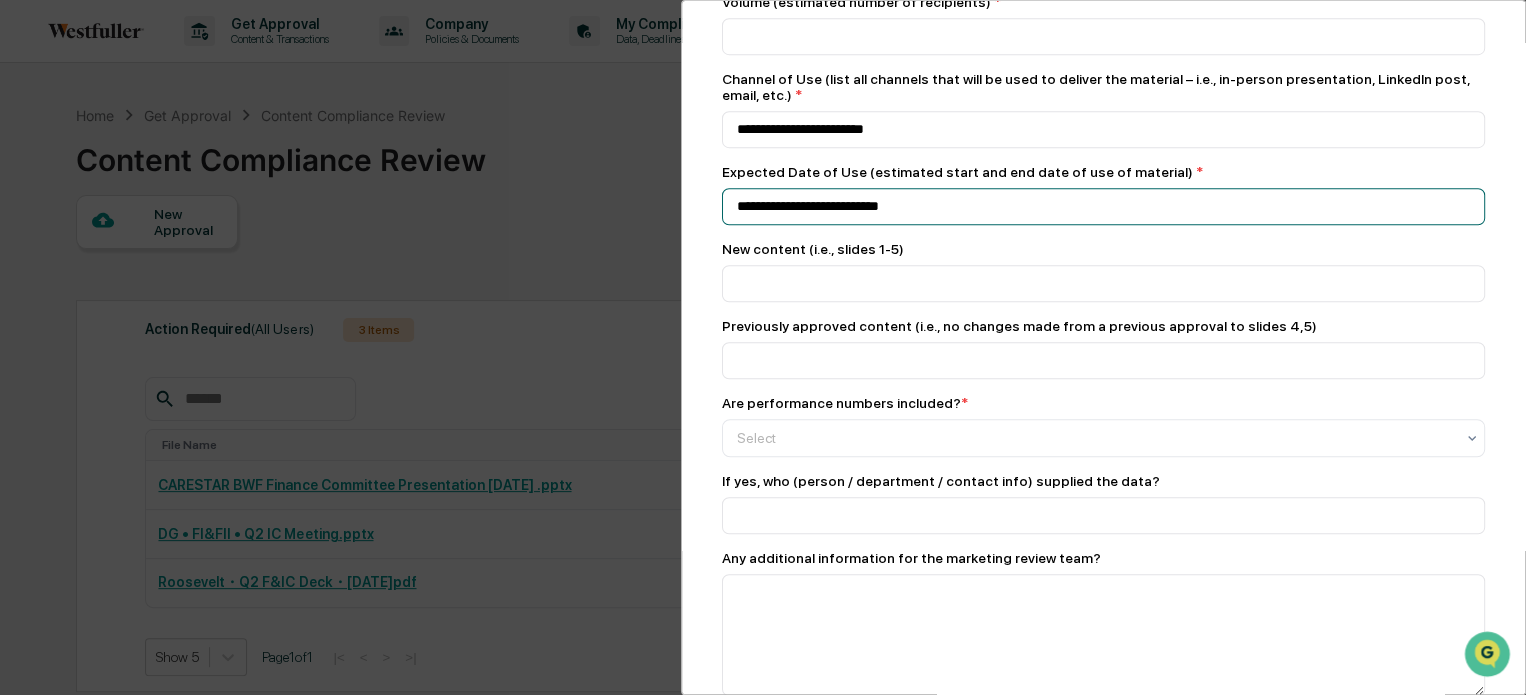 scroll, scrollTop: 500, scrollLeft: 0, axis: vertical 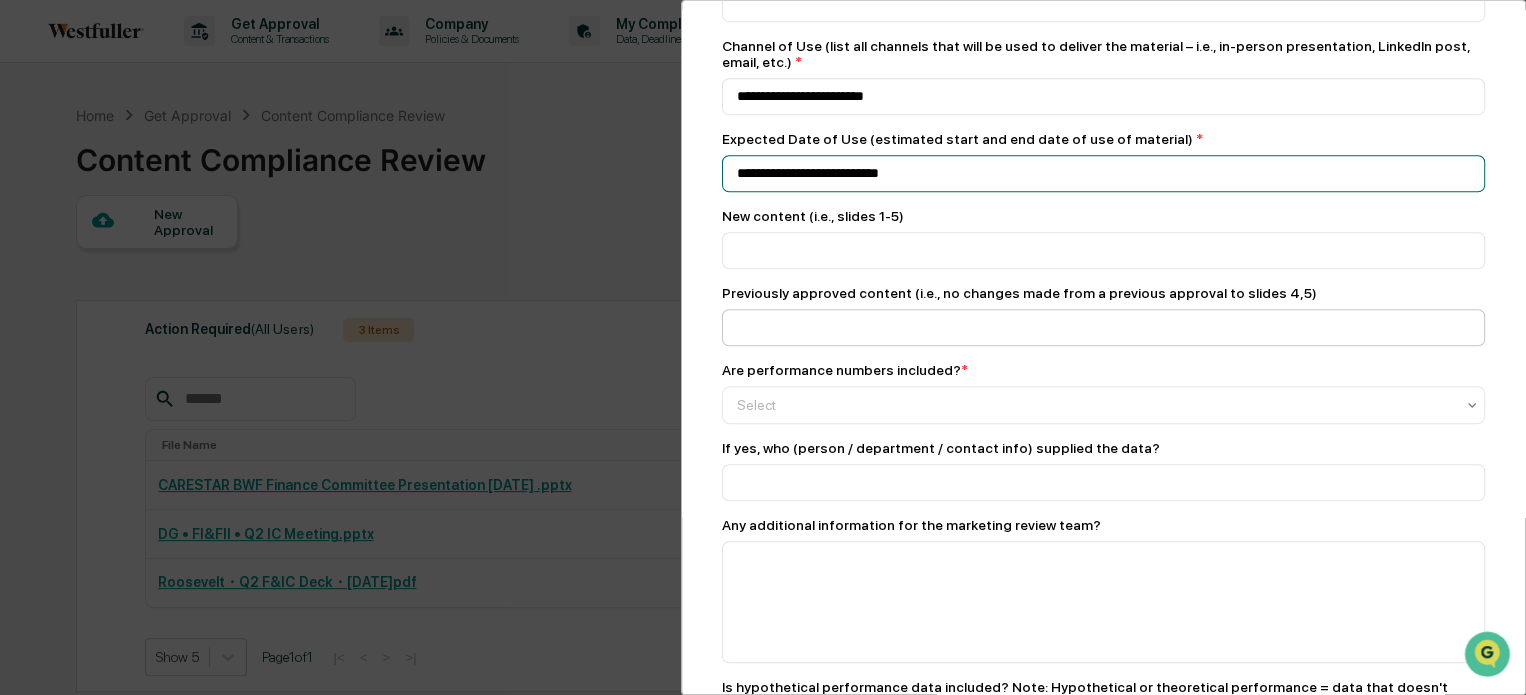 type on "**********" 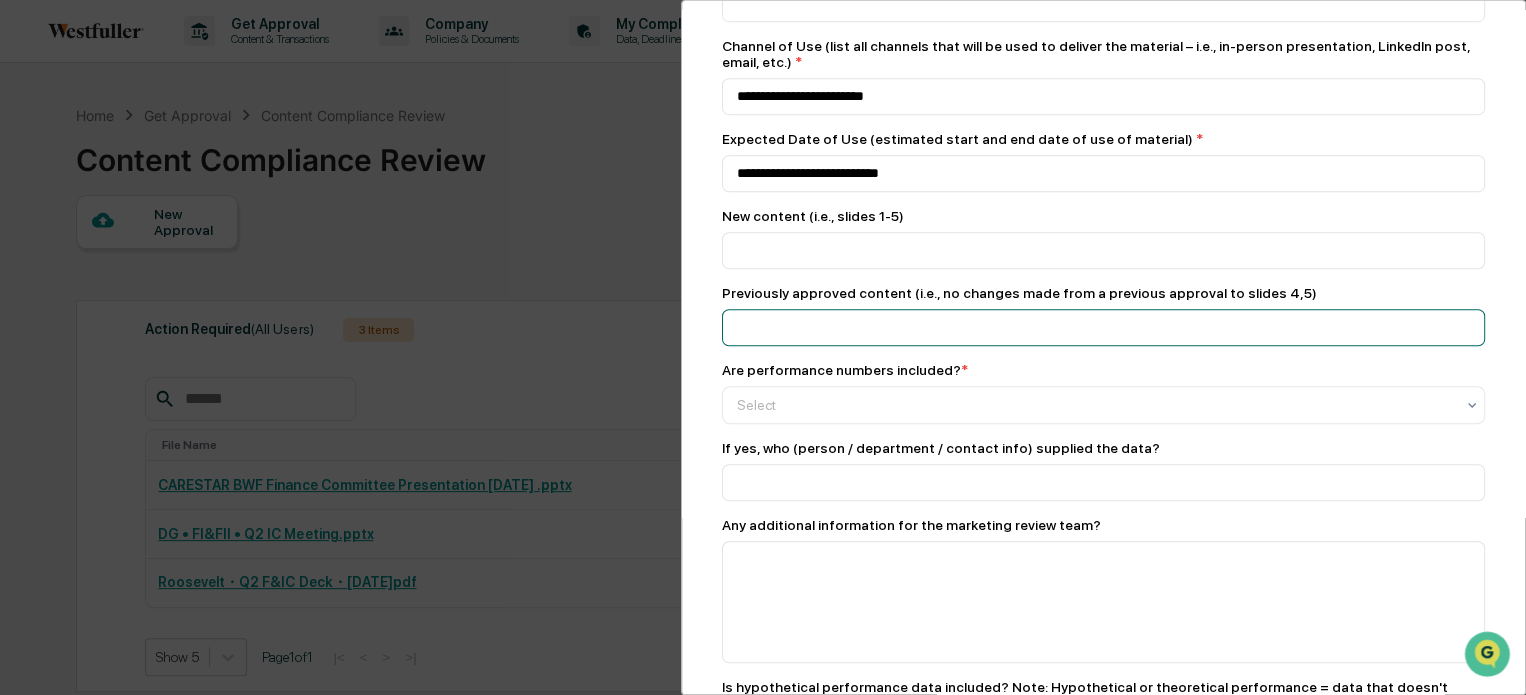 click at bounding box center [1103, -167] 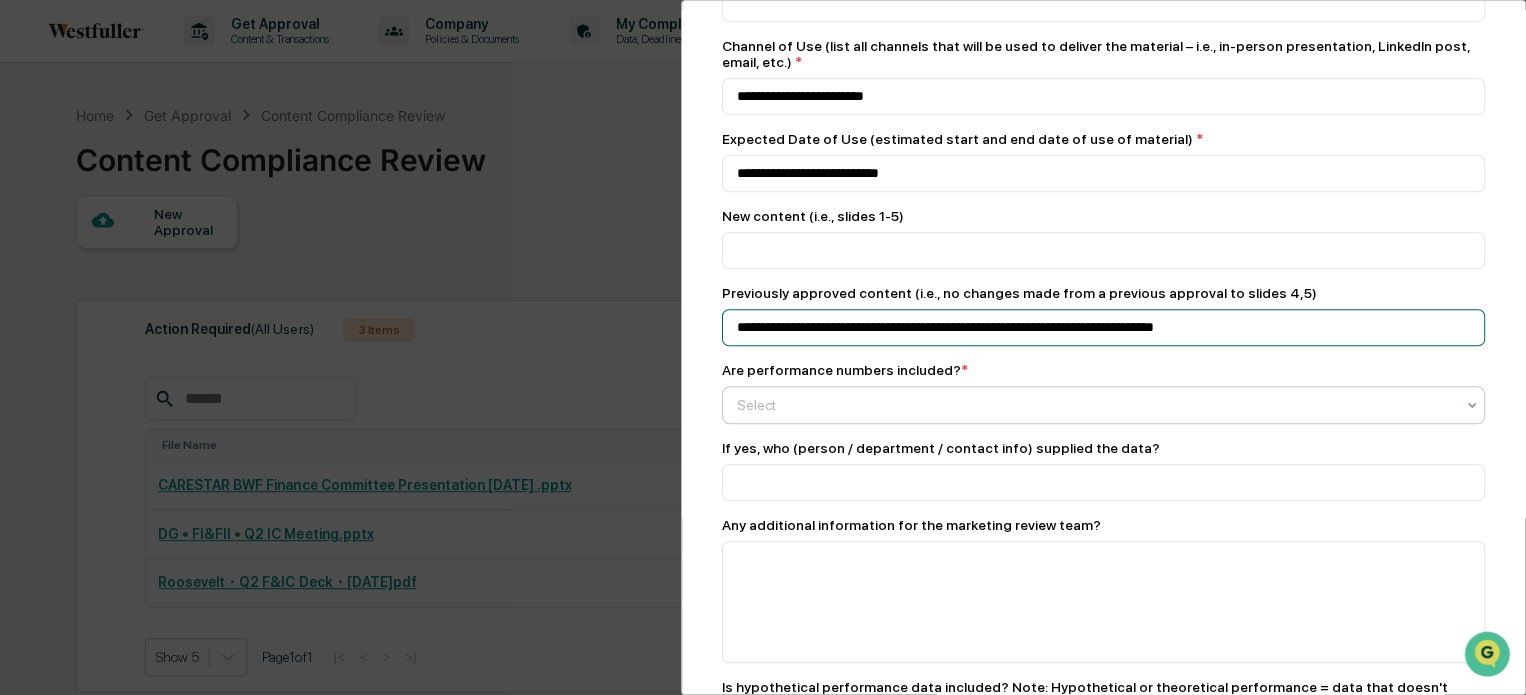 type on "**********" 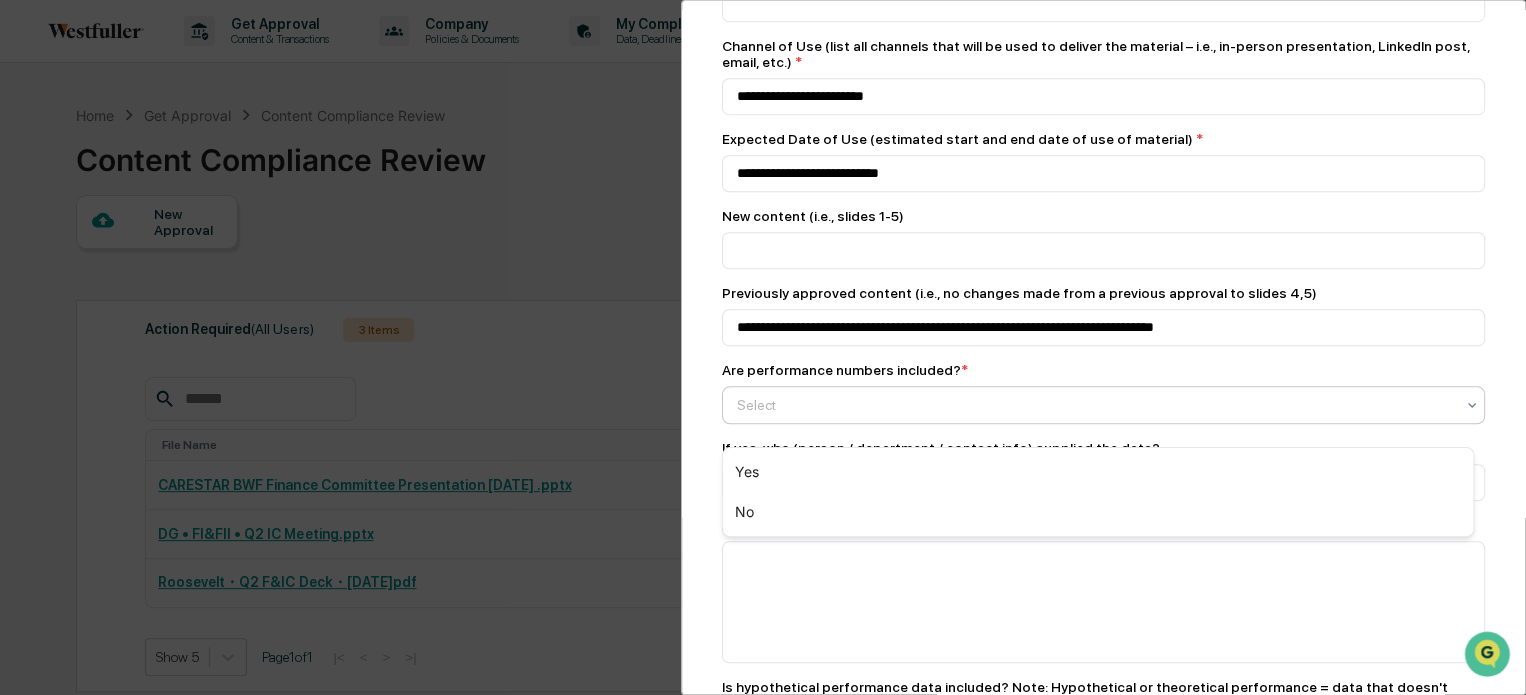 click at bounding box center (1095, 405) 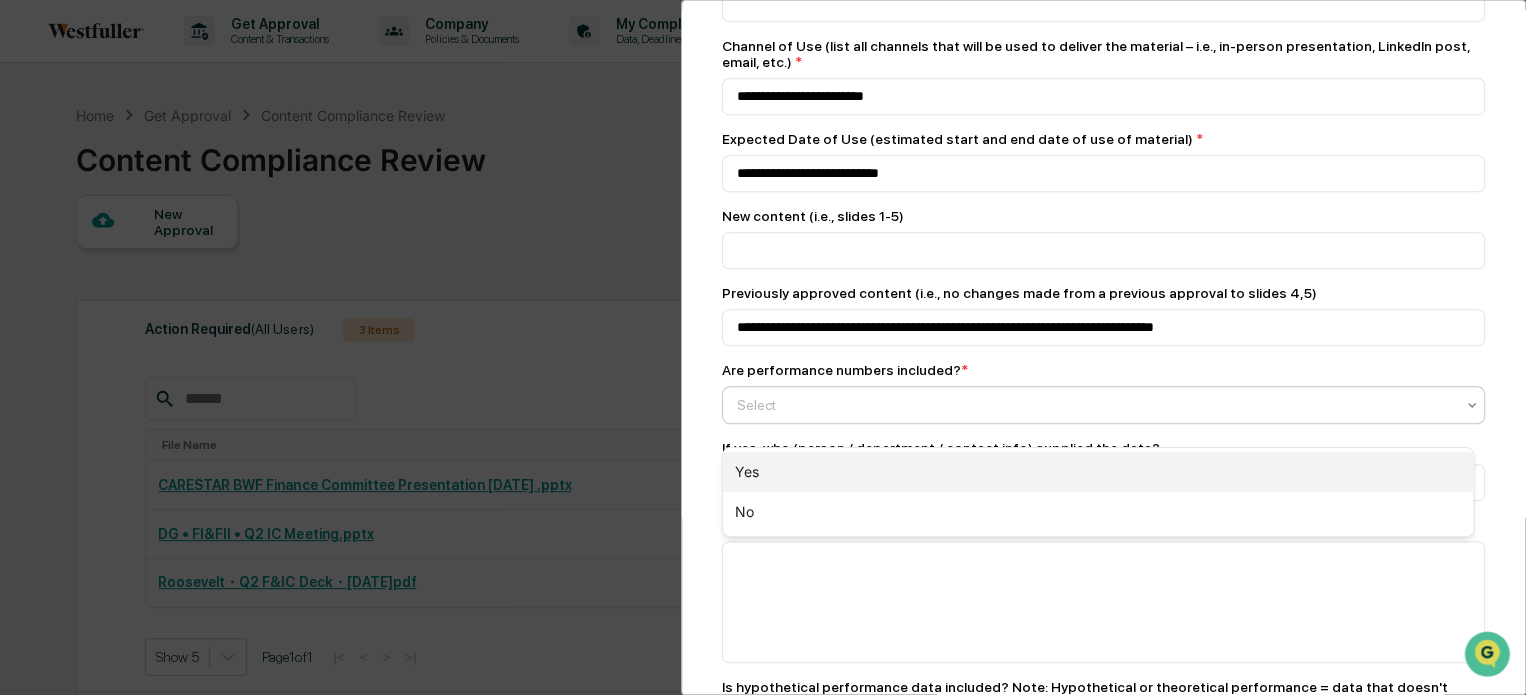 click on "Yes" at bounding box center [1098, 472] 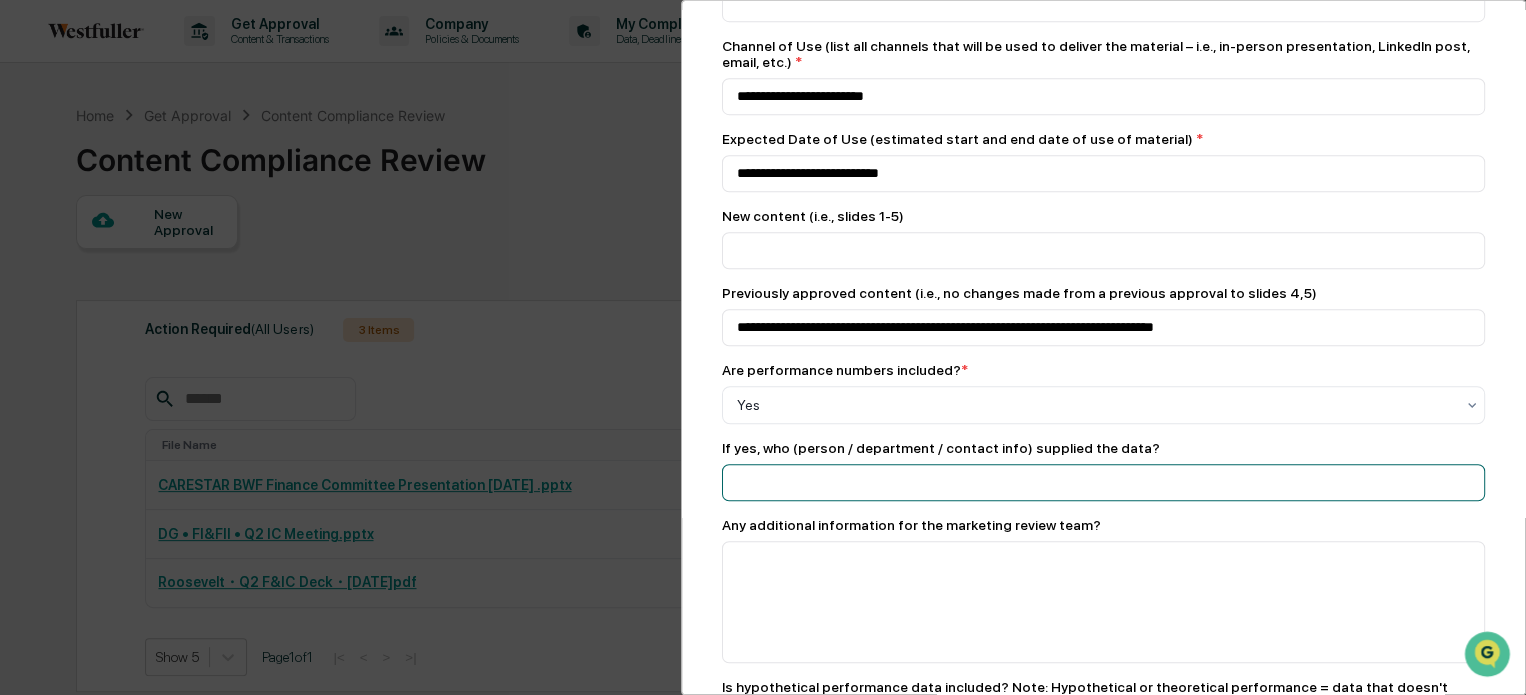 click at bounding box center [1103, -167] 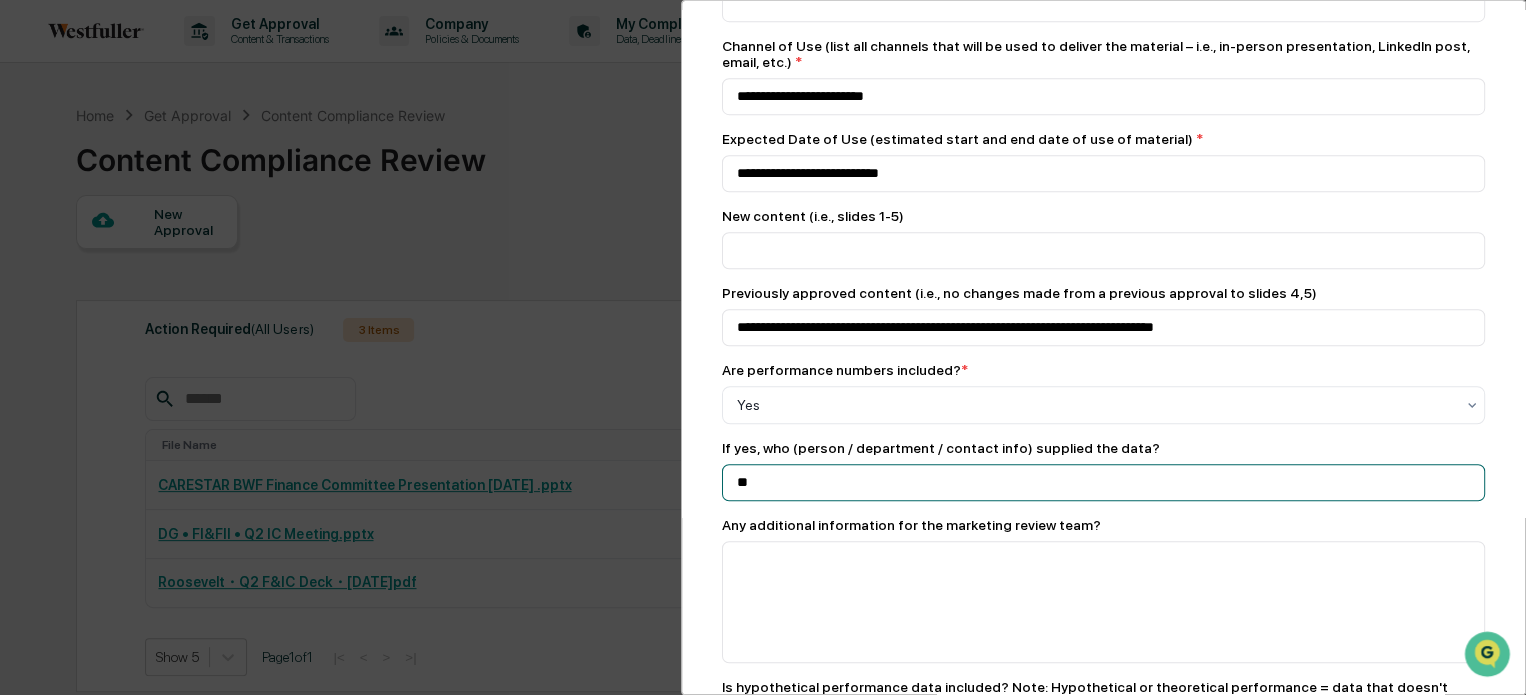 type on "*" 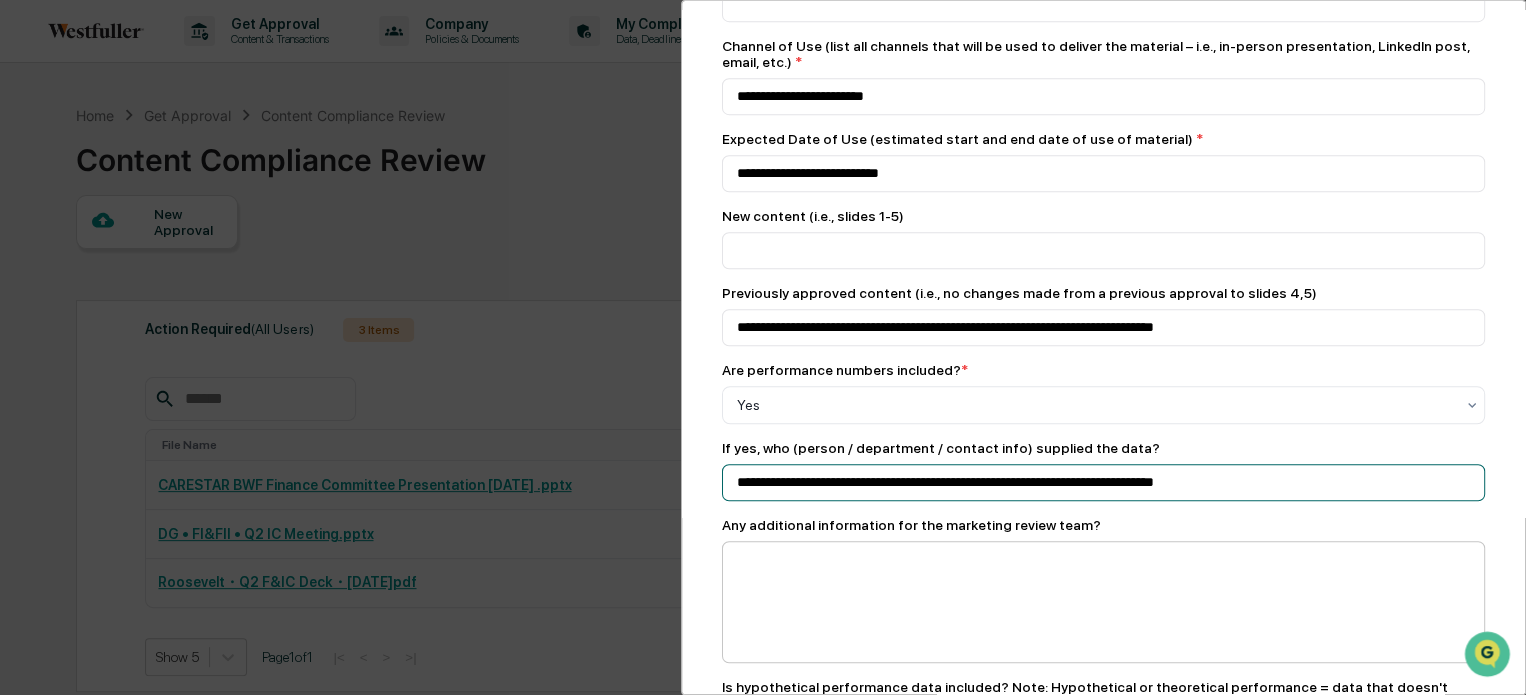 type on "**********" 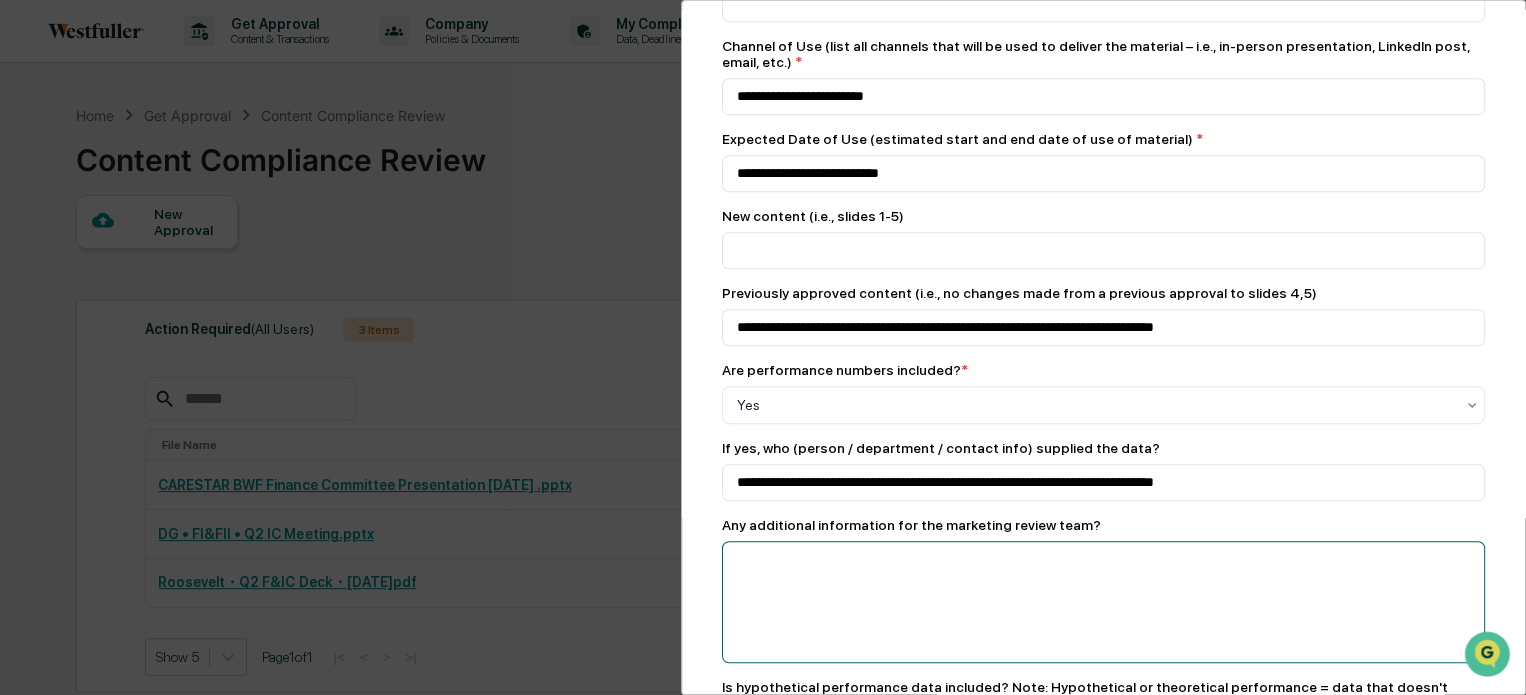 click at bounding box center [1103, 602] 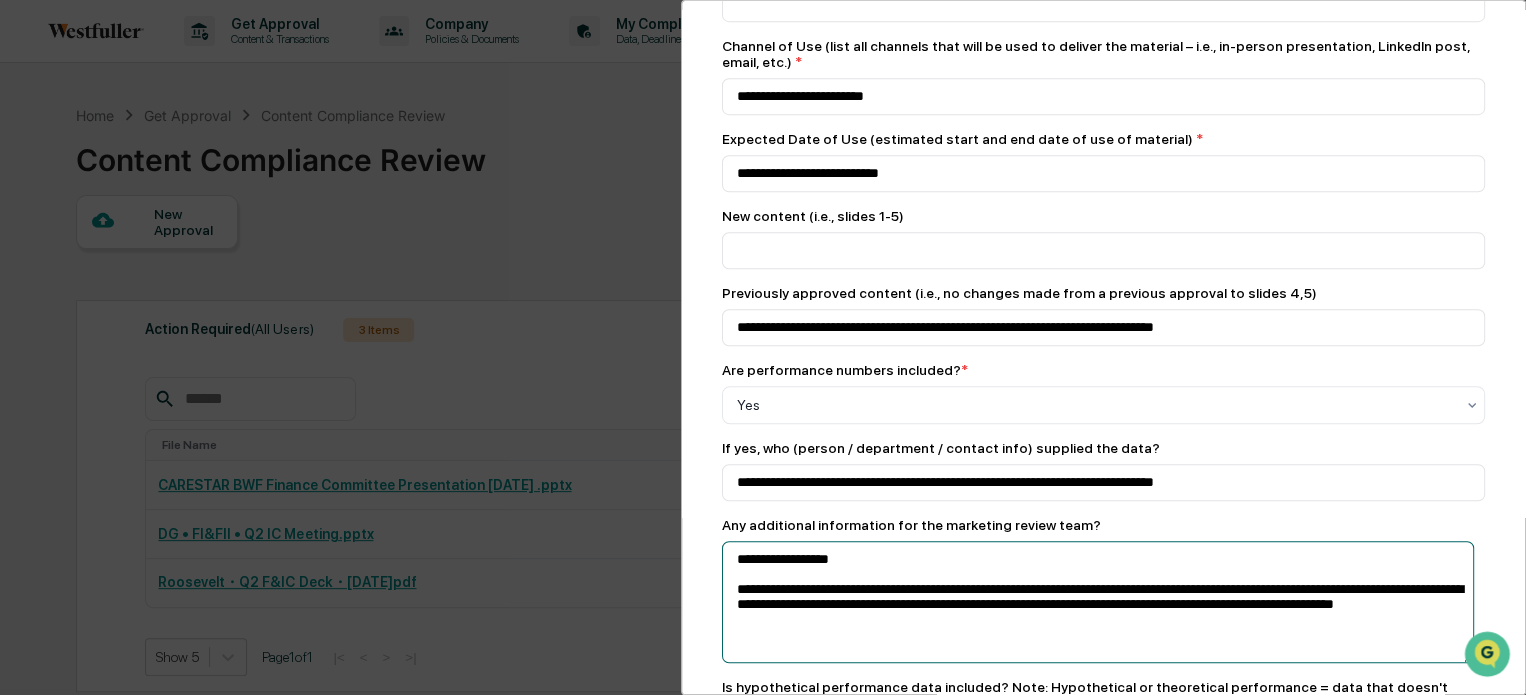 drag, startPoint x: 1188, startPoint y: 628, endPoint x: 1143, endPoint y: 631, distance: 45.099888 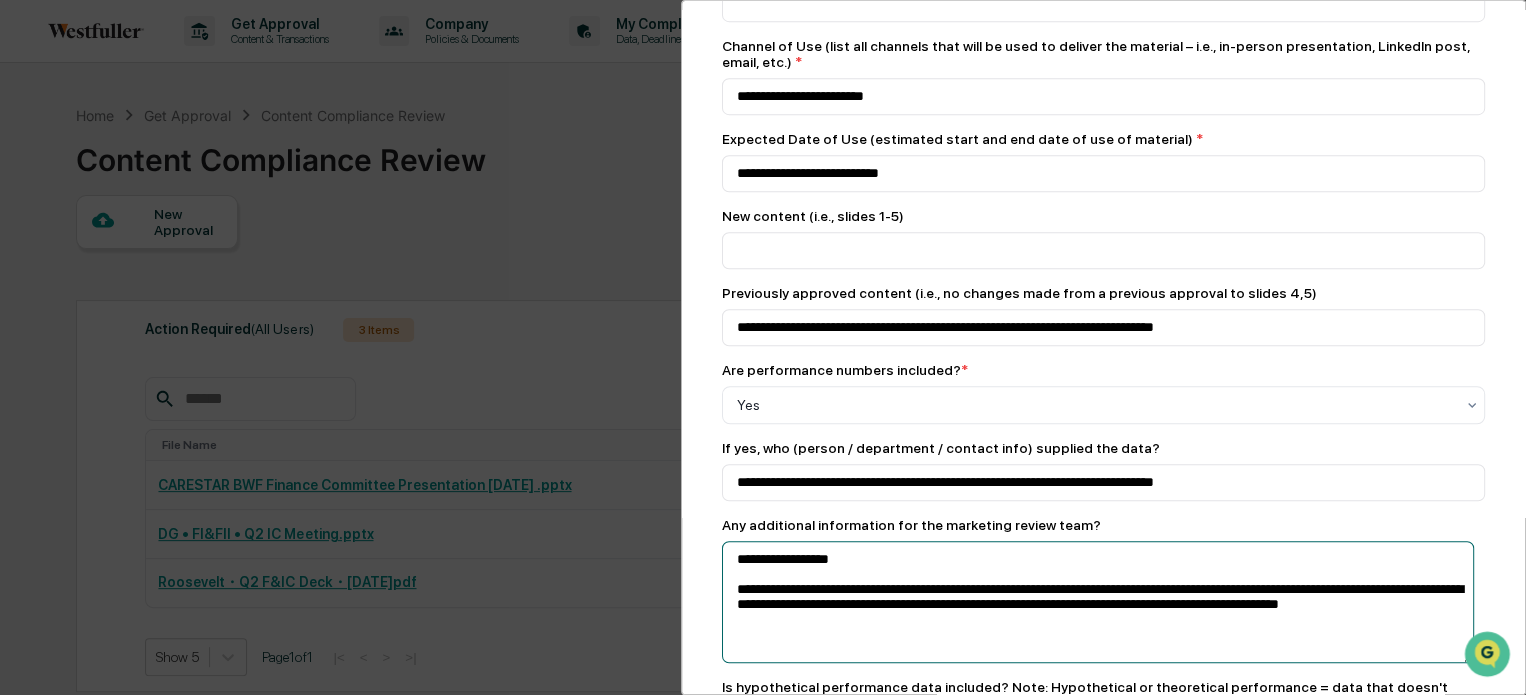 click on "**********" at bounding box center [1098, 602] 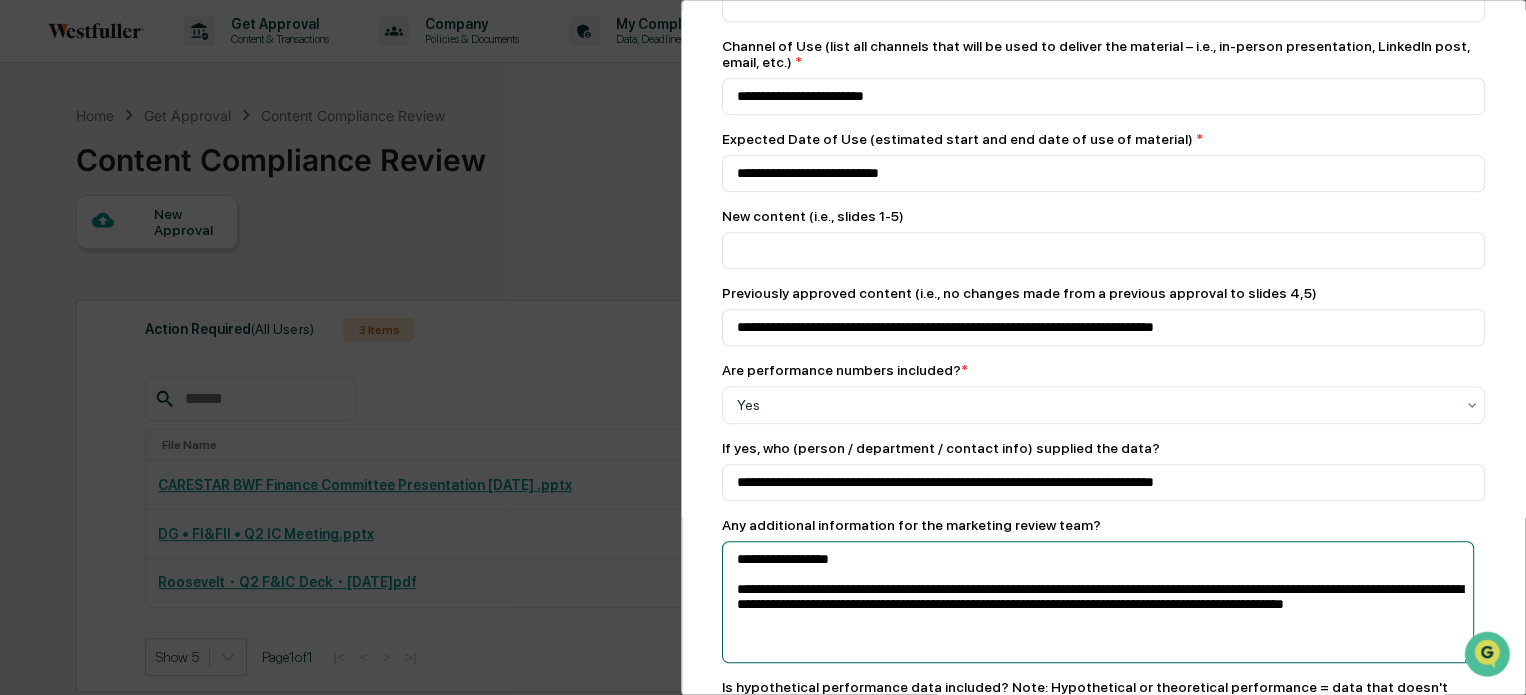 click on "**********" at bounding box center [1098, 602] 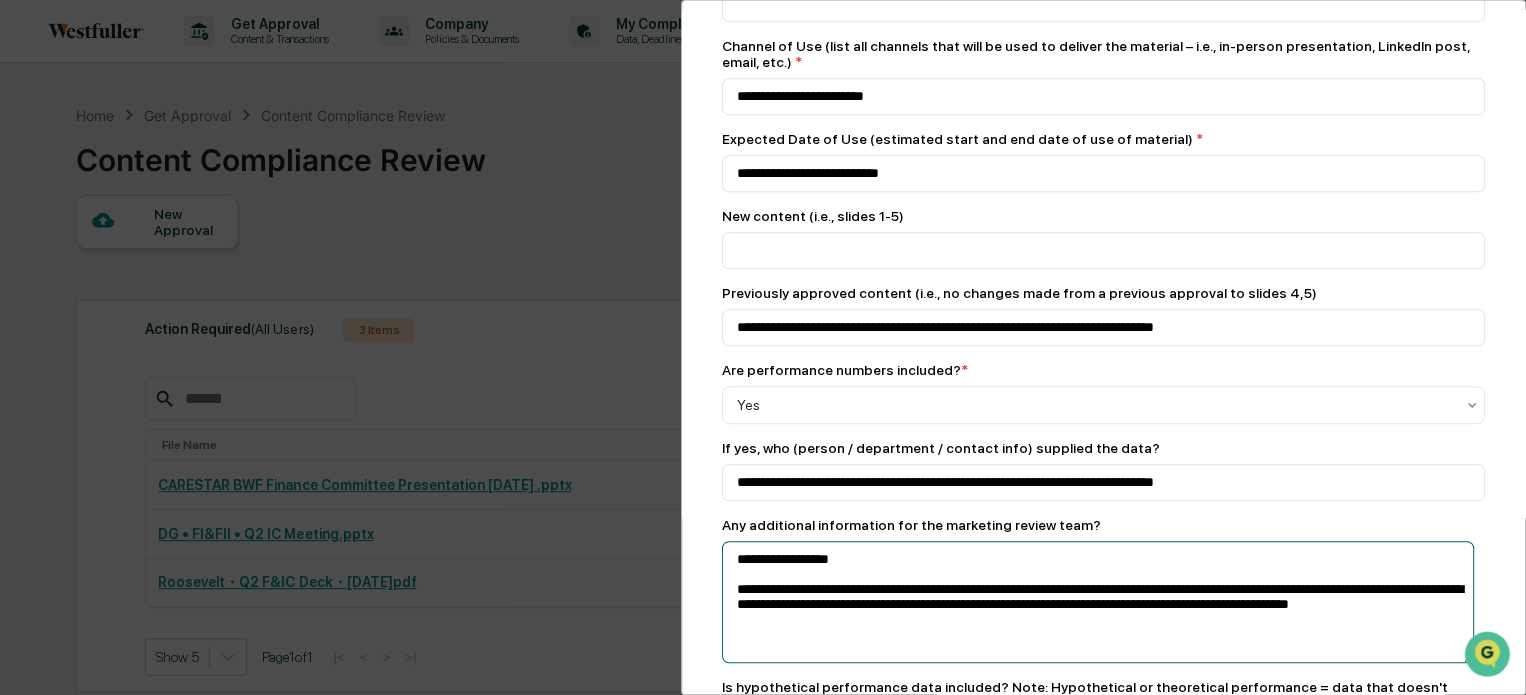 paste on "**********" 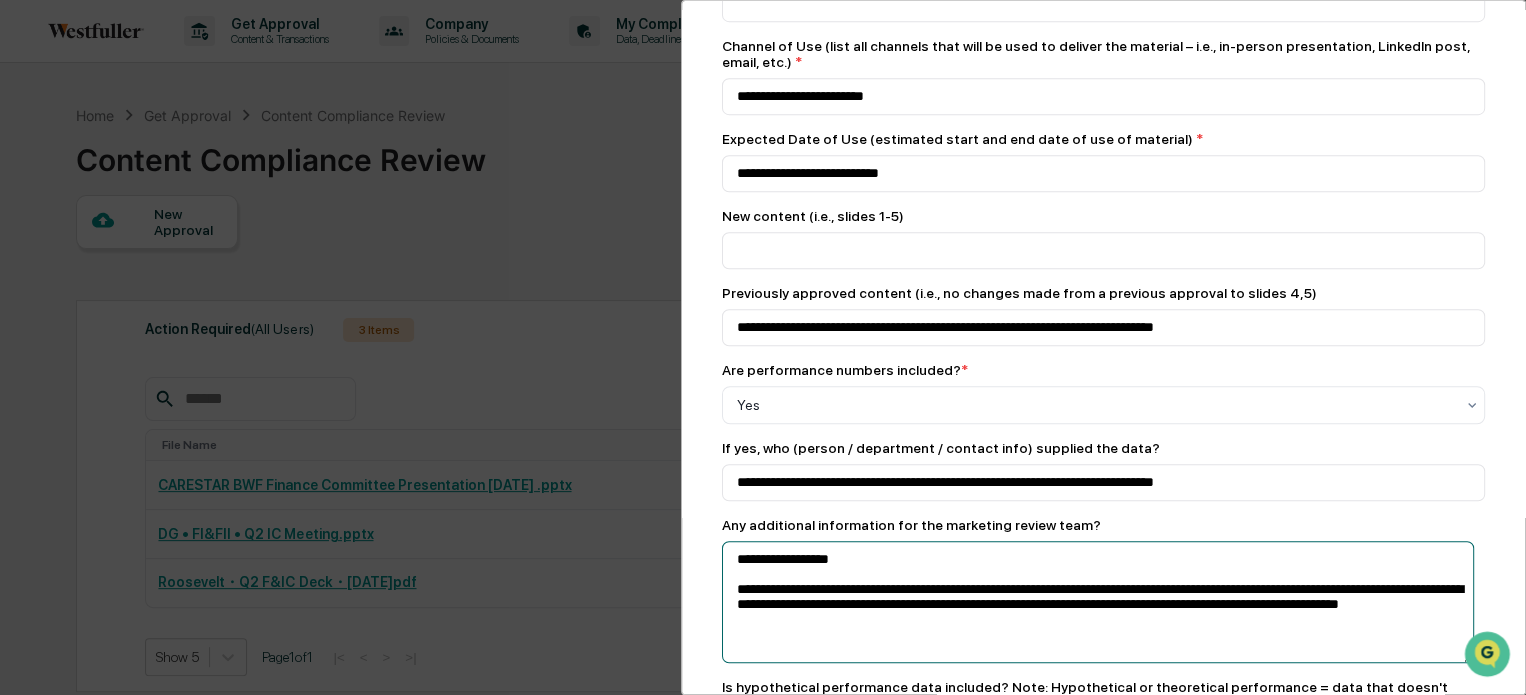 click on "**********" at bounding box center [1098, 602] 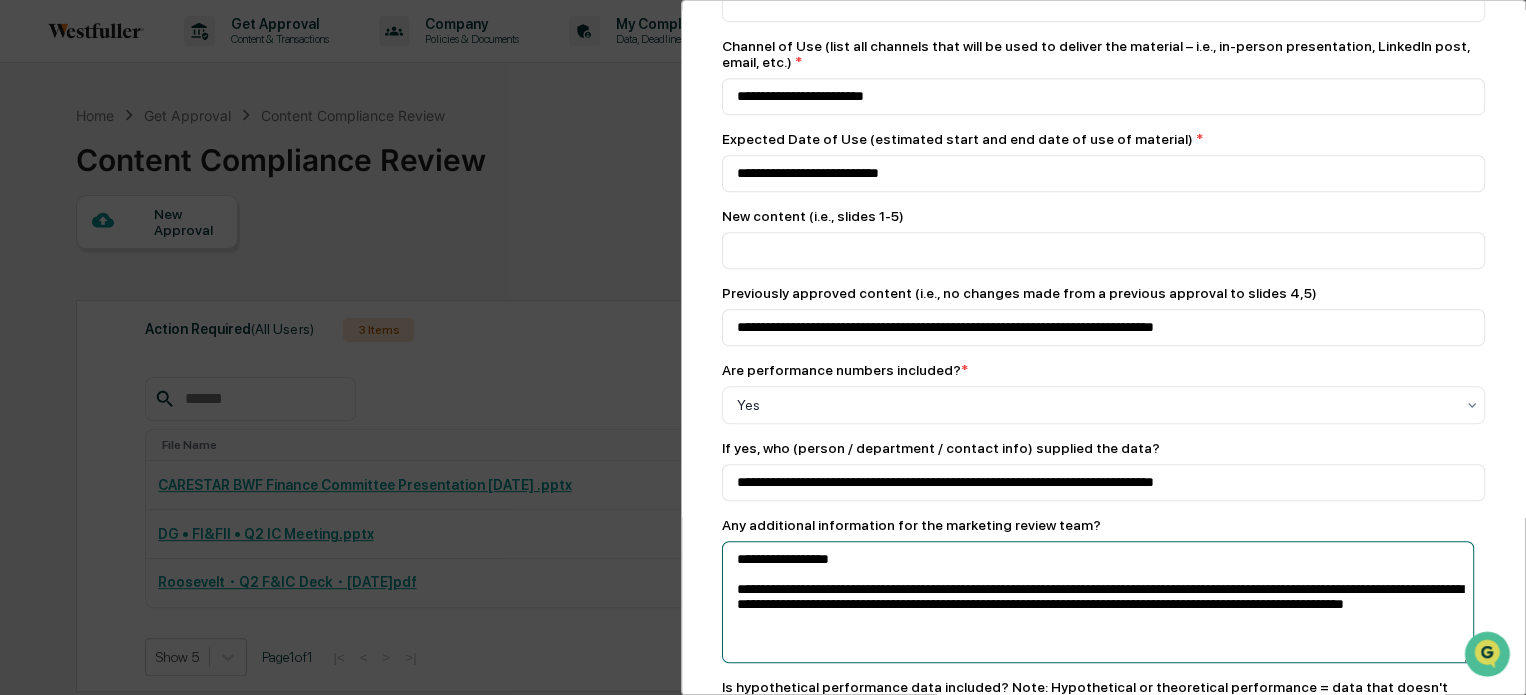 click on "**********" at bounding box center [1098, 602] 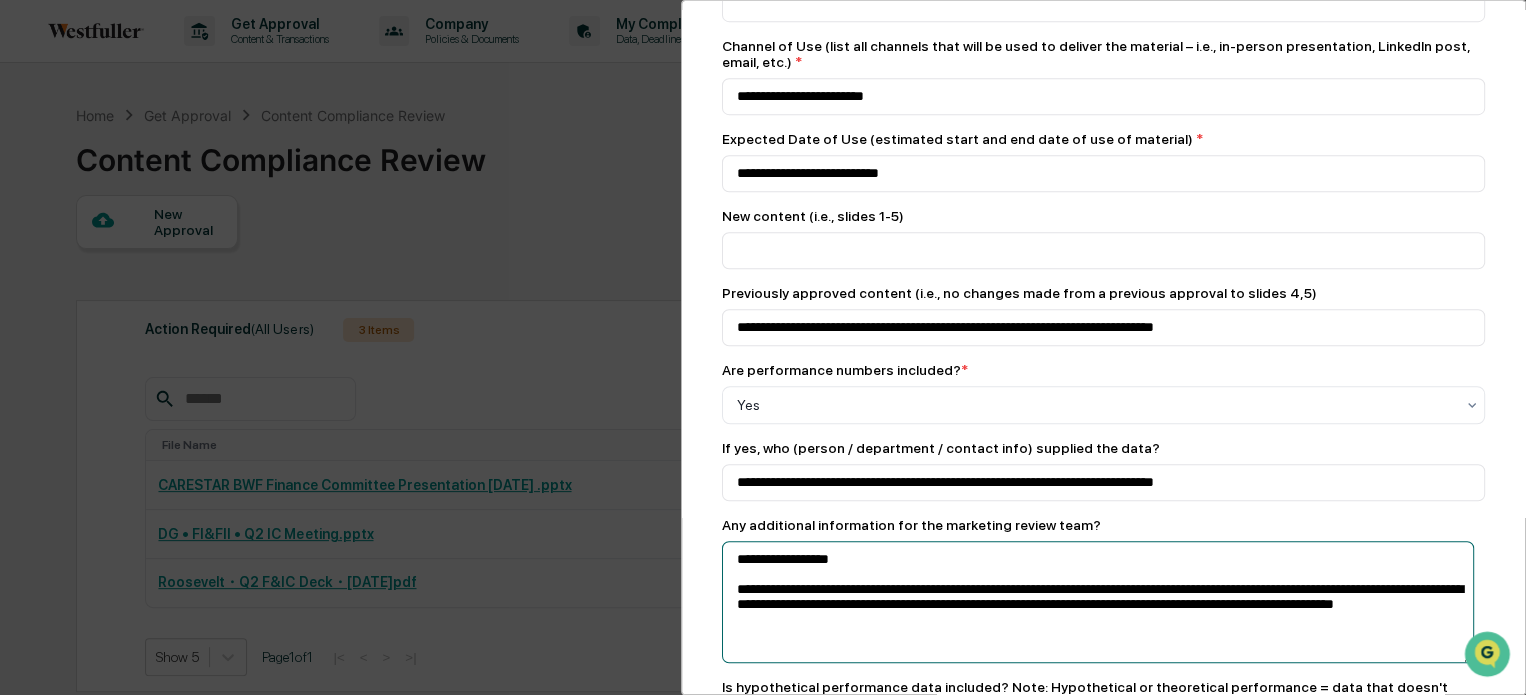 click on "**********" at bounding box center [1098, 602] 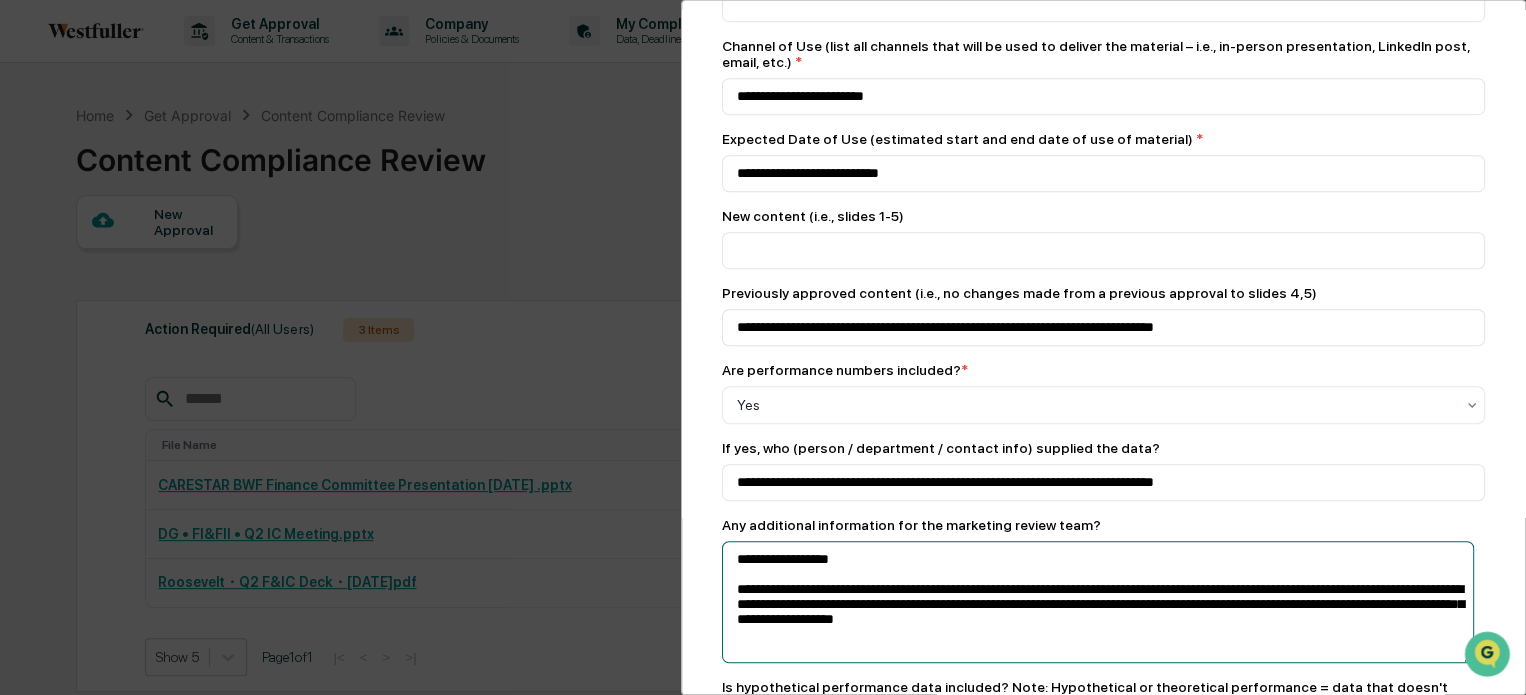 click on "**********" at bounding box center [1098, 602] 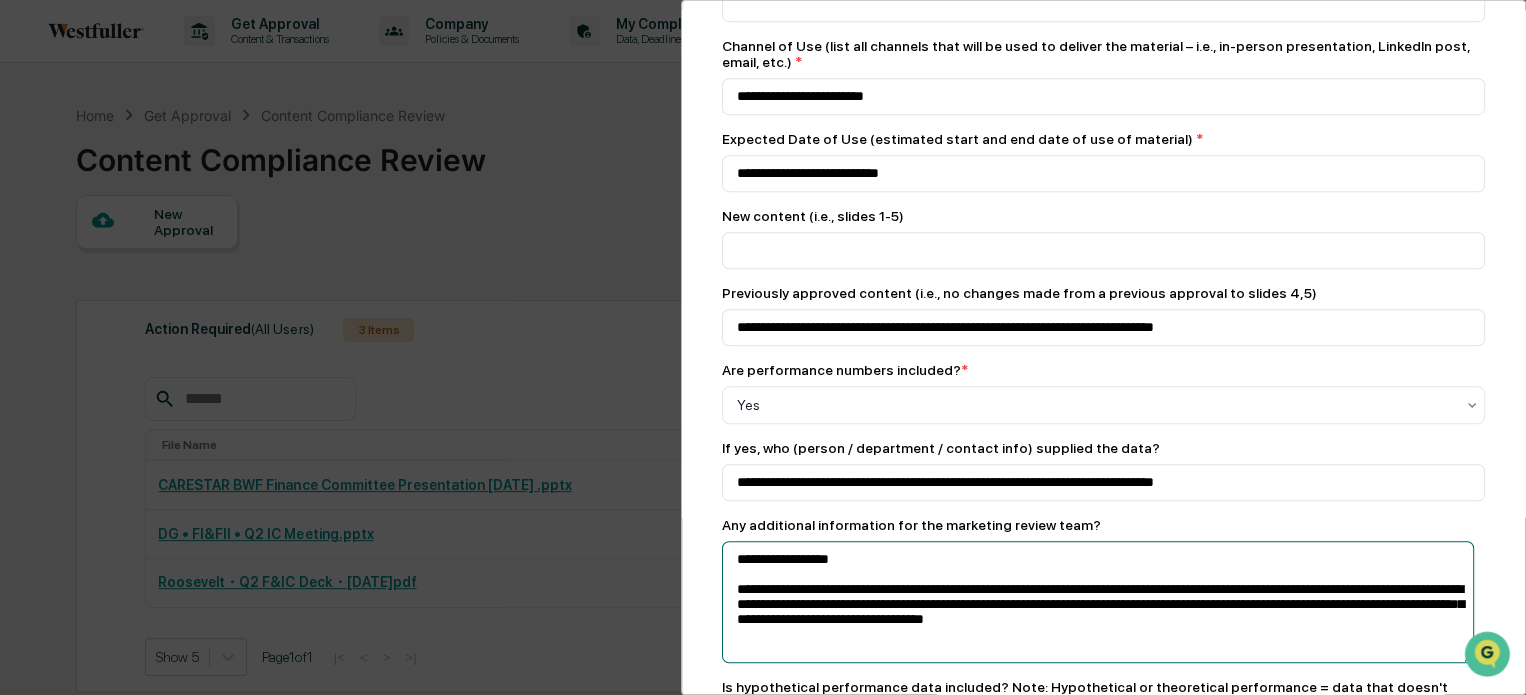 click on "**********" at bounding box center (1098, 602) 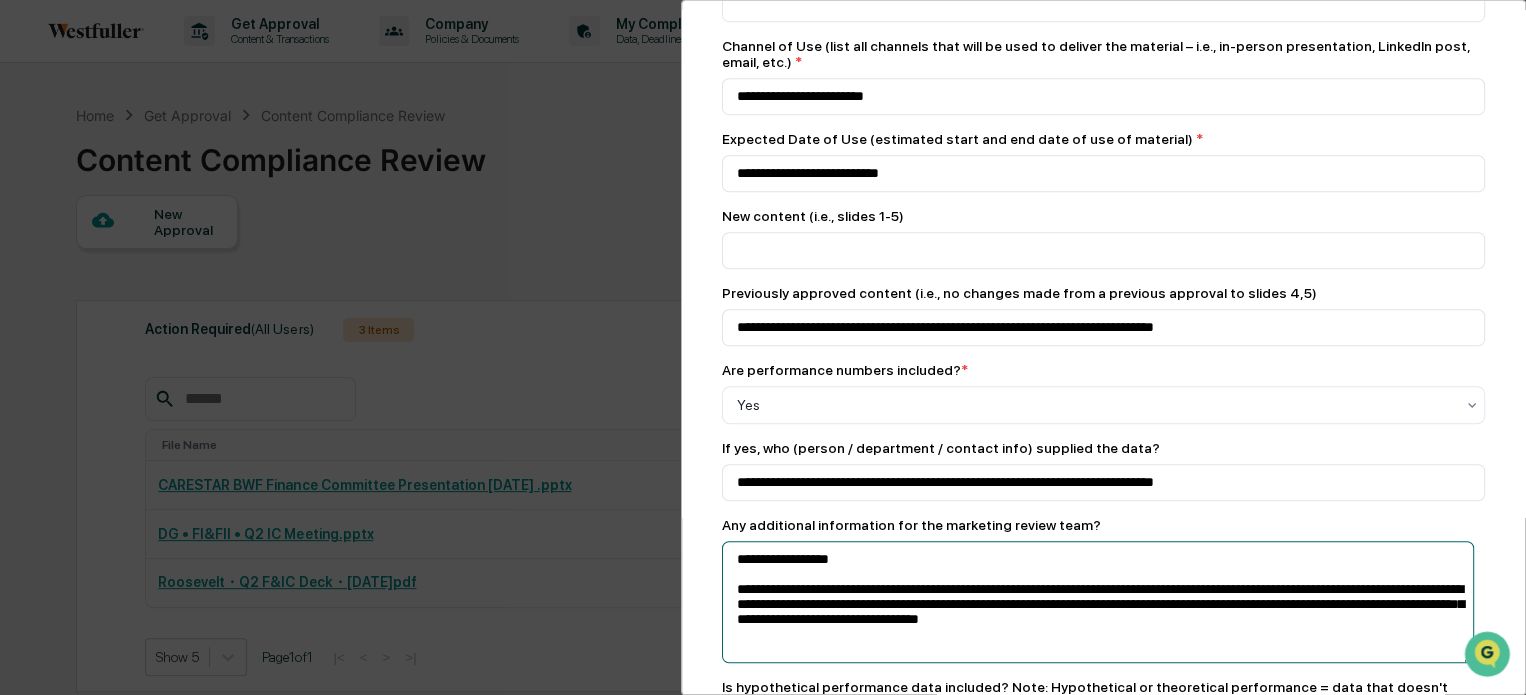click on "**********" at bounding box center (1098, 602) 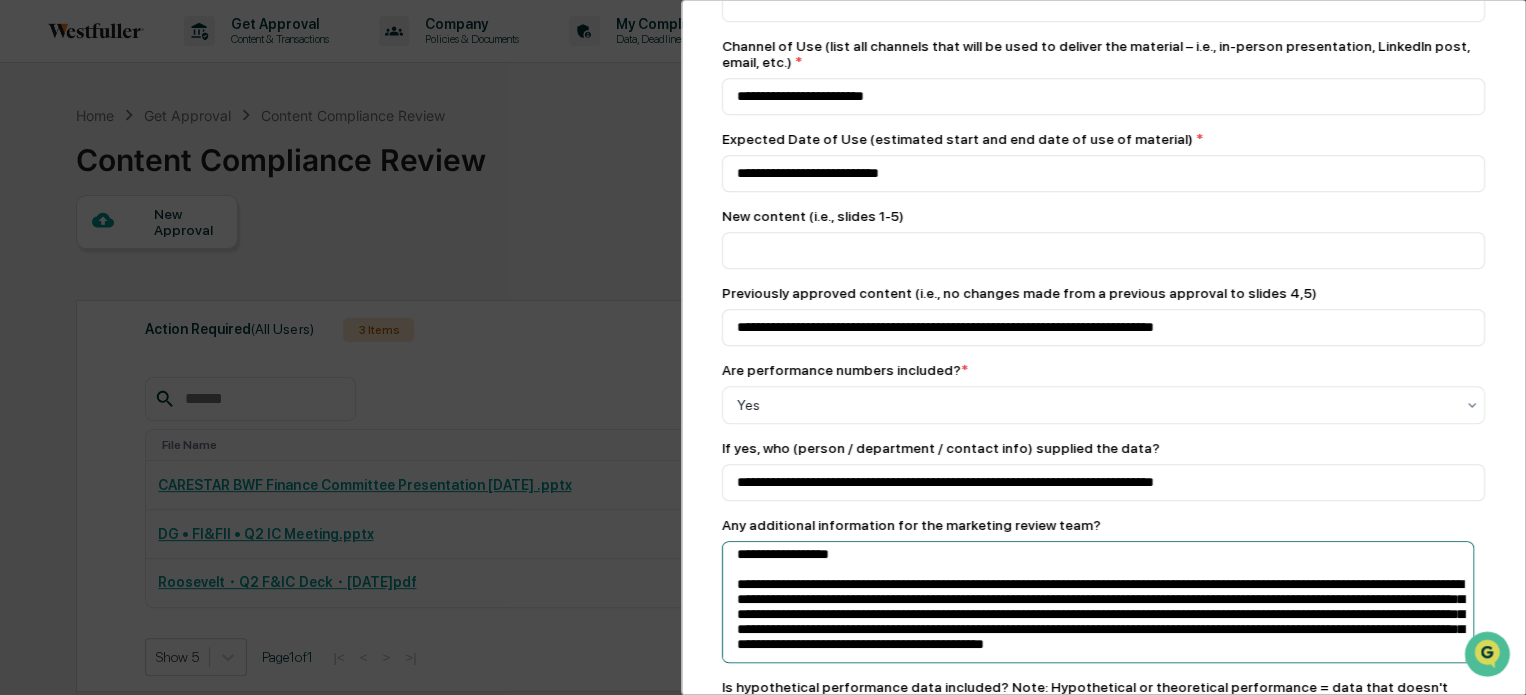 scroll, scrollTop: 0, scrollLeft: 0, axis: both 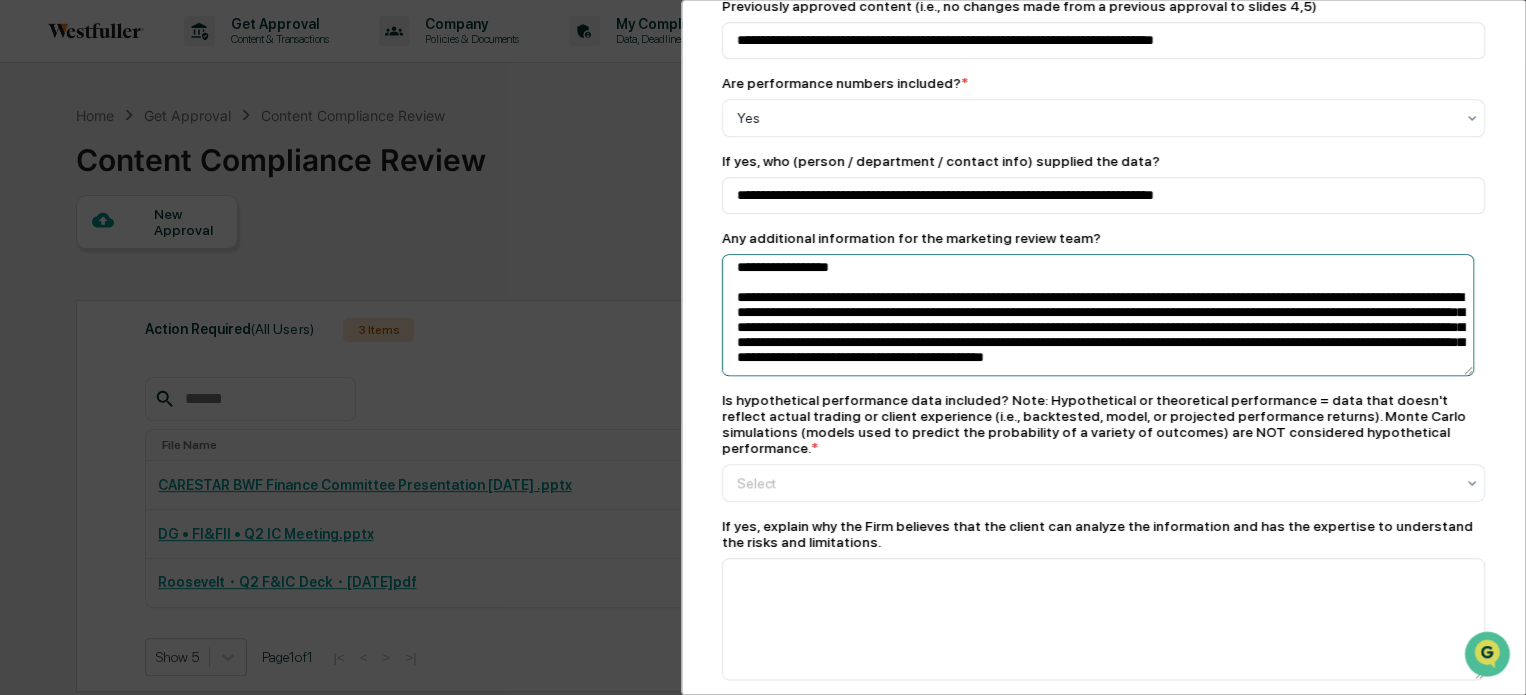 drag, startPoint x: 733, startPoint y: 602, endPoint x: 897, endPoint y: 401, distance: 259.41666 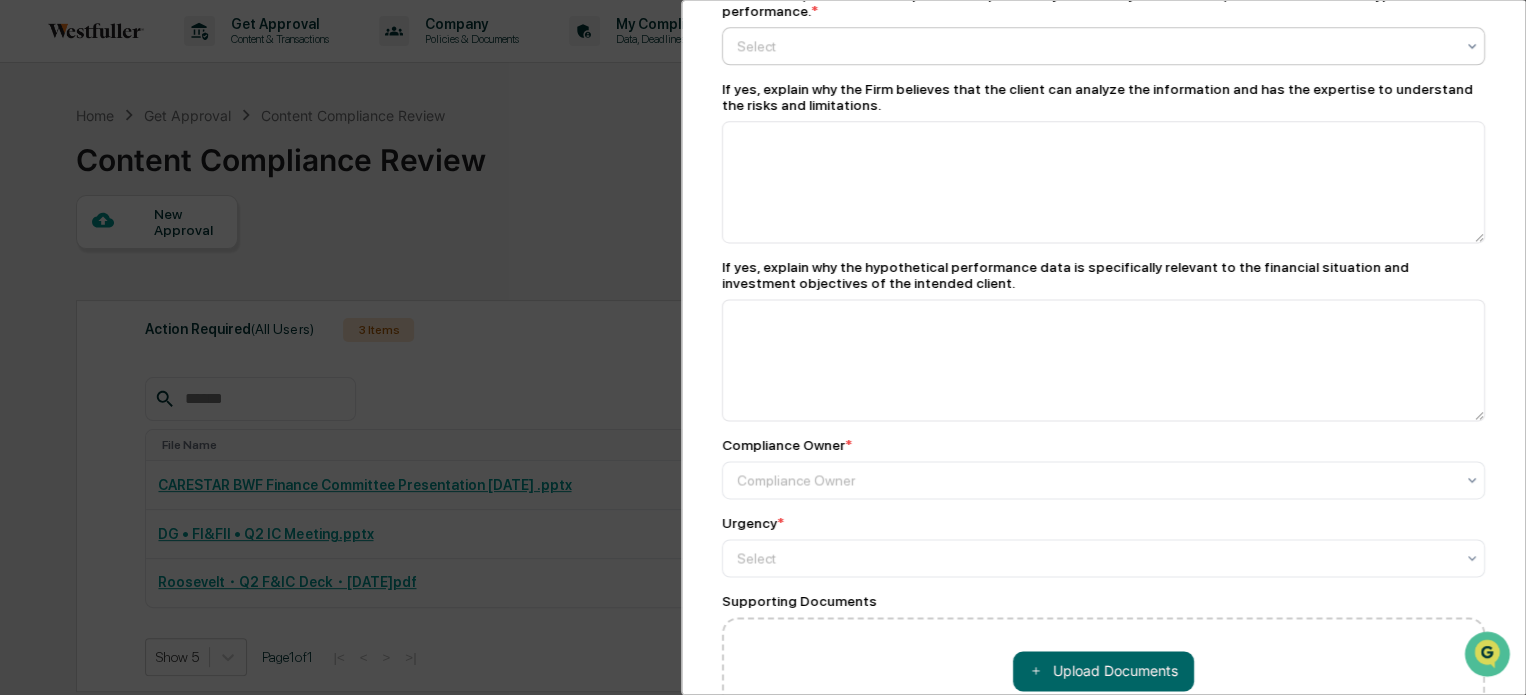 scroll, scrollTop: 1287, scrollLeft: 0, axis: vertical 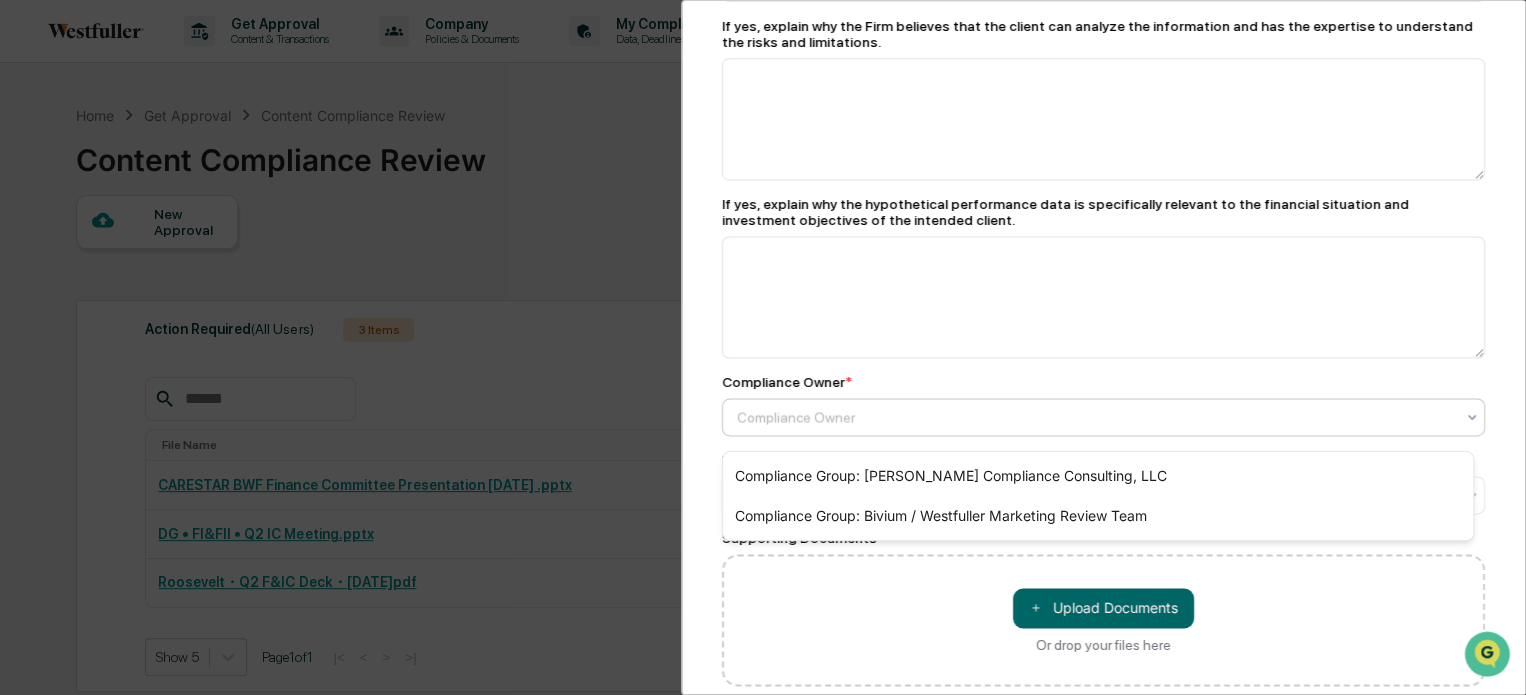 click 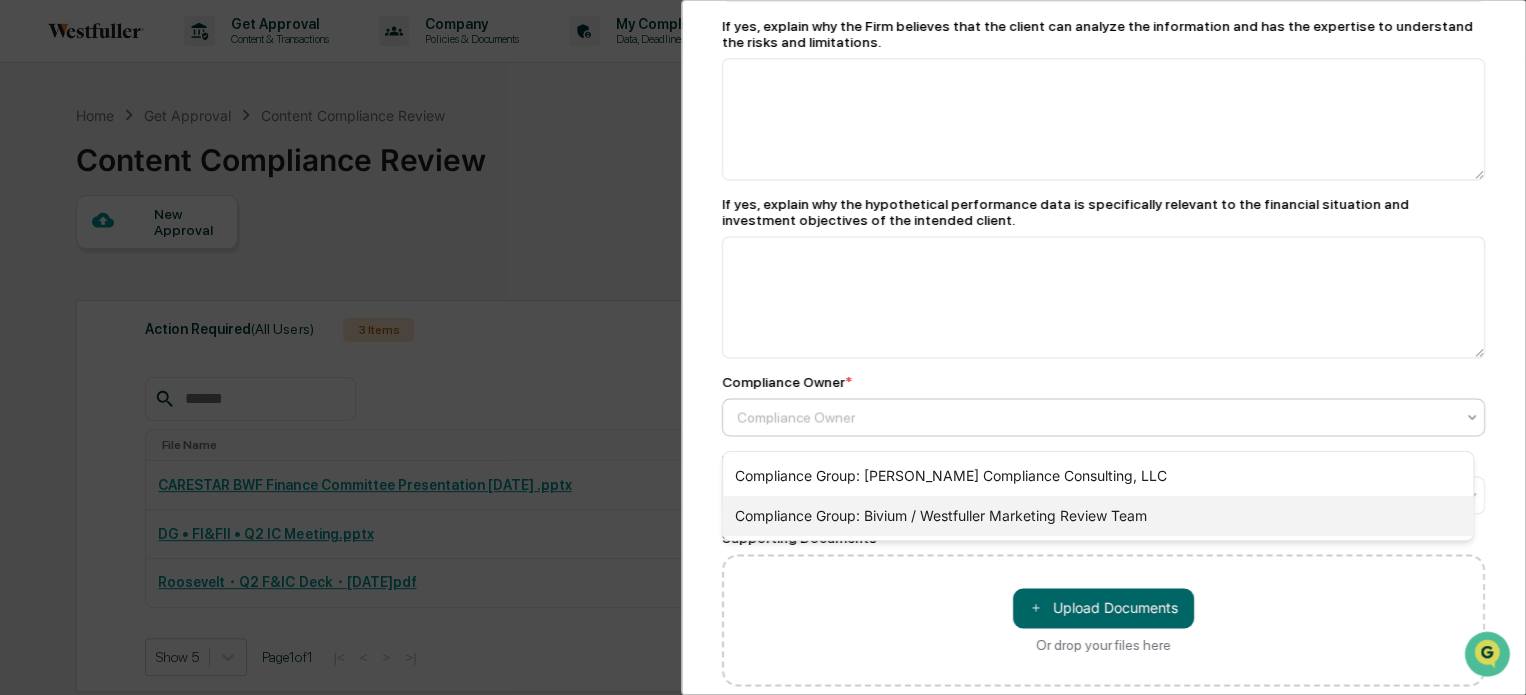 click on "Compliance Group: Bivium / Westfuller Marketing Review Team" at bounding box center [1098, 516] 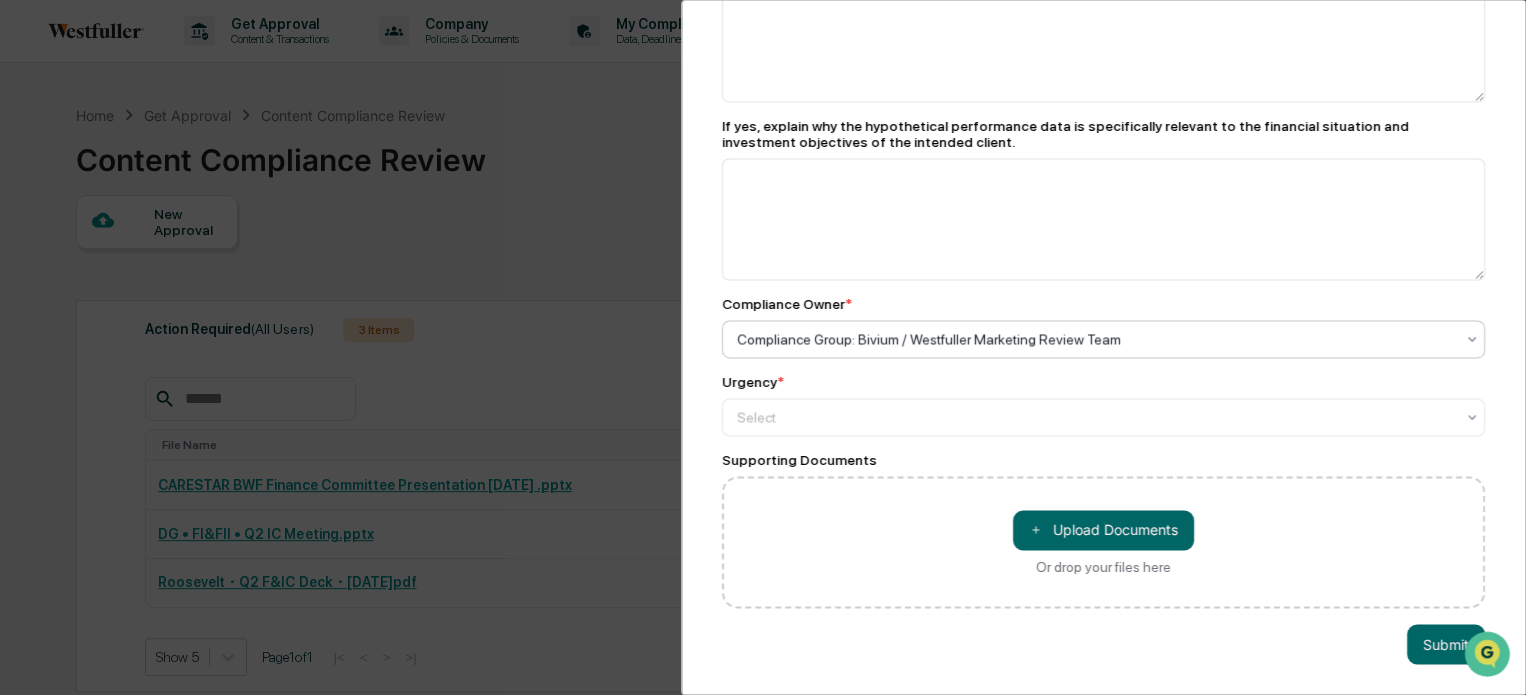 scroll, scrollTop: 1387, scrollLeft: 0, axis: vertical 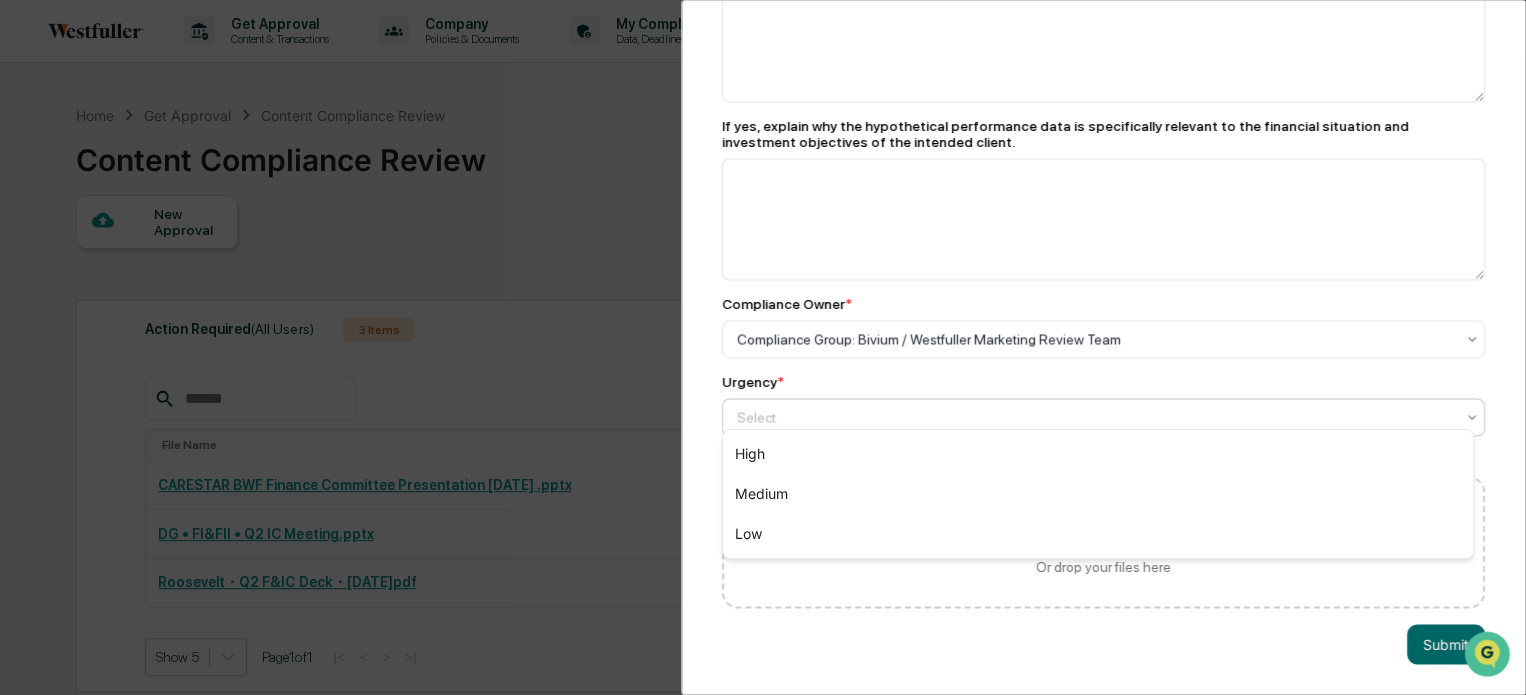 click at bounding box center [1095, 417] 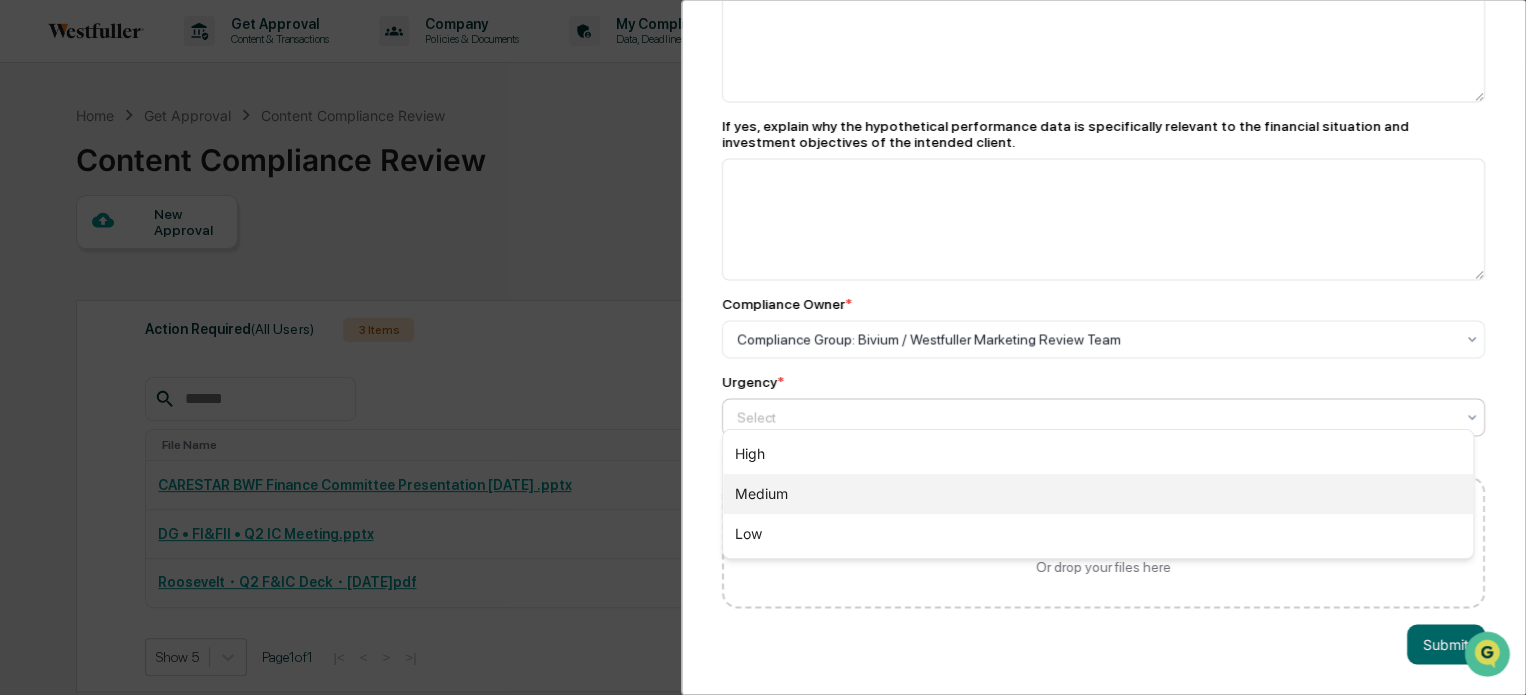 click on "Medium" at bounding box center (1098, 494) 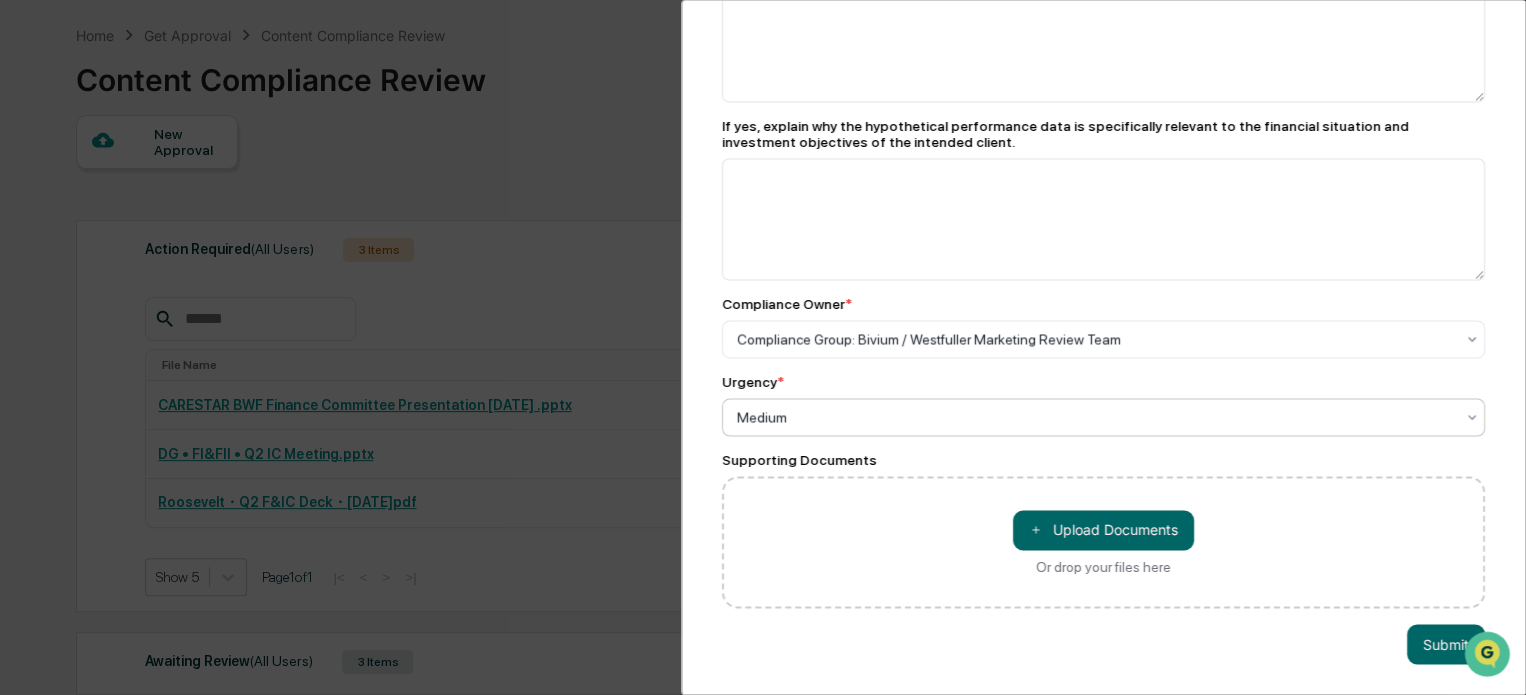 scroll, scrollTop: 394, scrollLeft: 0, axis: vertical 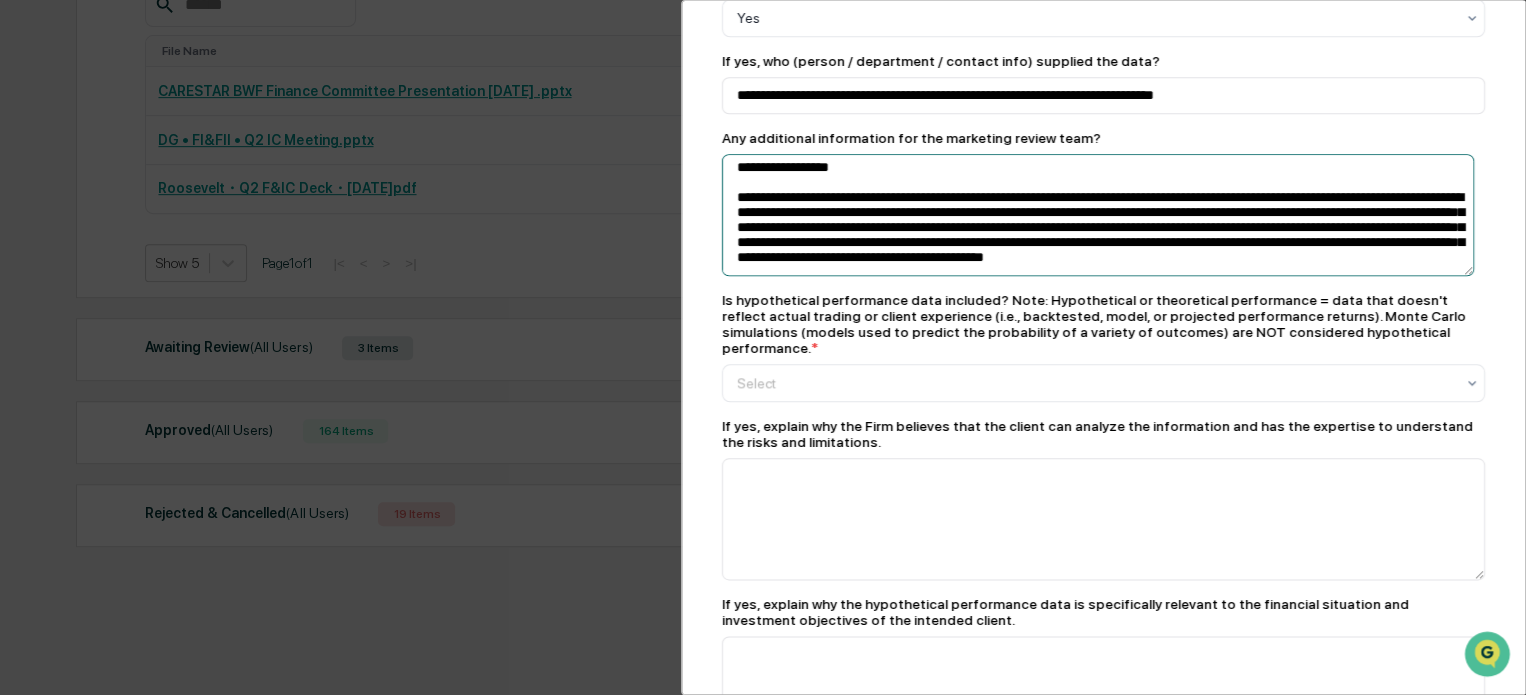 click on "**********" at bounding box center [1098, 215] 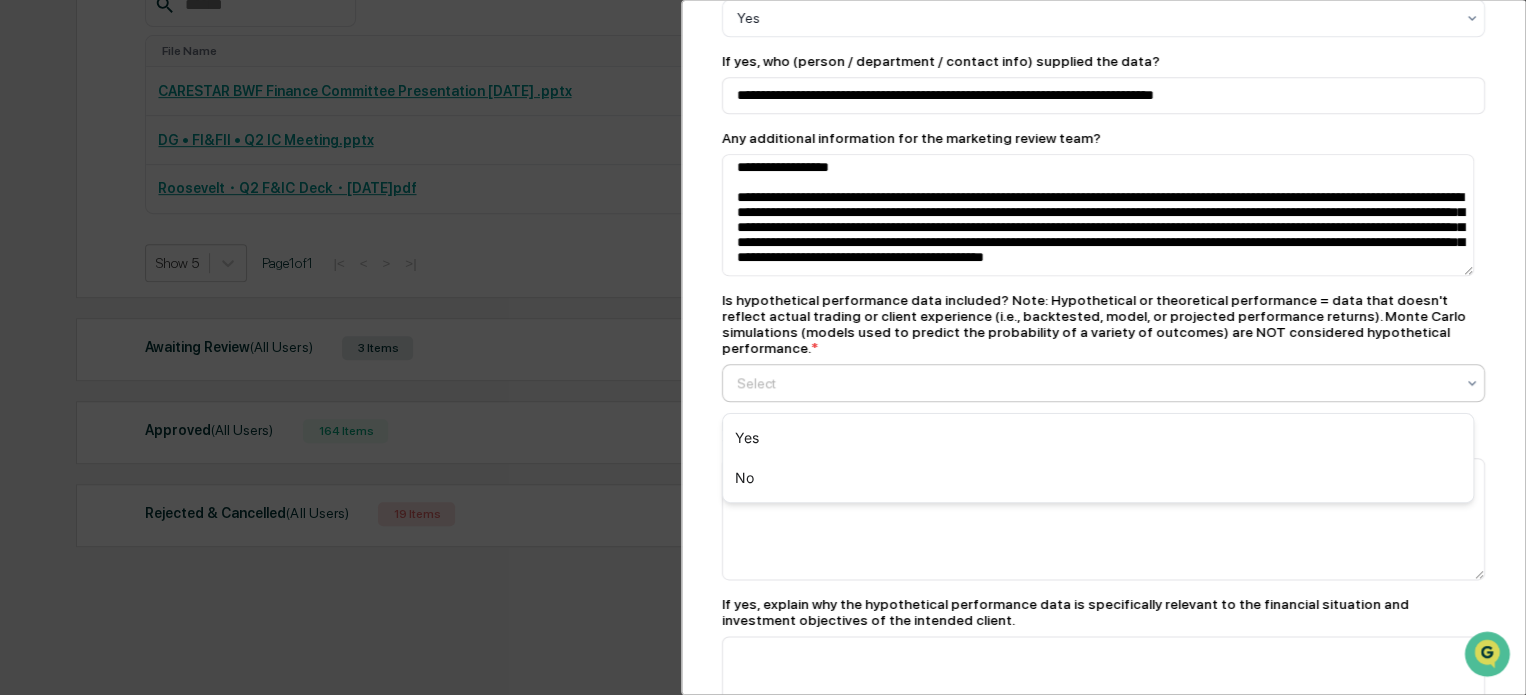 click 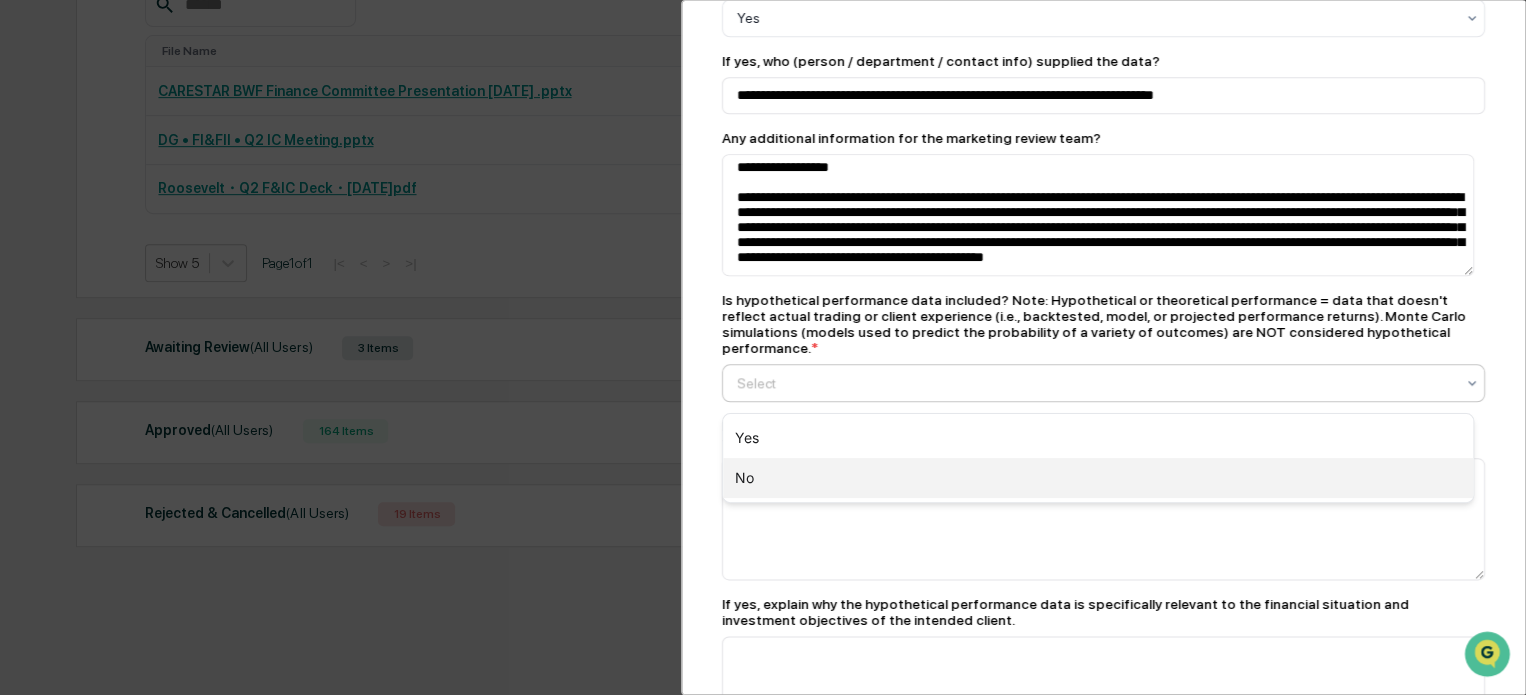click on "No" at bounding box center [1098, 478] 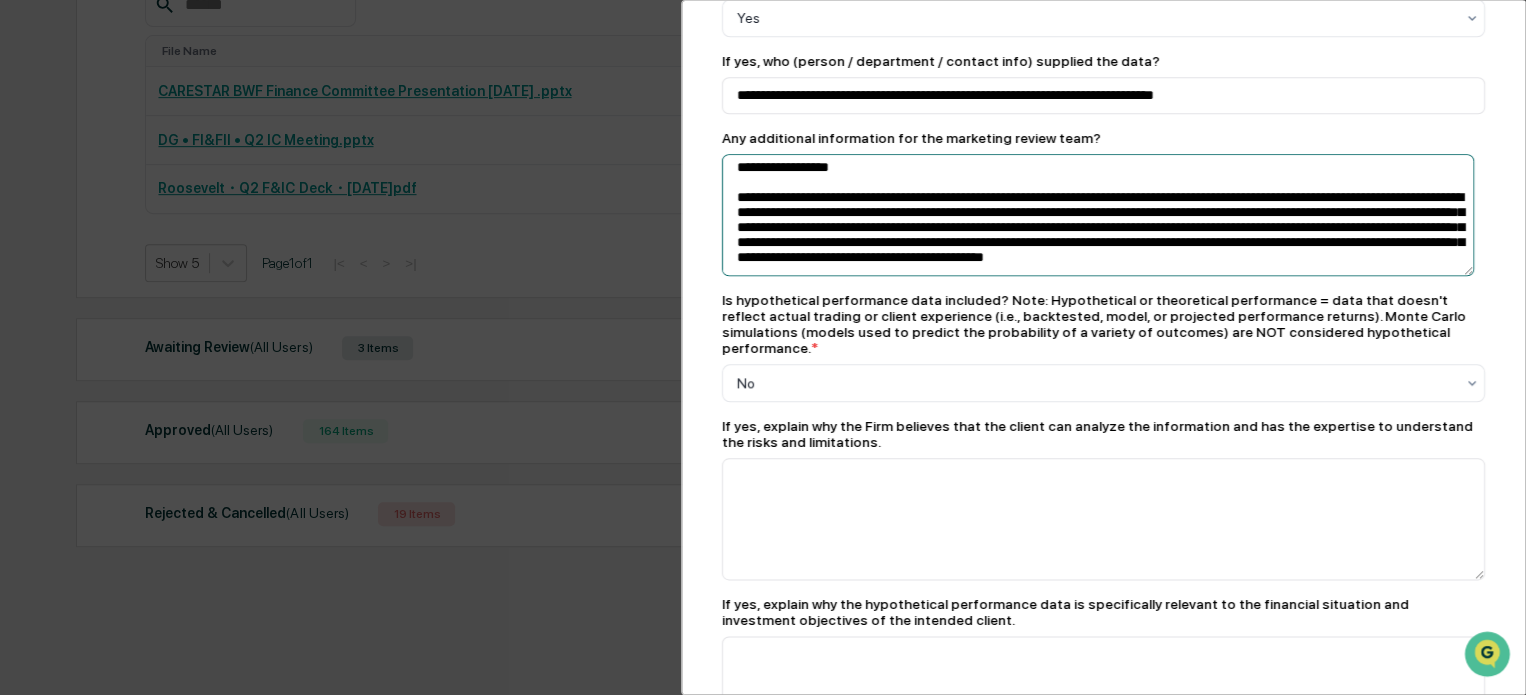 click on "**********" at bounding box center (1098, 215) 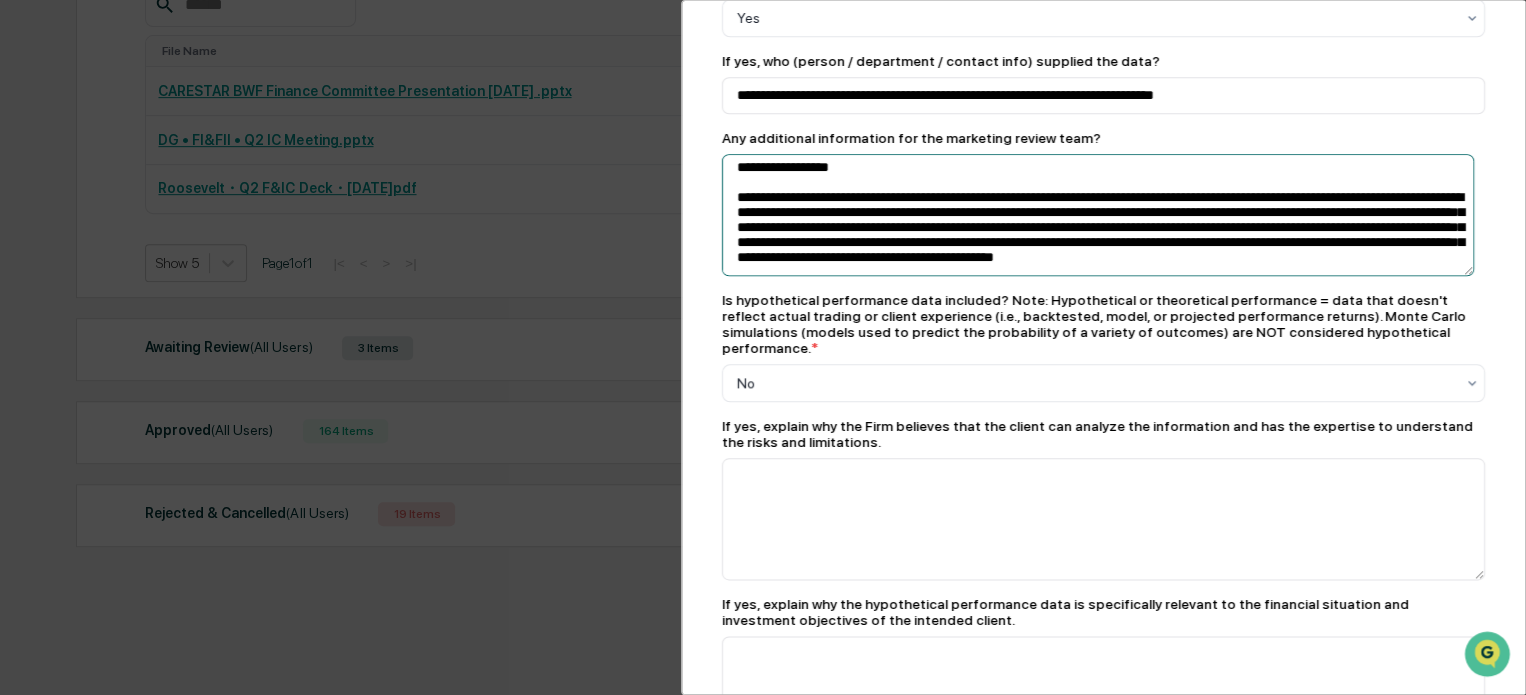 scroll, scrollTop: 58, scrollLeft: 0, axis: vertical 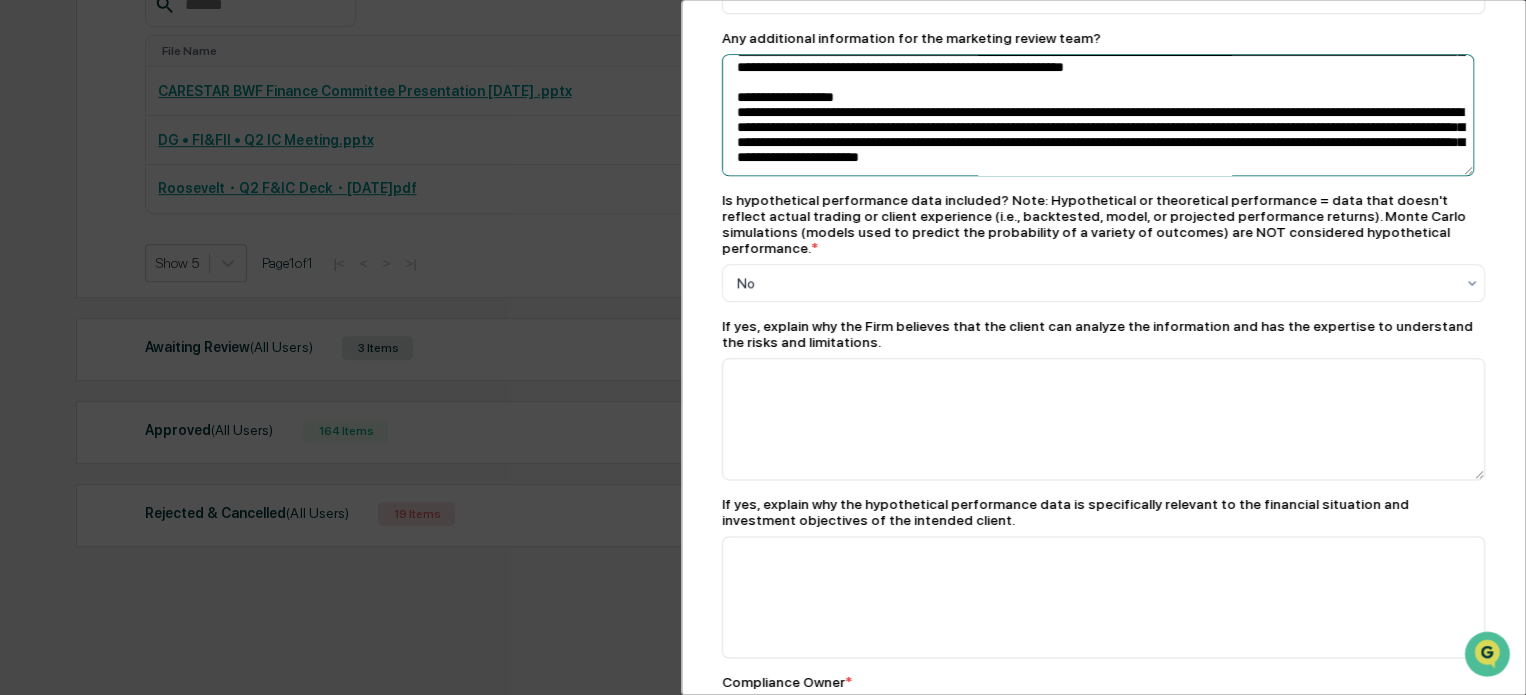 drag, startPoint x: 731, startPoint y: 126, endPoint x: 1224, endPoint y: 129, distance: 493.00912 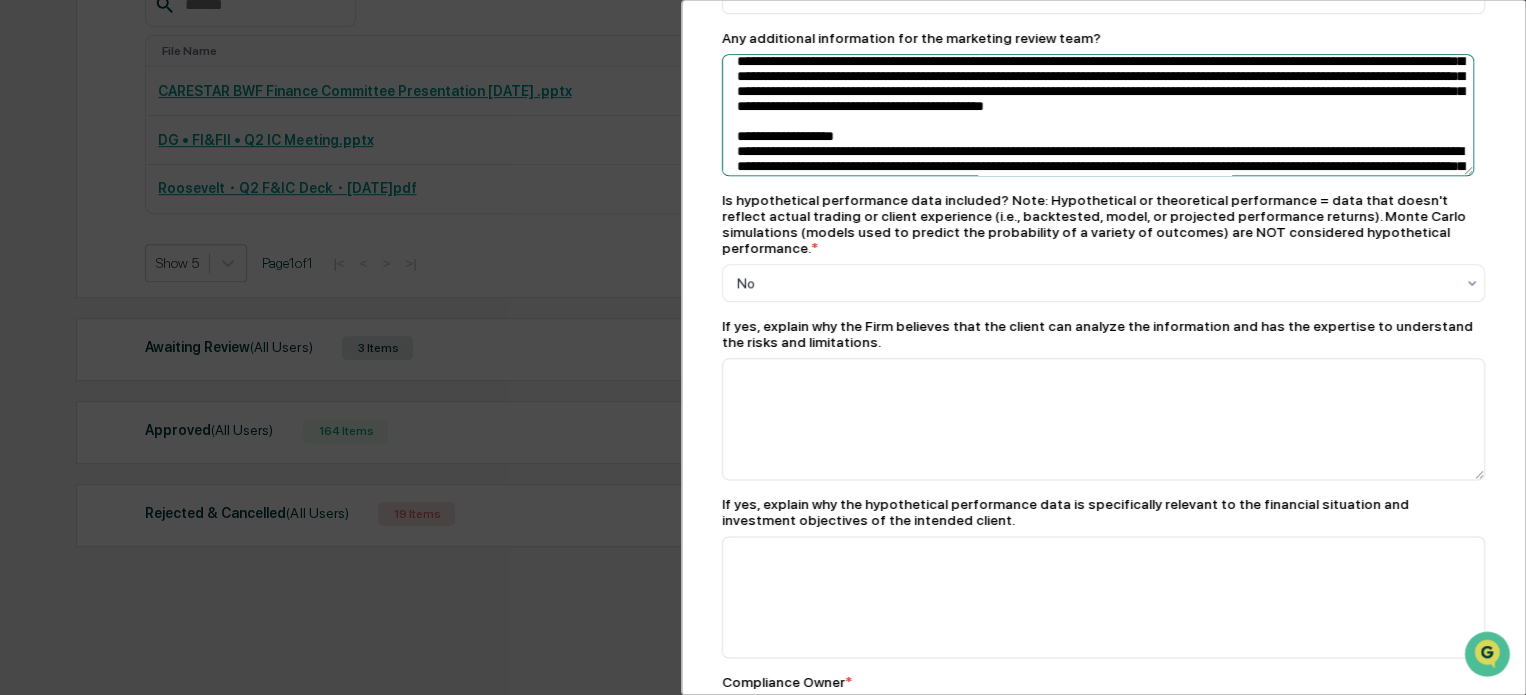 scroll, scrollTop: 0, scrollLeft: 0, axis: both 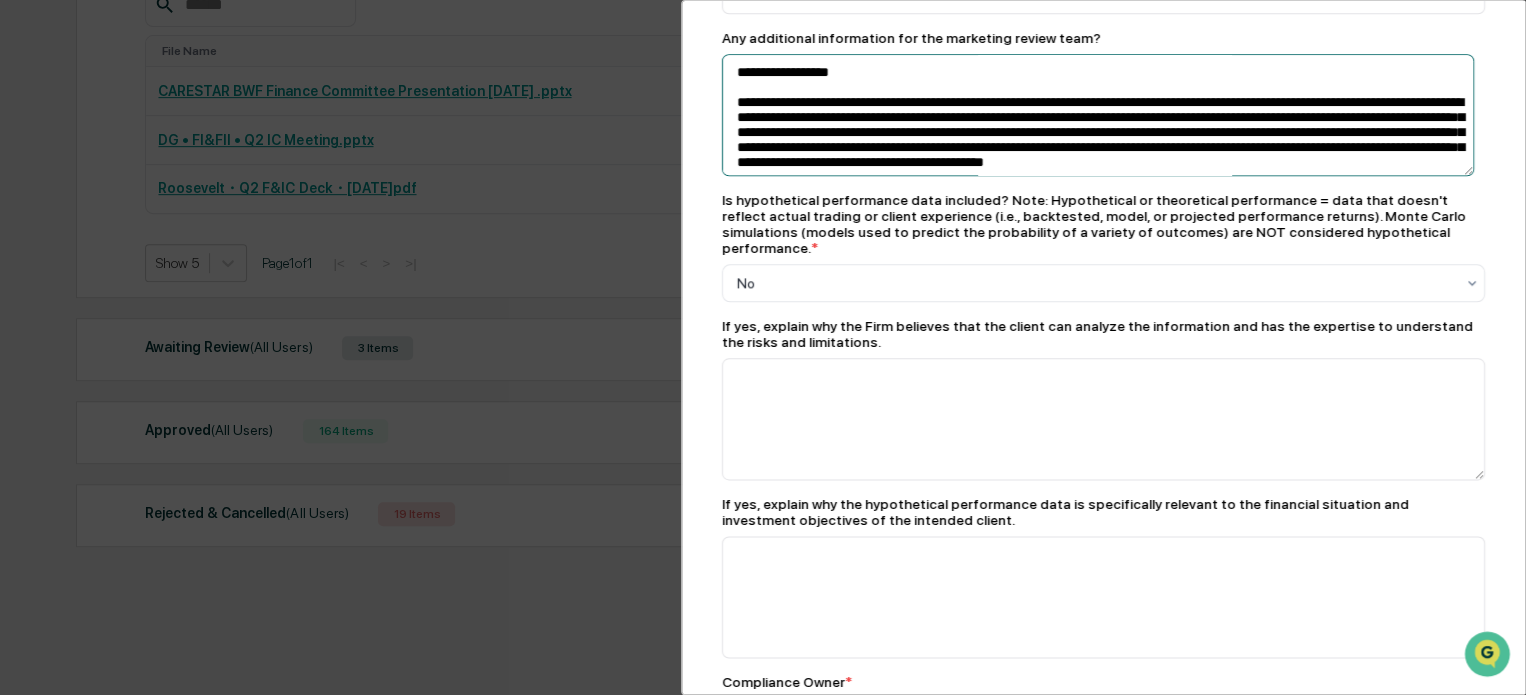 click at bounding box center (1098, 115) 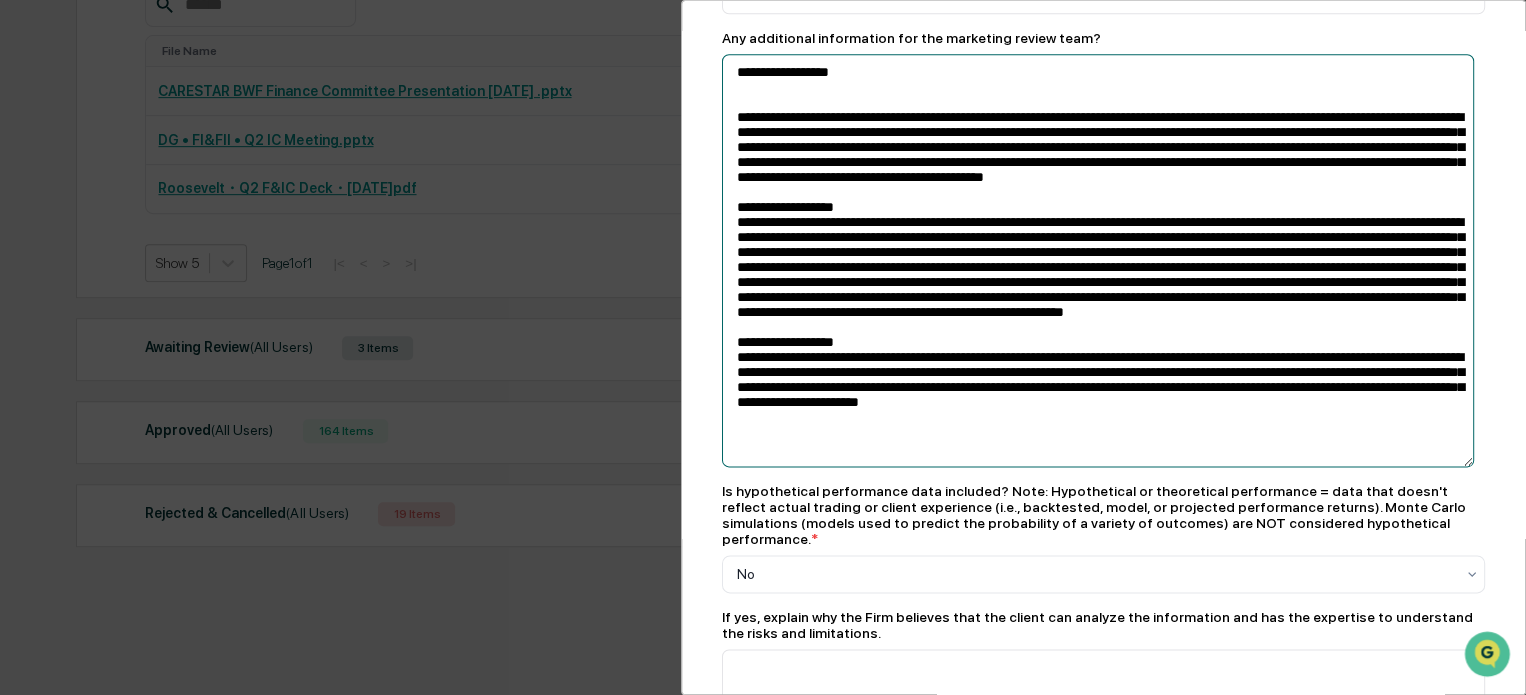 drag, startPoint x: 1468, startPoint y: 192, endPoint x: 1466, endPoint y: 484, distance: 292.00684 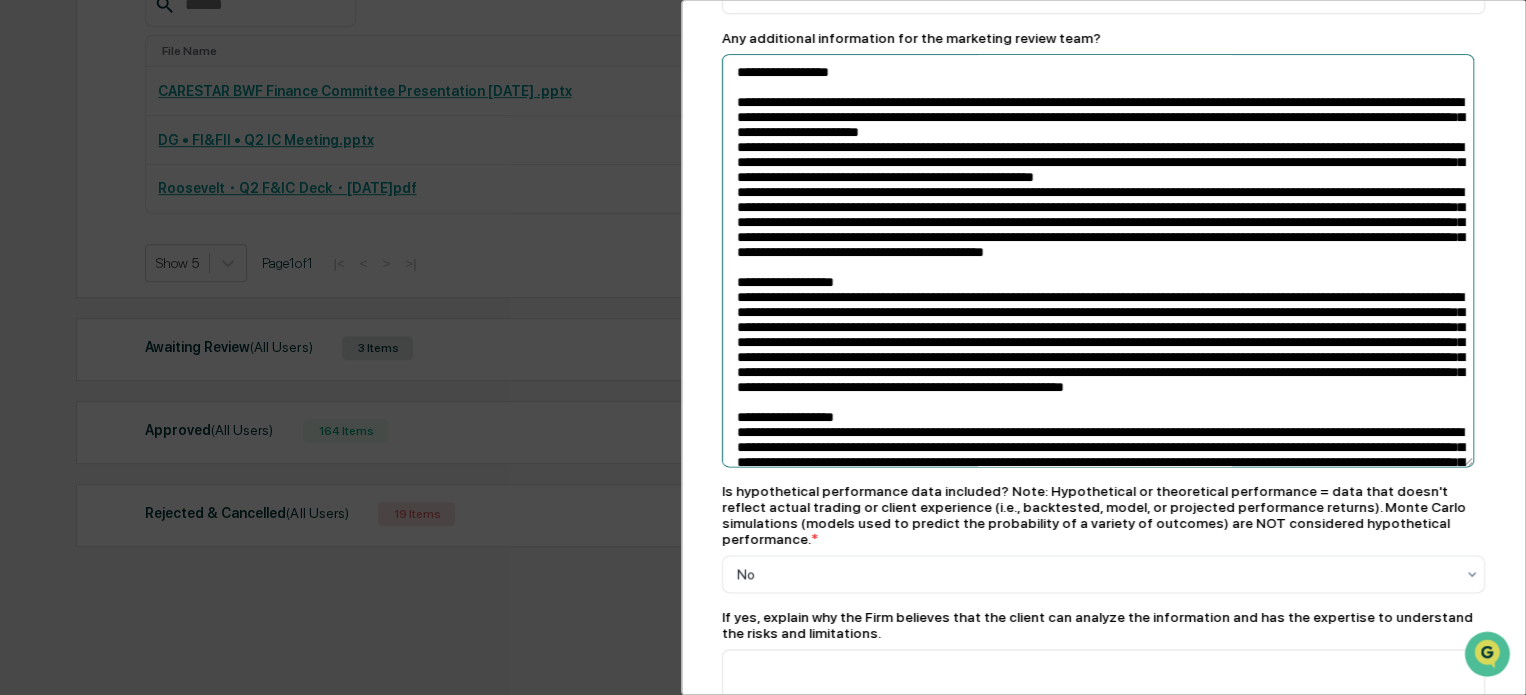 click at bounding box center (1098, 260) 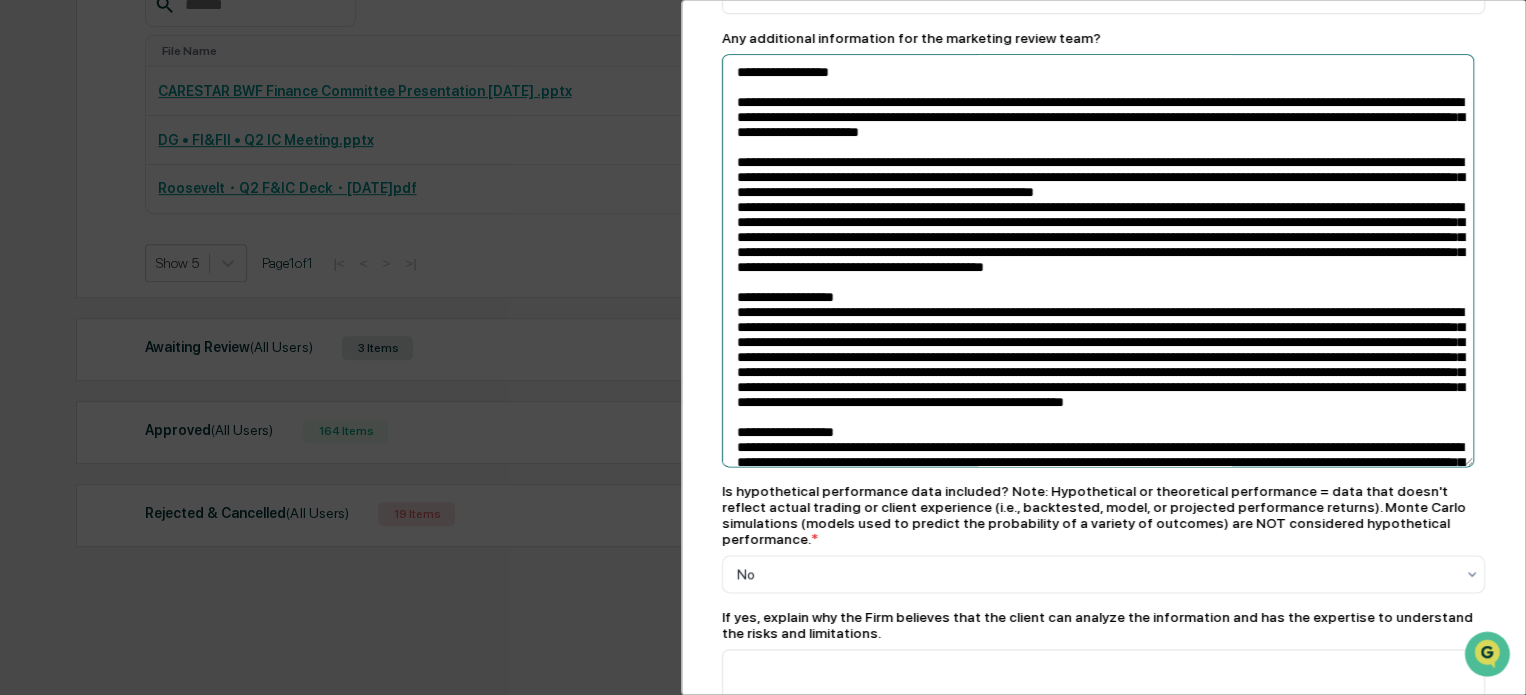 drag, startPoint x: 734, startPoint y: 248, endPoint x: 853, endPoint y: 324, distance: 141.19844 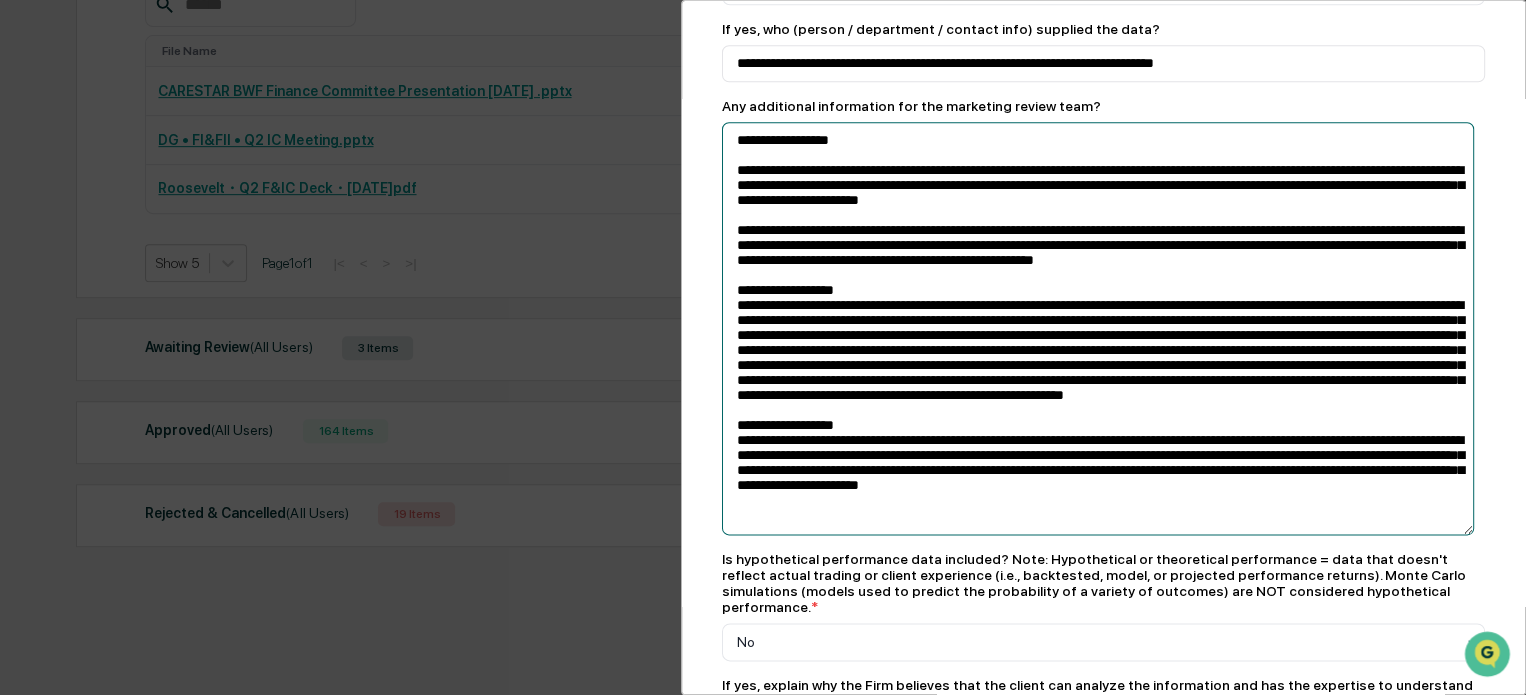 scroll, scrollTop: 887, scrollLeft: 0, axis: vertical 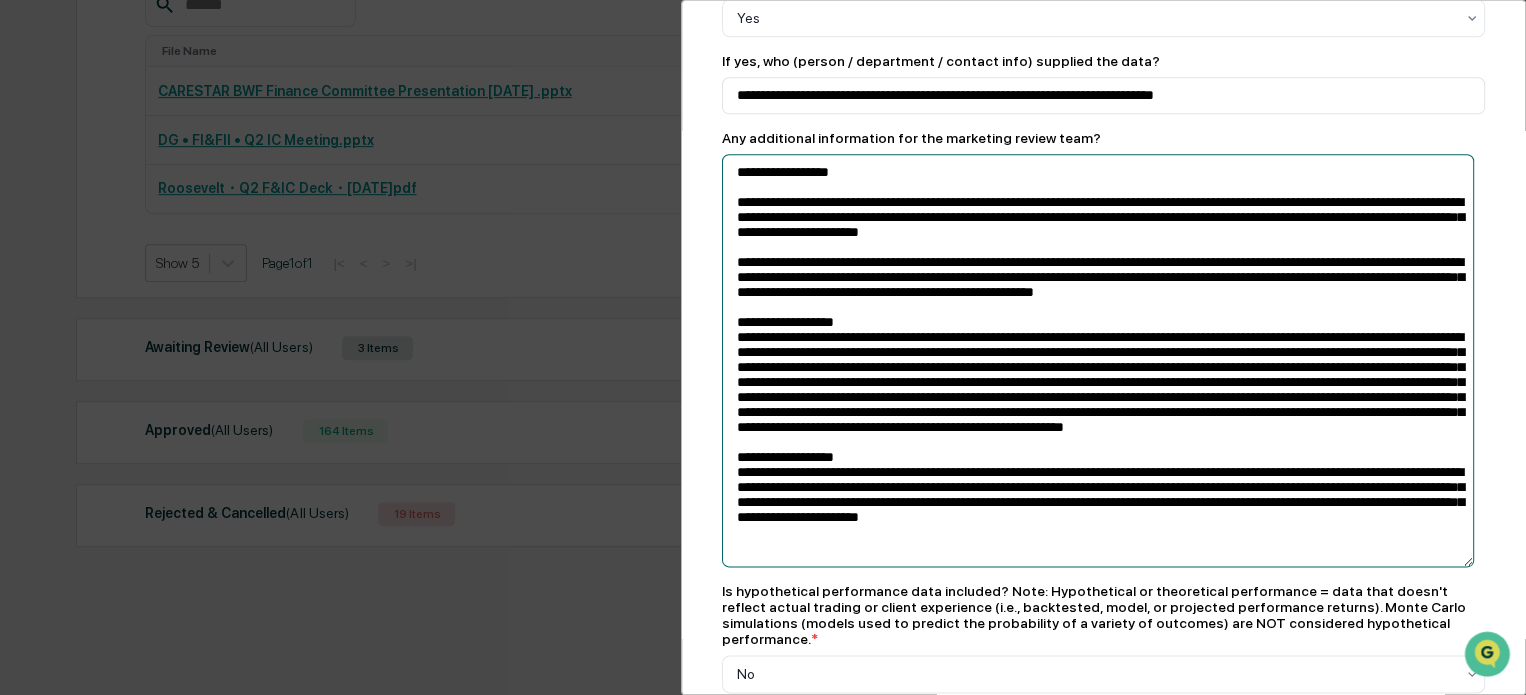 click at bounding box center [1098, 360] 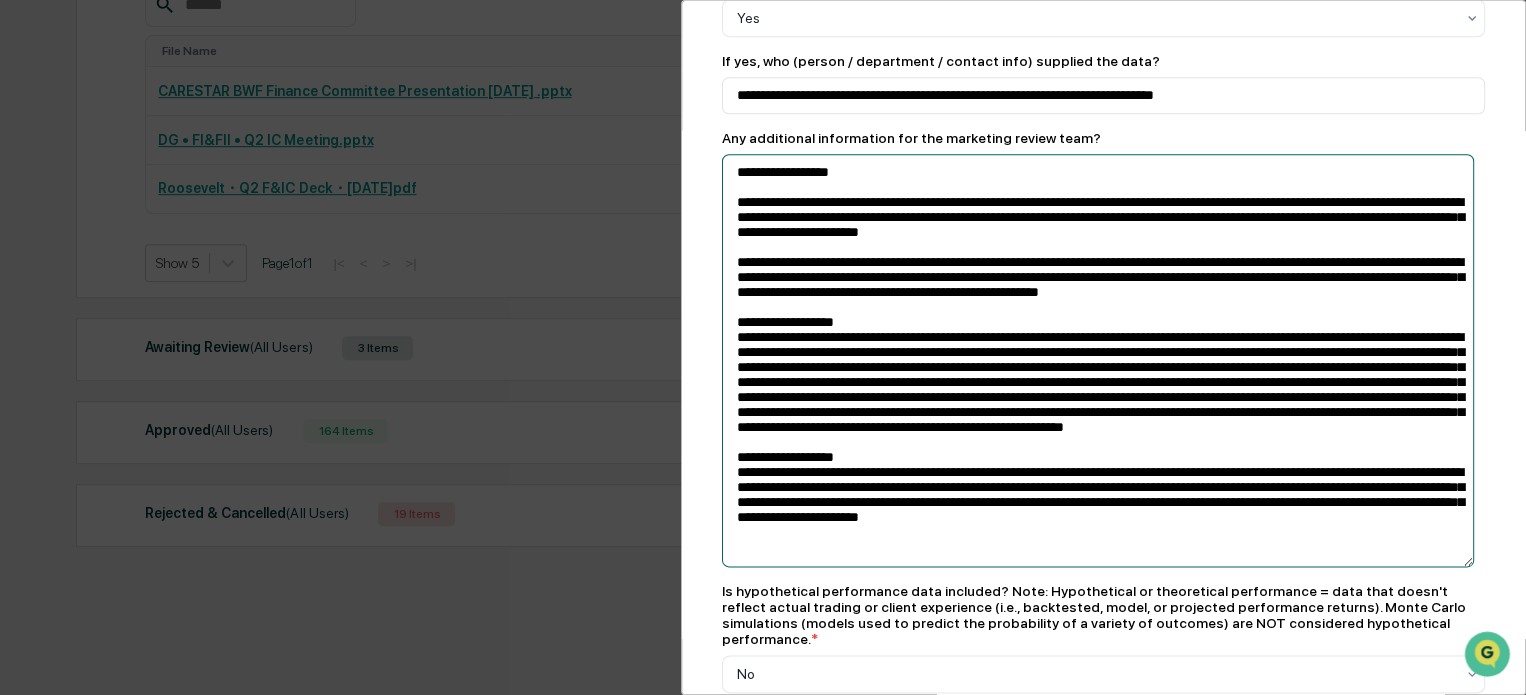 click at bounding box center [1098, 360] 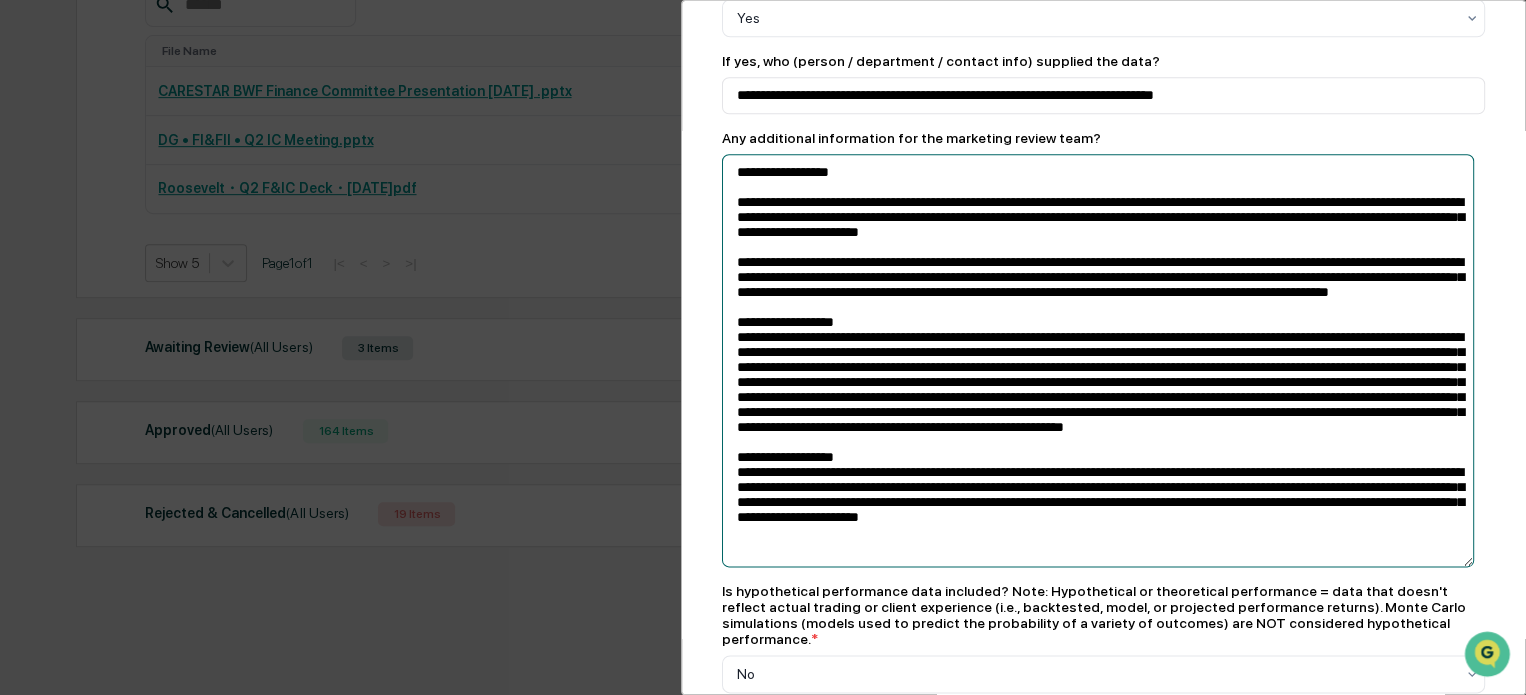 click at bounding box center (1098, 360) 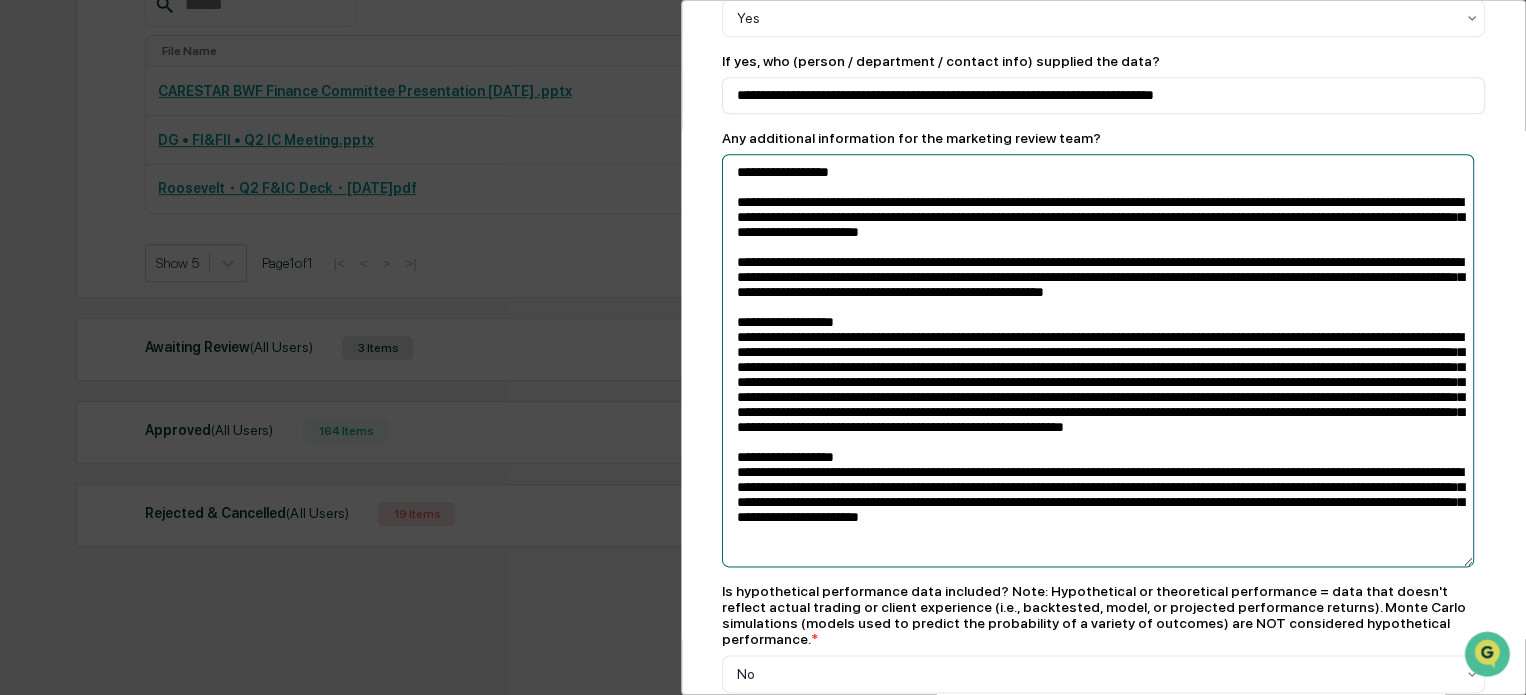 scroll, scrollTop: 987, scrollLeft: 0, axis: vertical 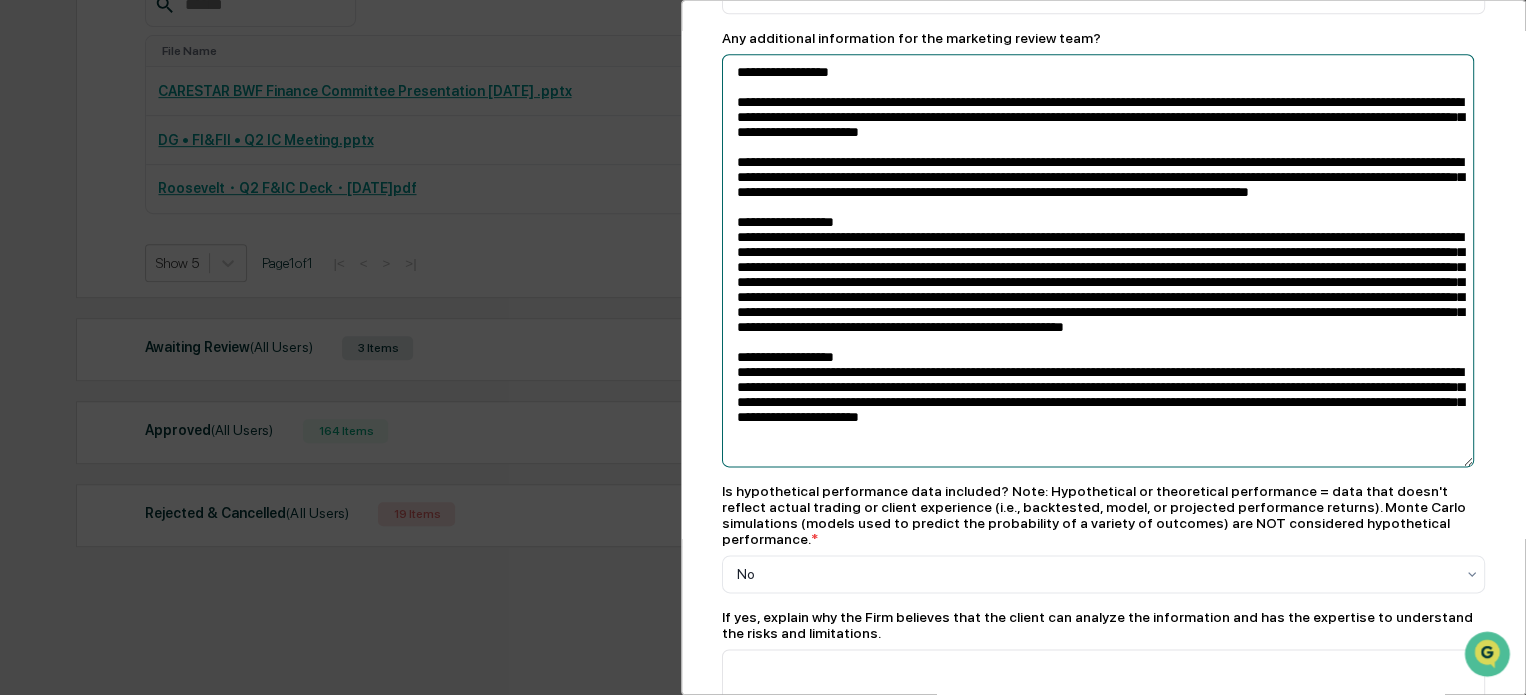 click at bounding box center [1098, 260] 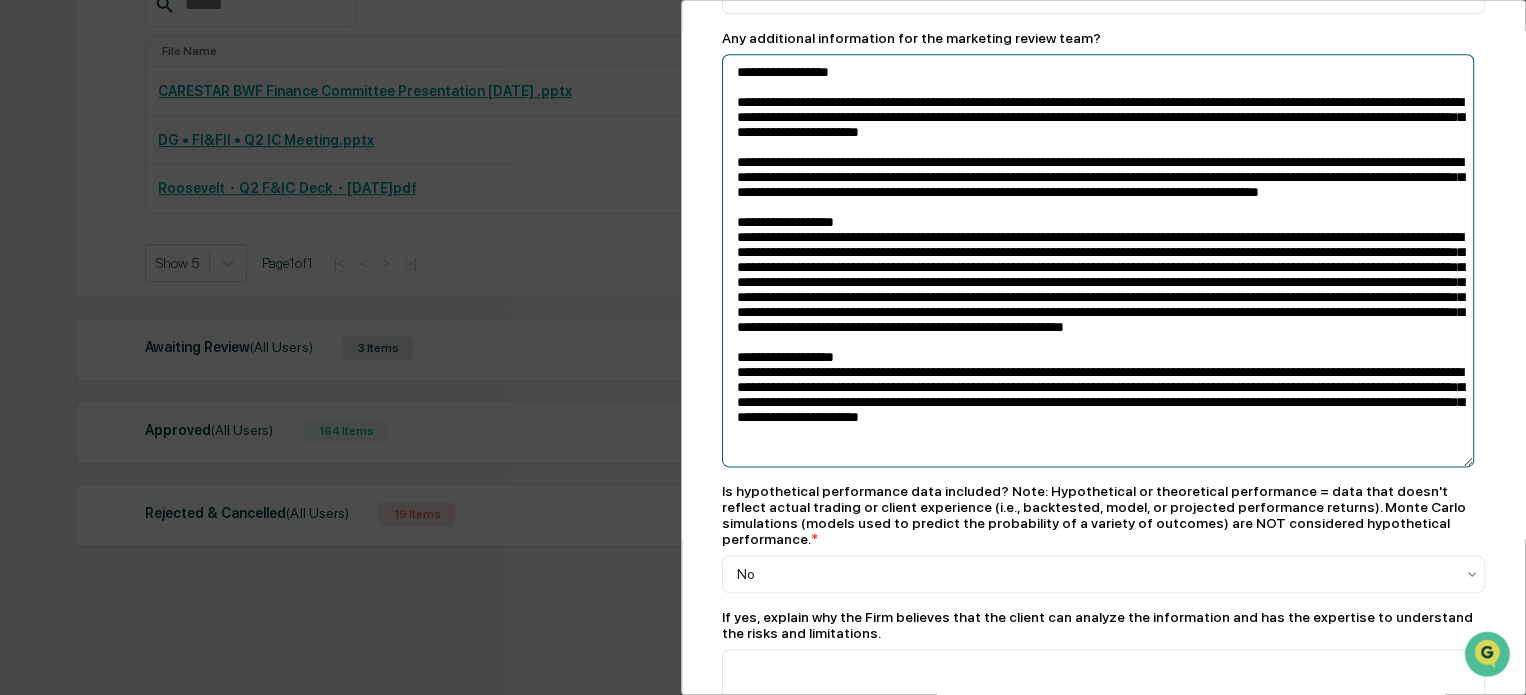 scroll, scrollTop: 62, scrollLeft: 0, axis: vertical 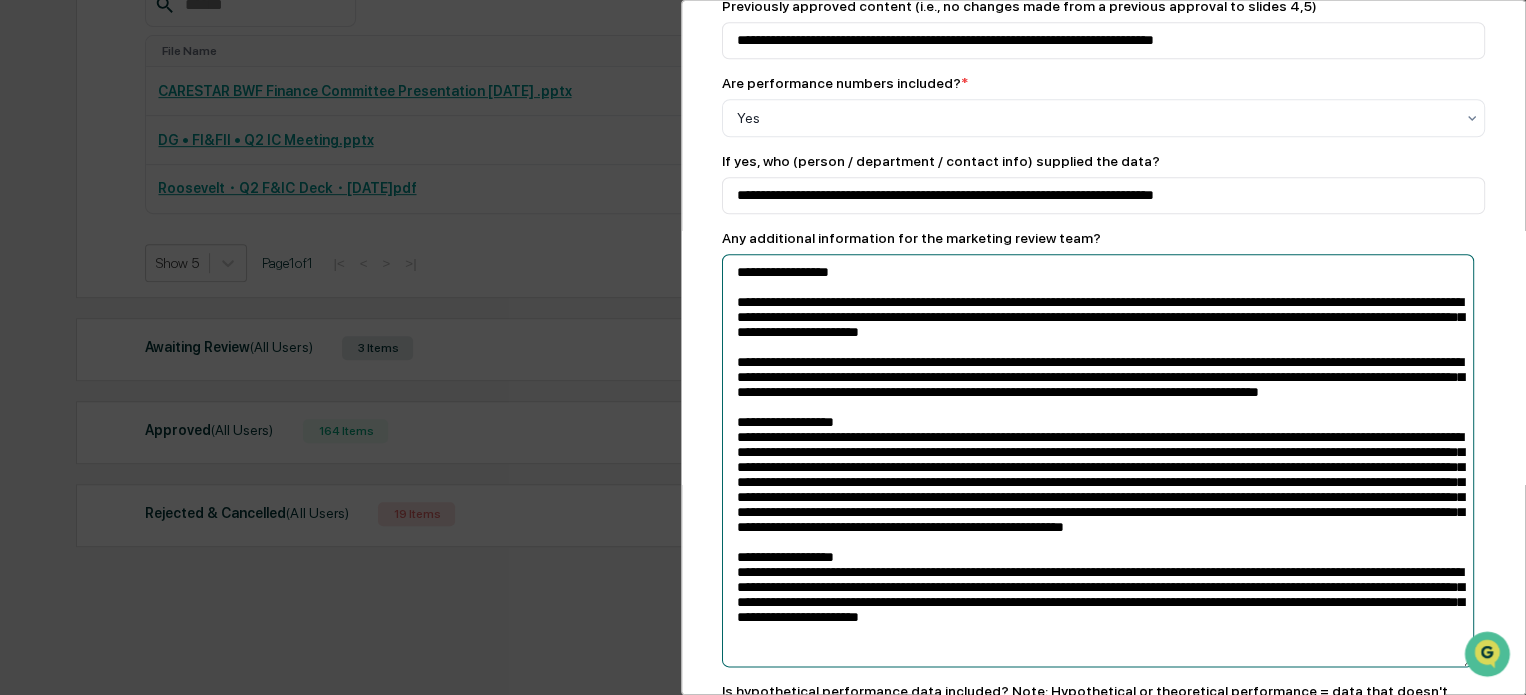 click at bounding box center [1098, 460] 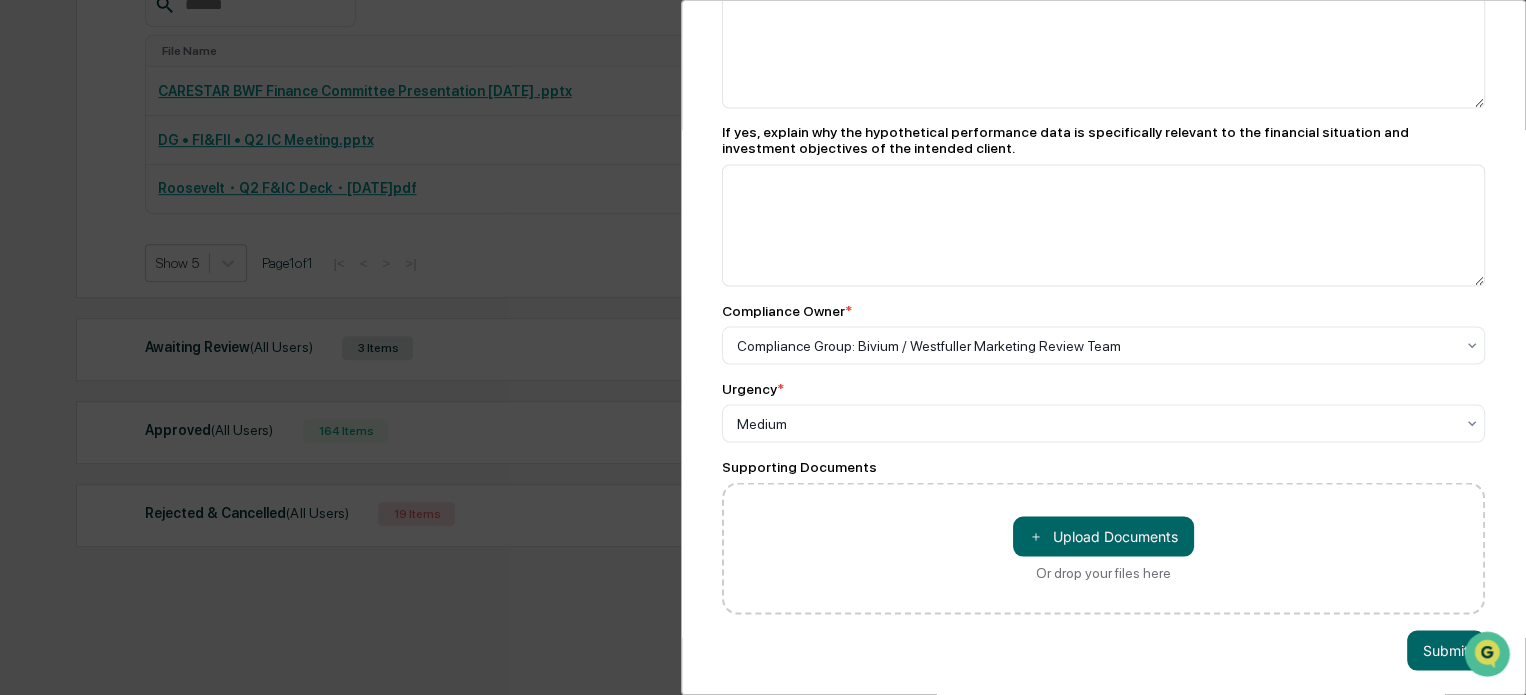 scroll, scrollTop: 1678, scrollLeft: 0, axis: vertical 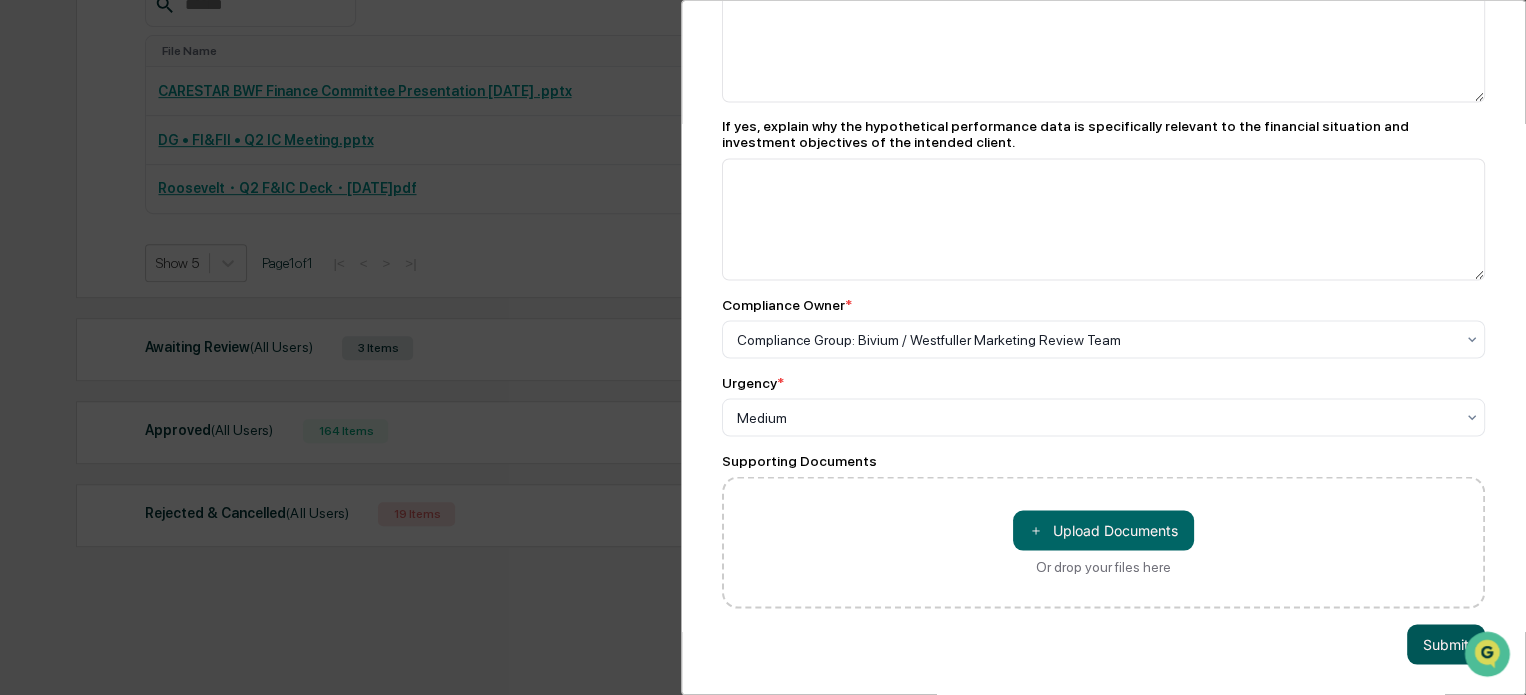 click on "Submit" at bounding box center (1446, 644) 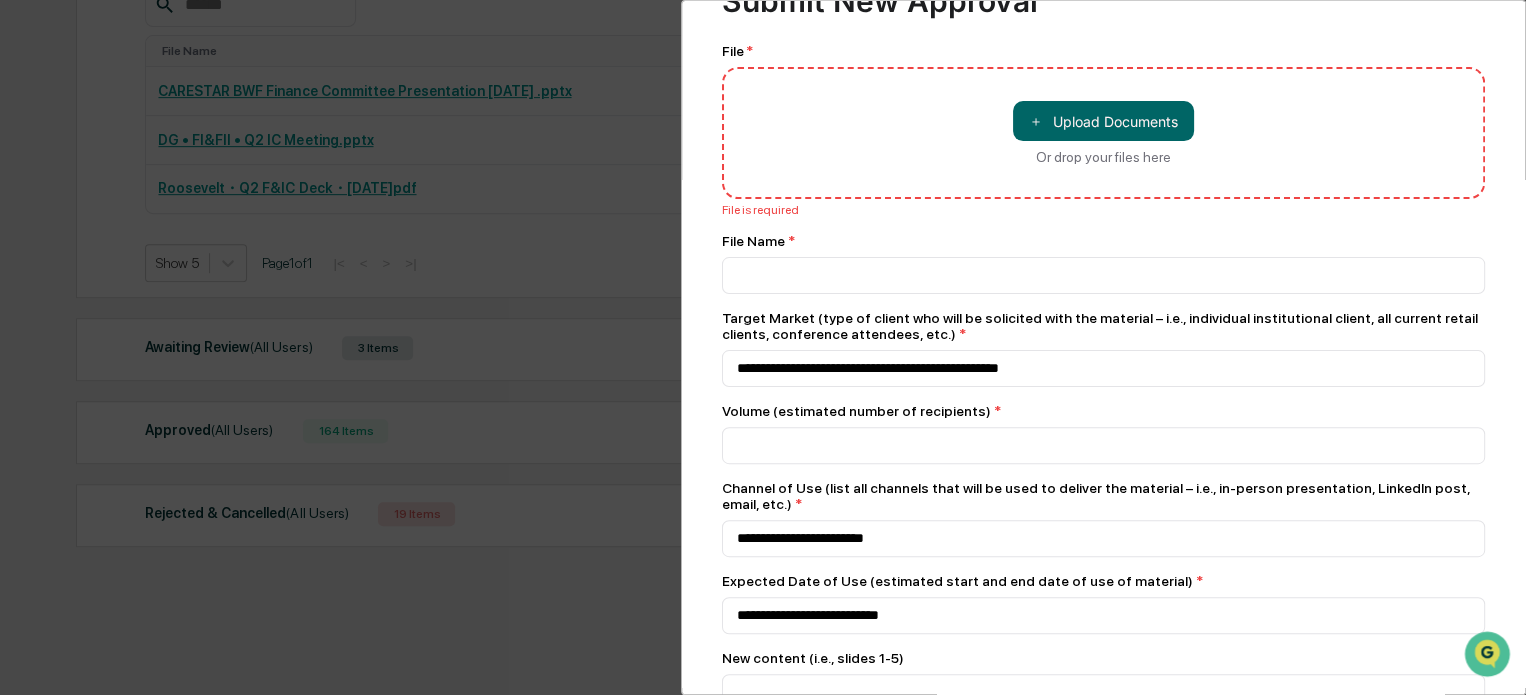 scroll, scrollTop: 0, scrollLeft: 0, axis: both 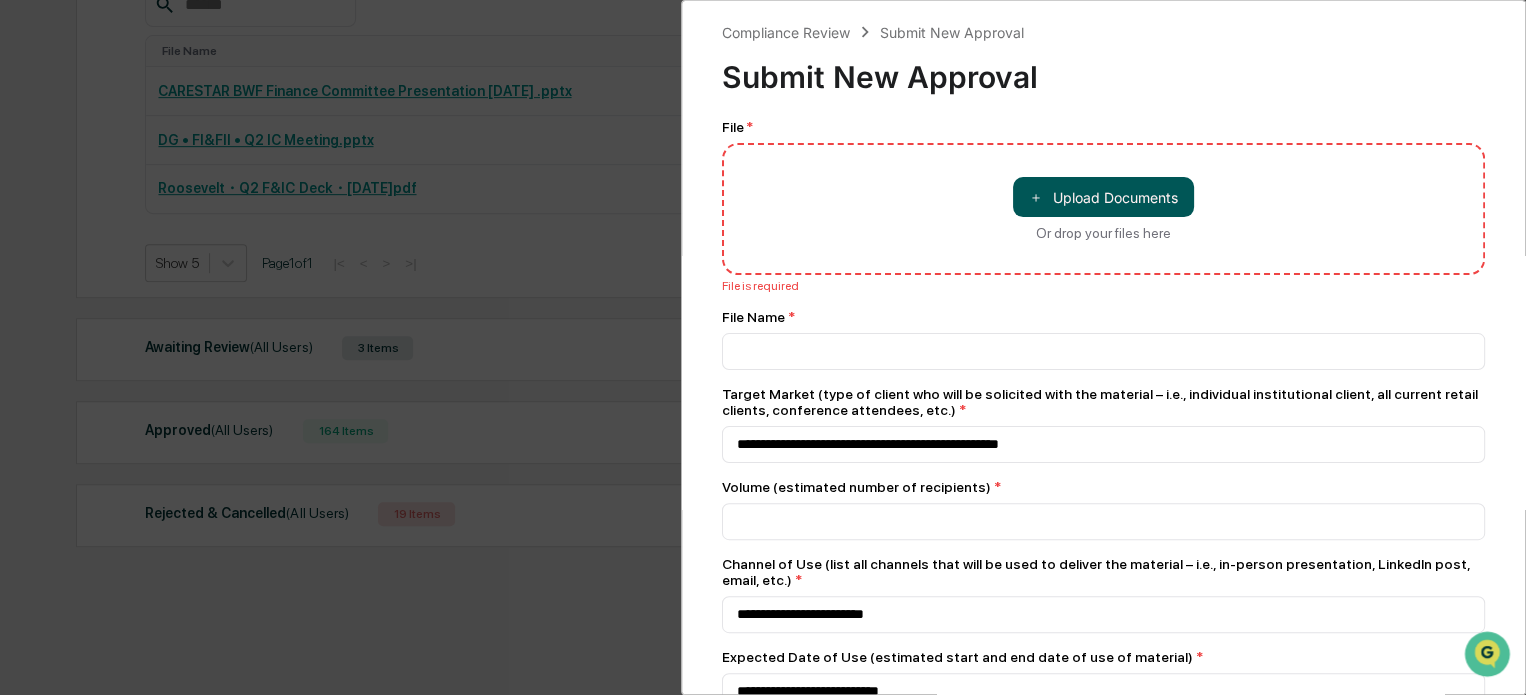 click on "＋ Upload Documents" at bounding box center [1103, 197] 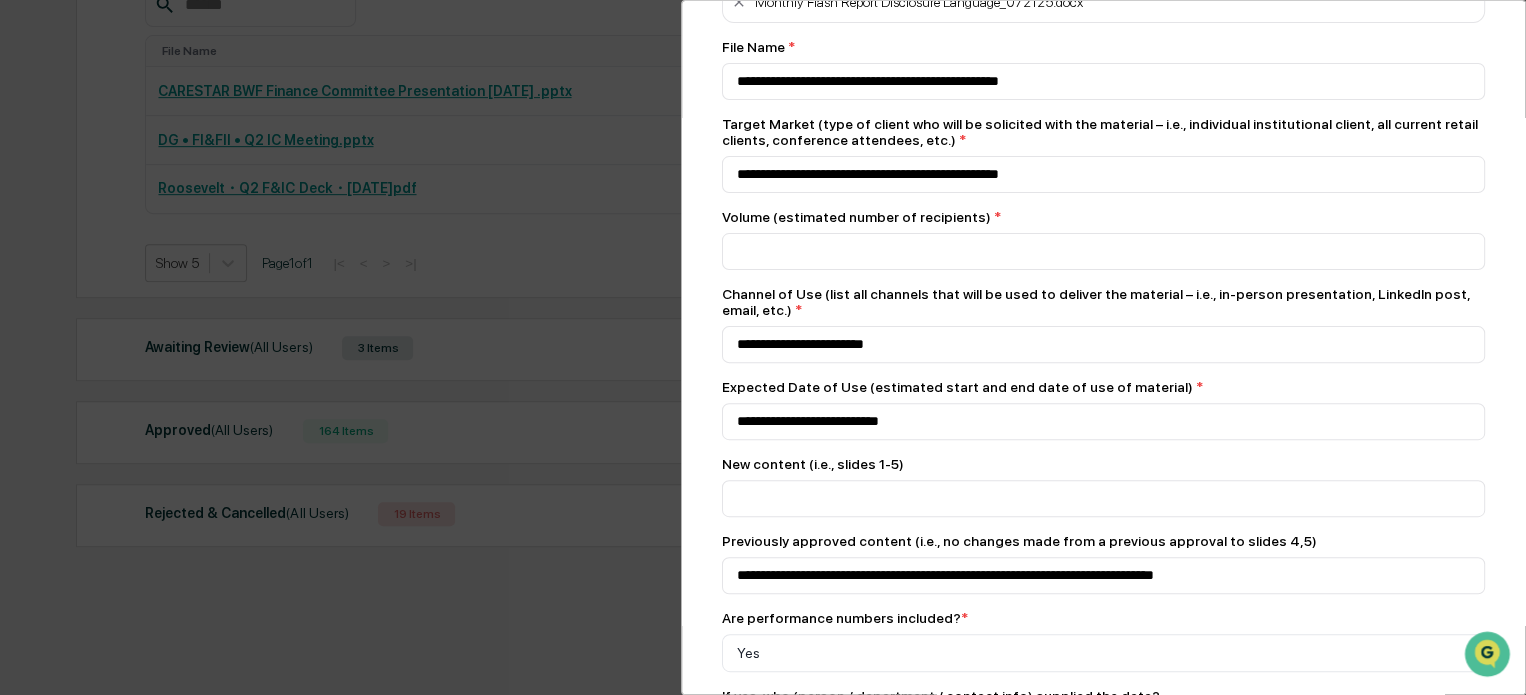 scroll, scrollTop: 200, scrollLeft: 0, axis: vertical 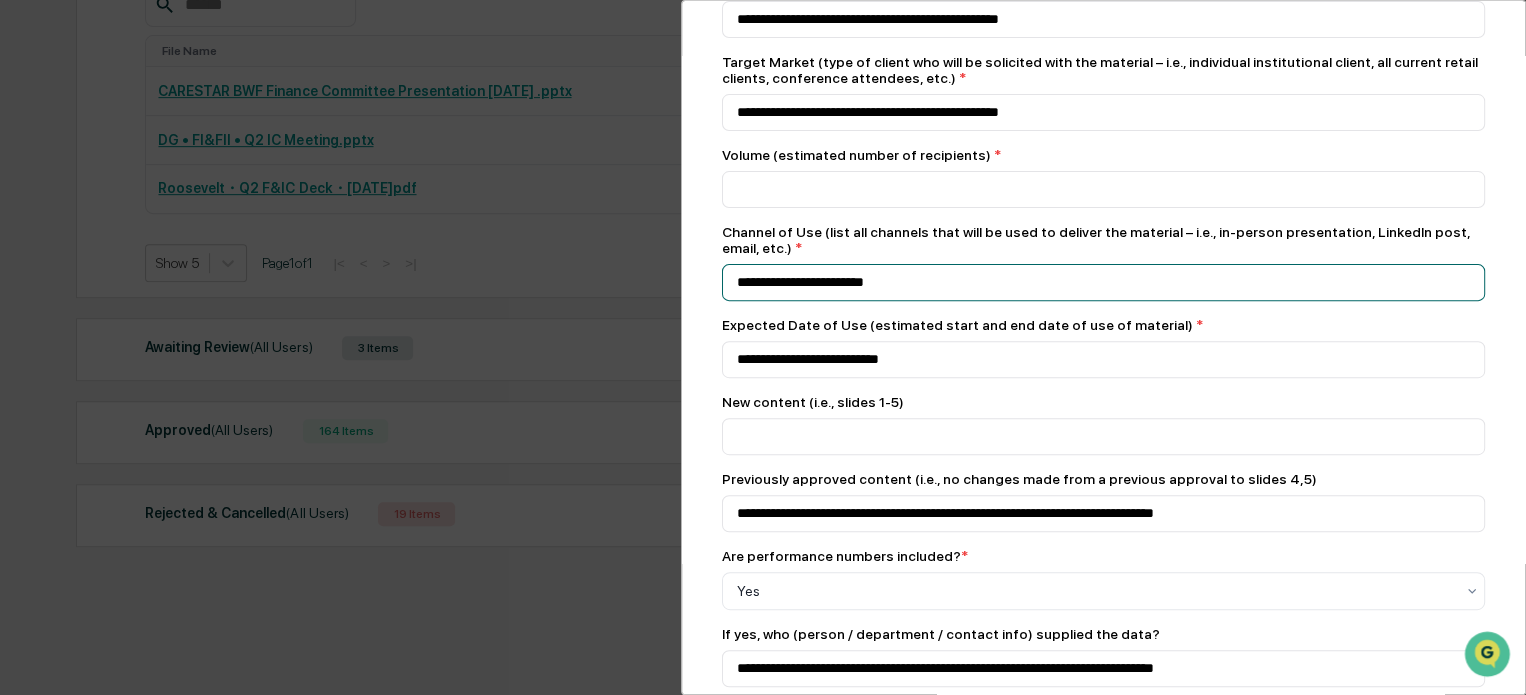 drag, startPoint x: 916, startPoint y: 291, endPoint x: 734, endPoint y: 282, distance: 182.2224 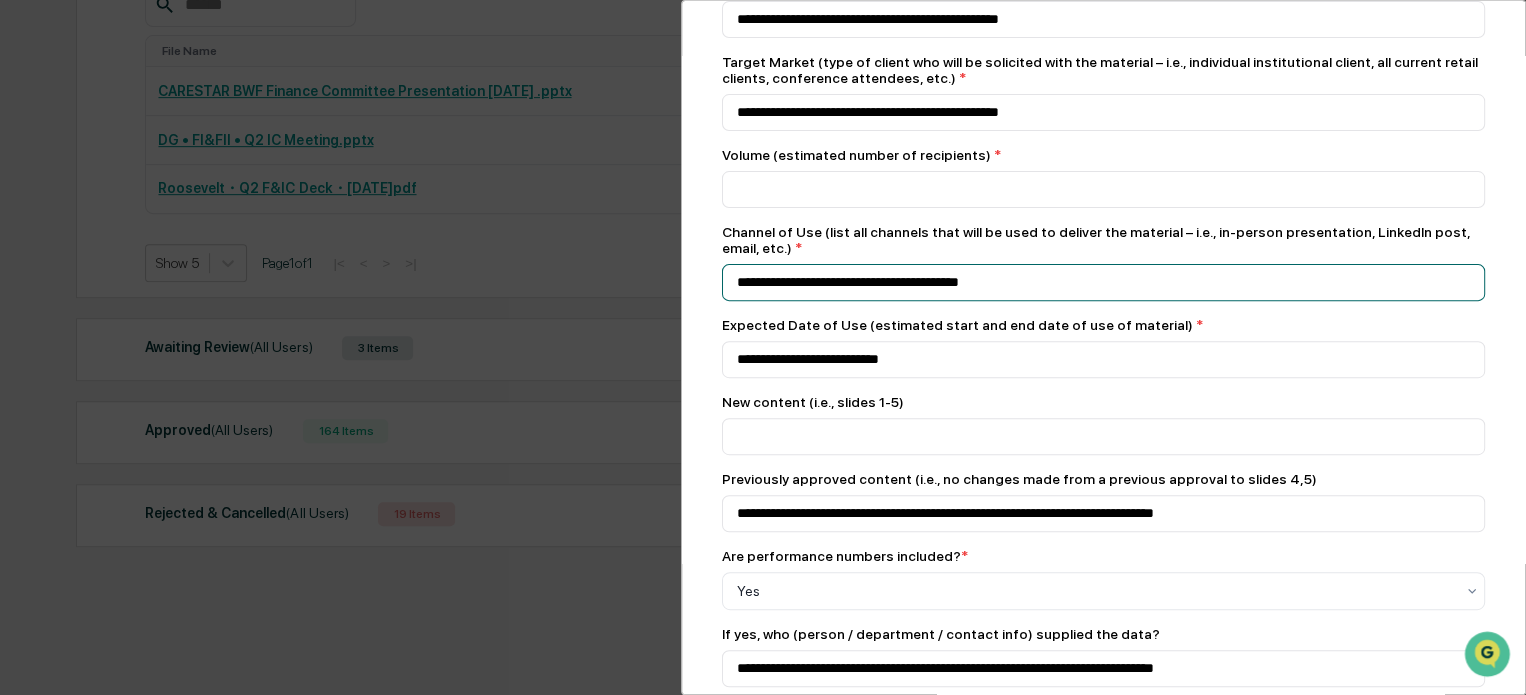 click on "**********" at bounding box center (1103, 19) 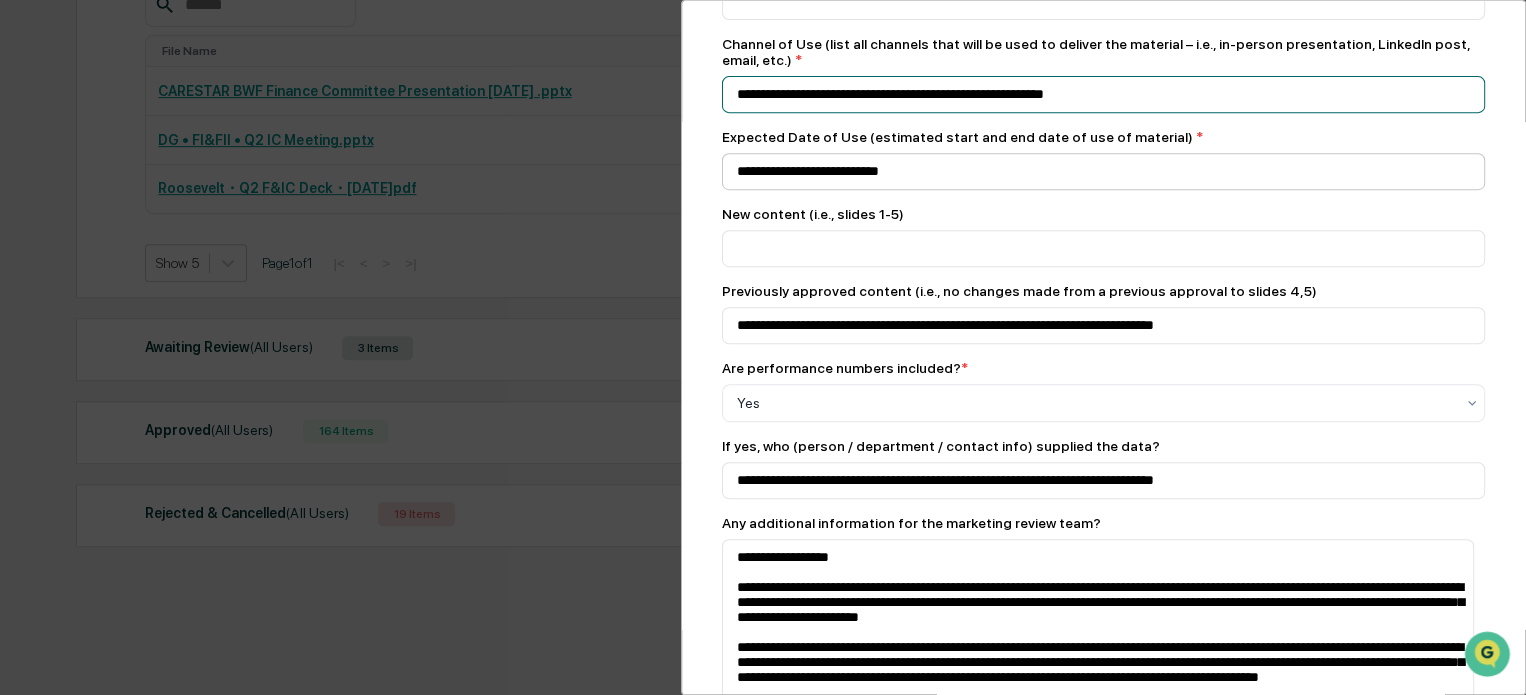 scroll, scrollTop: 400, scrollLeft: 0, axis: vertical 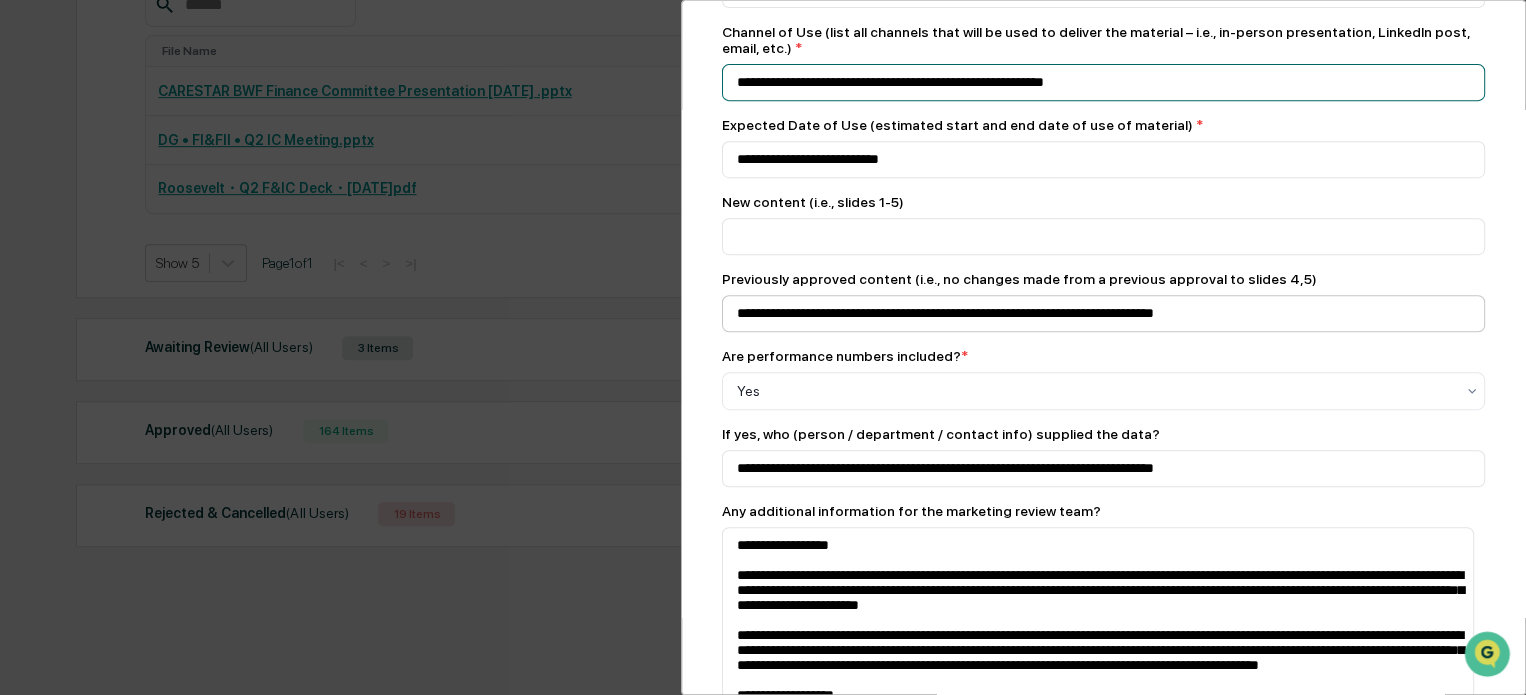 type on "**********" 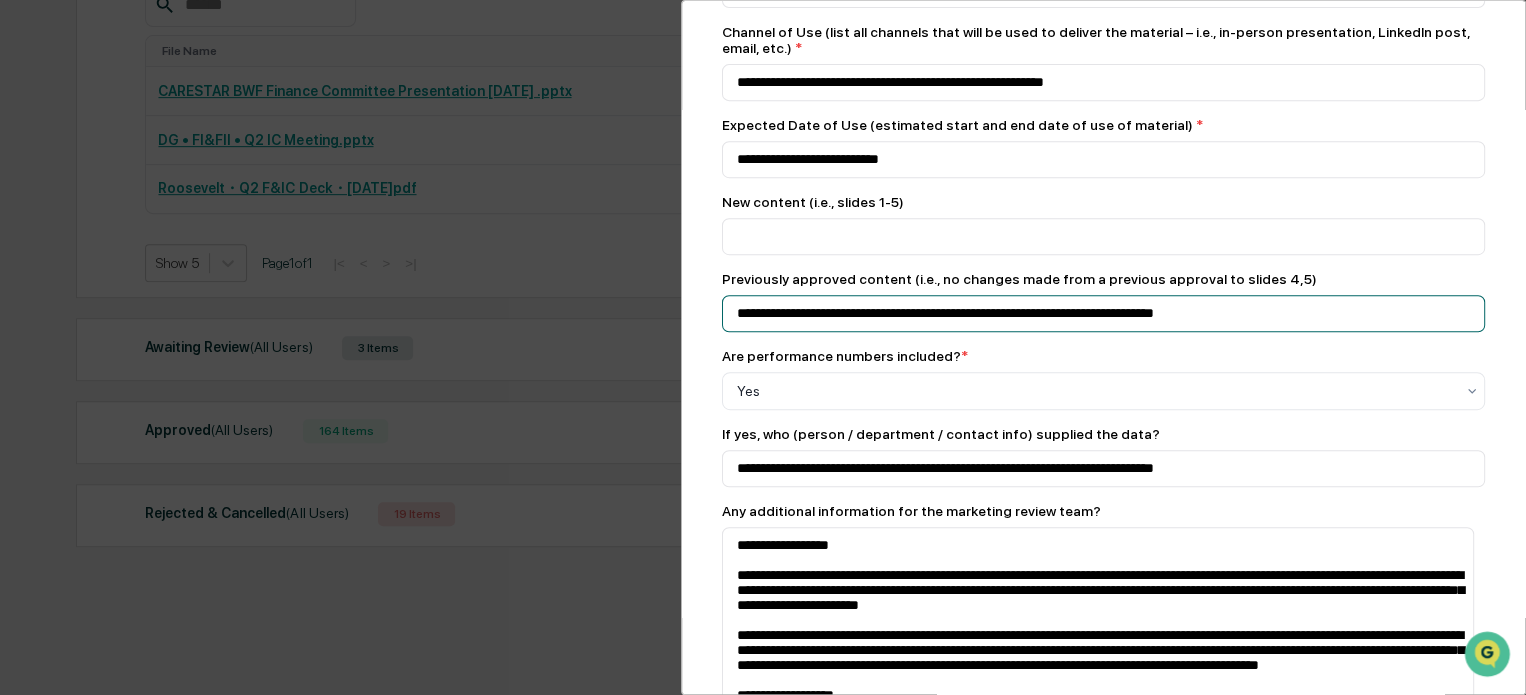click on "**********" at bounding box center [1103, -181] 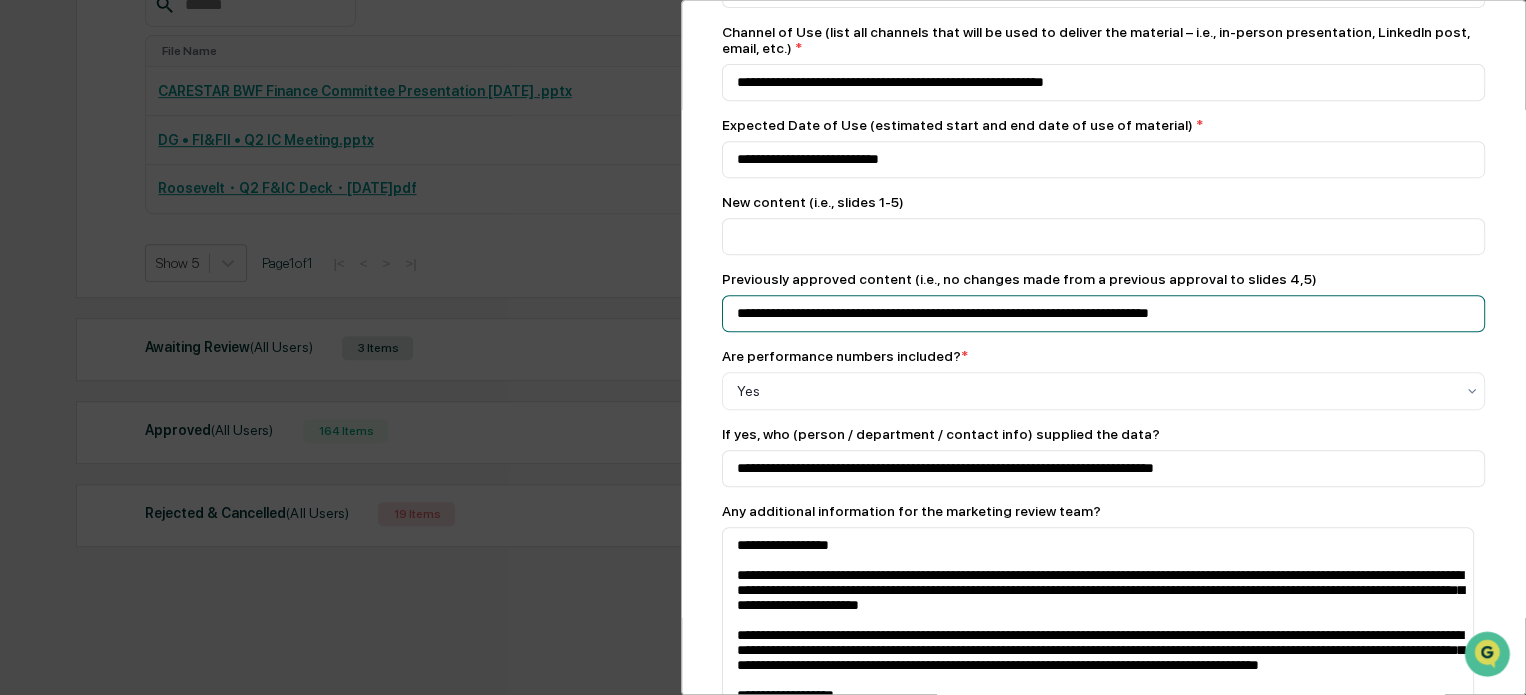 click on "**********" at bounding box center [1103, -181] 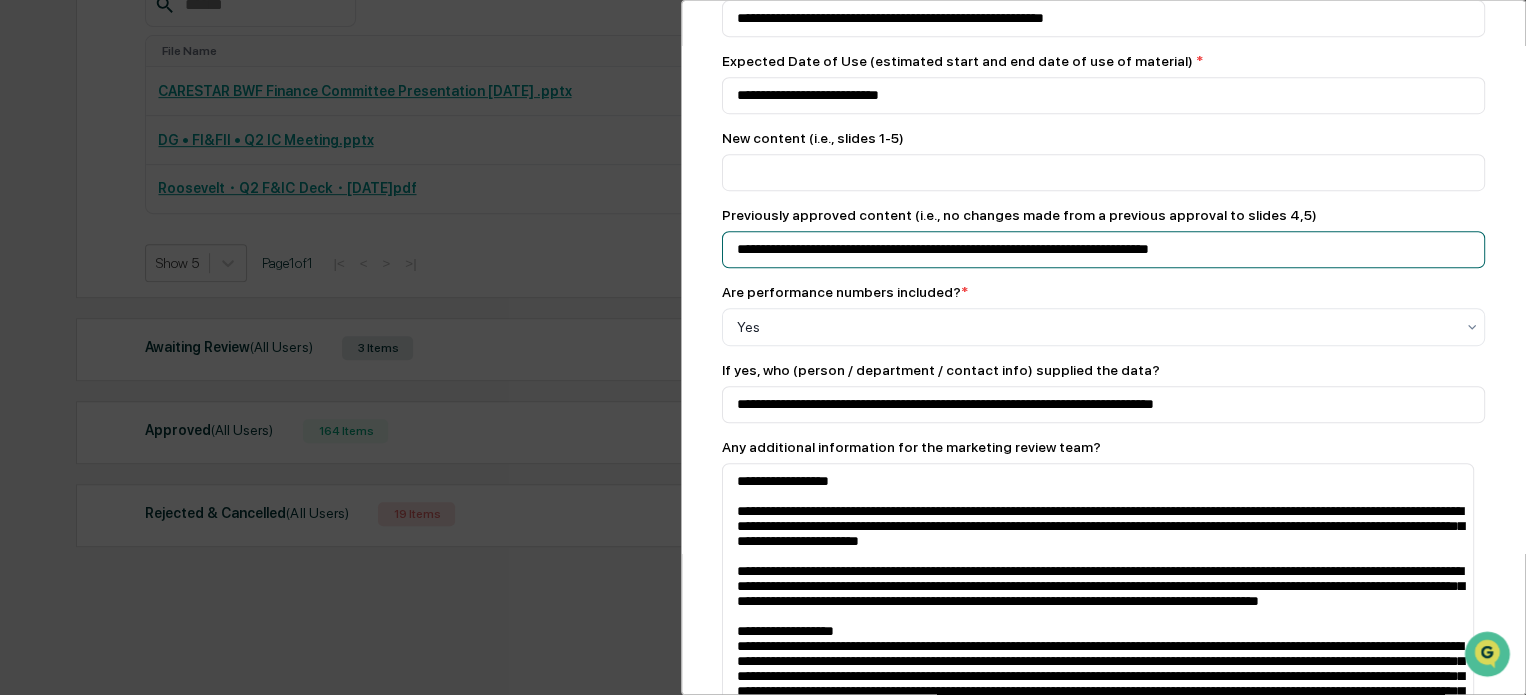scroll, scrollTop: 500, scrollLeft: 0, axis: vertical 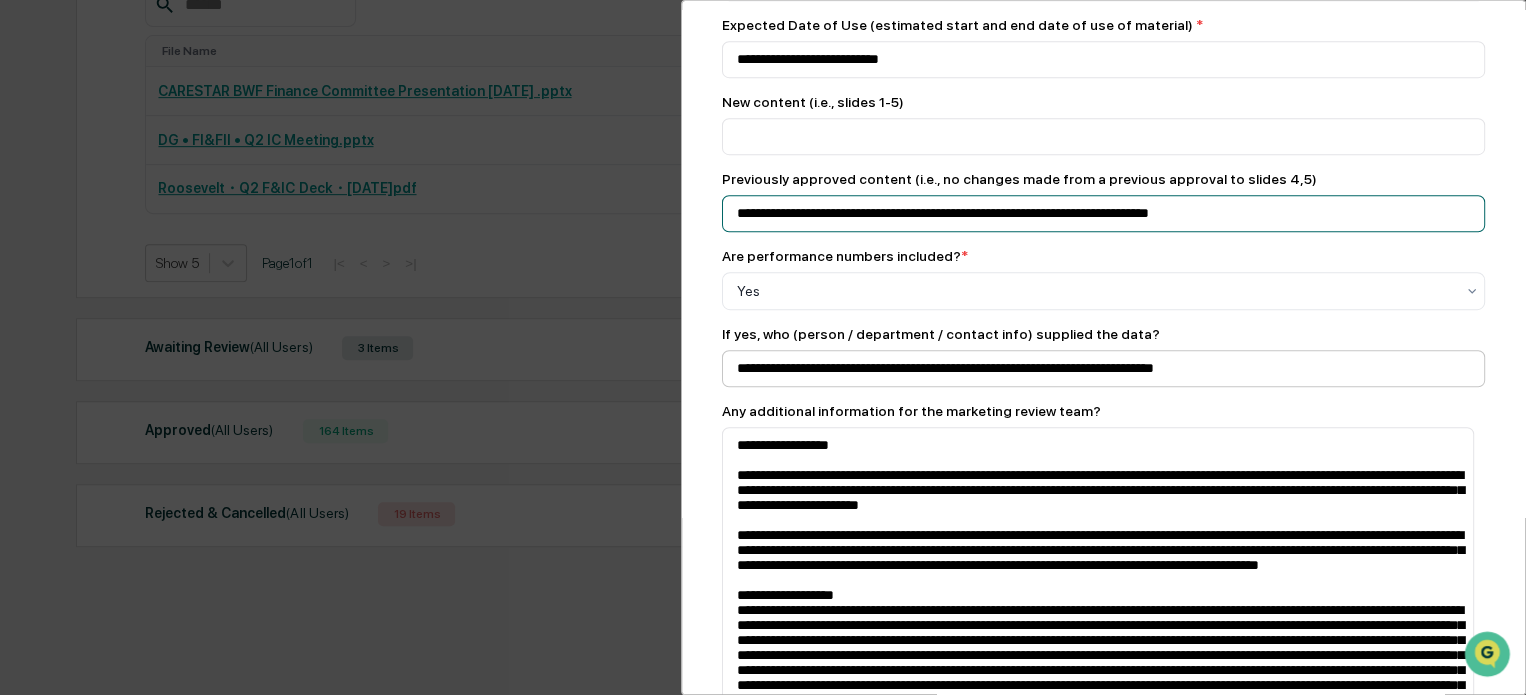 type on "**********" 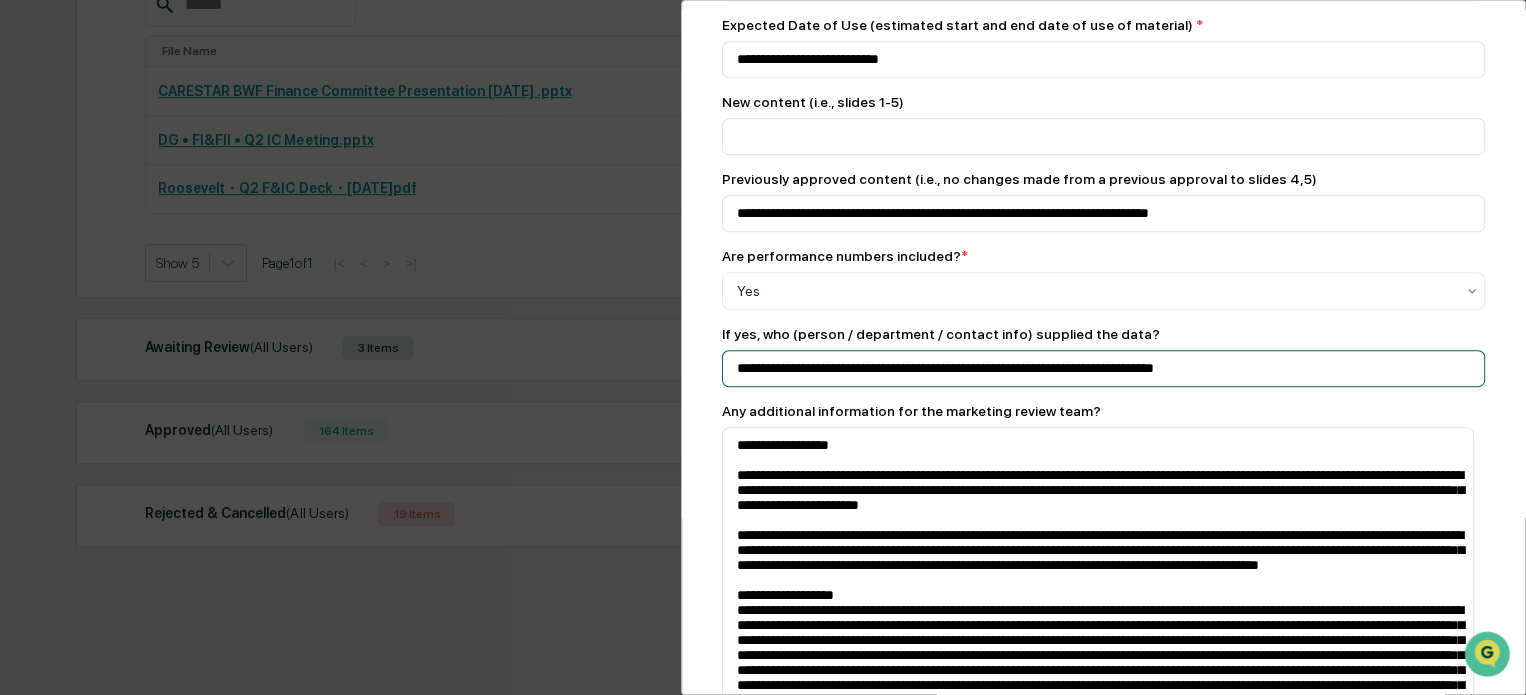 click on "**********" at bounding box center [1103, -281] 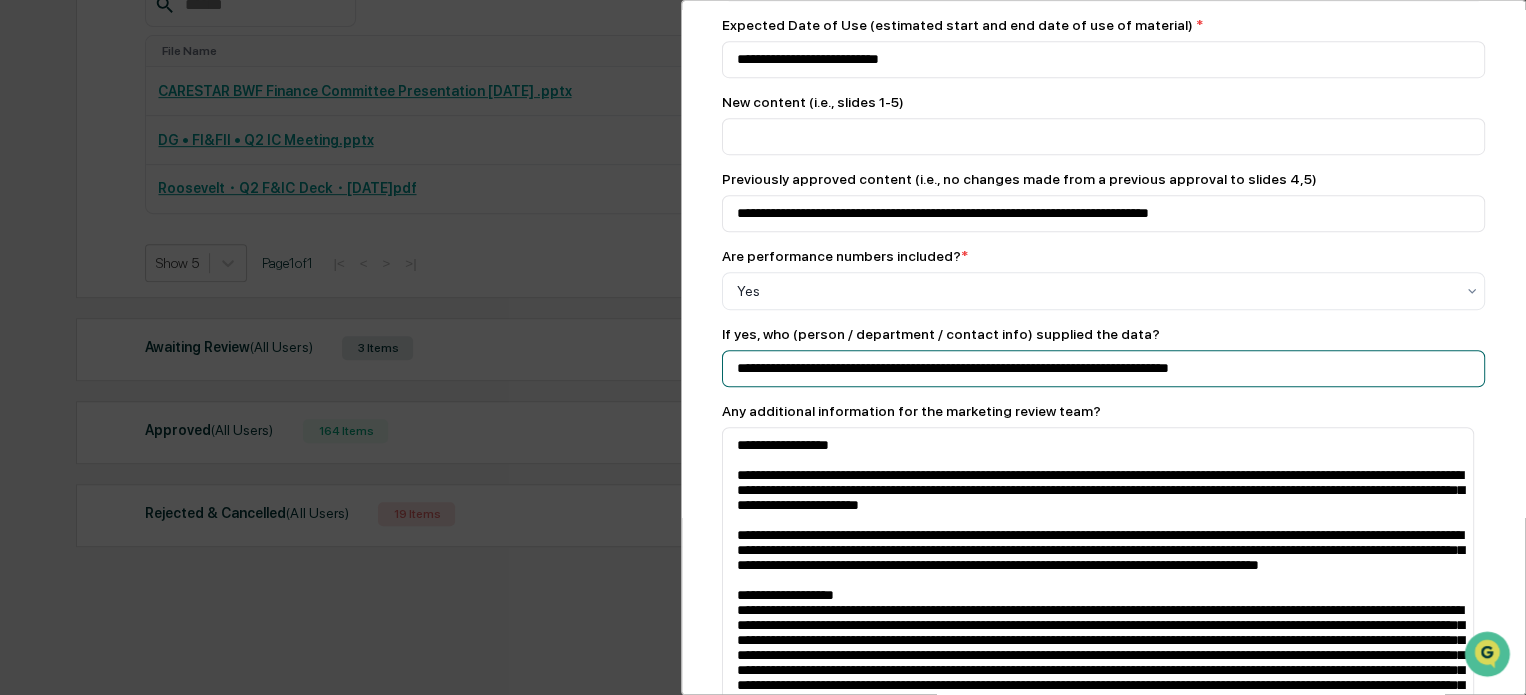 click on "**********" at bounding box center [1103, -281] 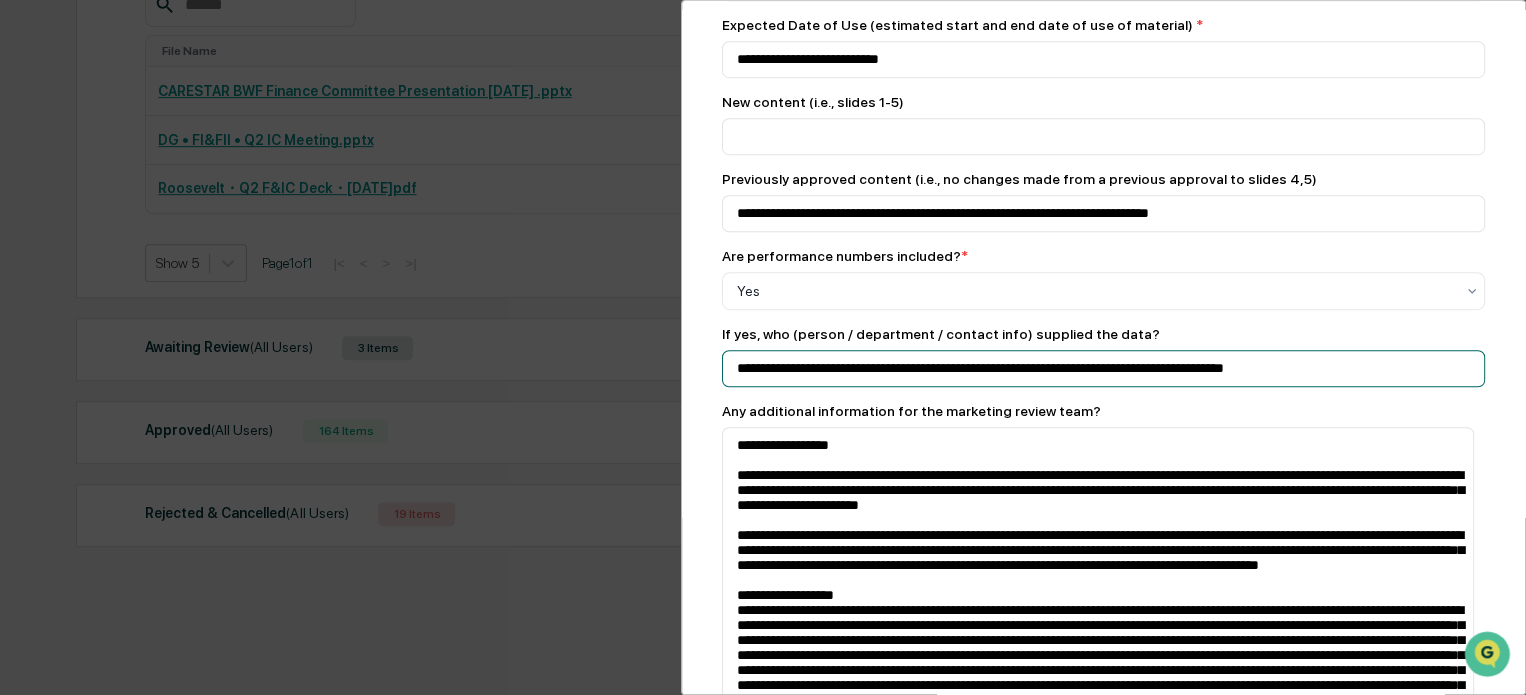 click on "**********" at bounding box center [1103, -281] 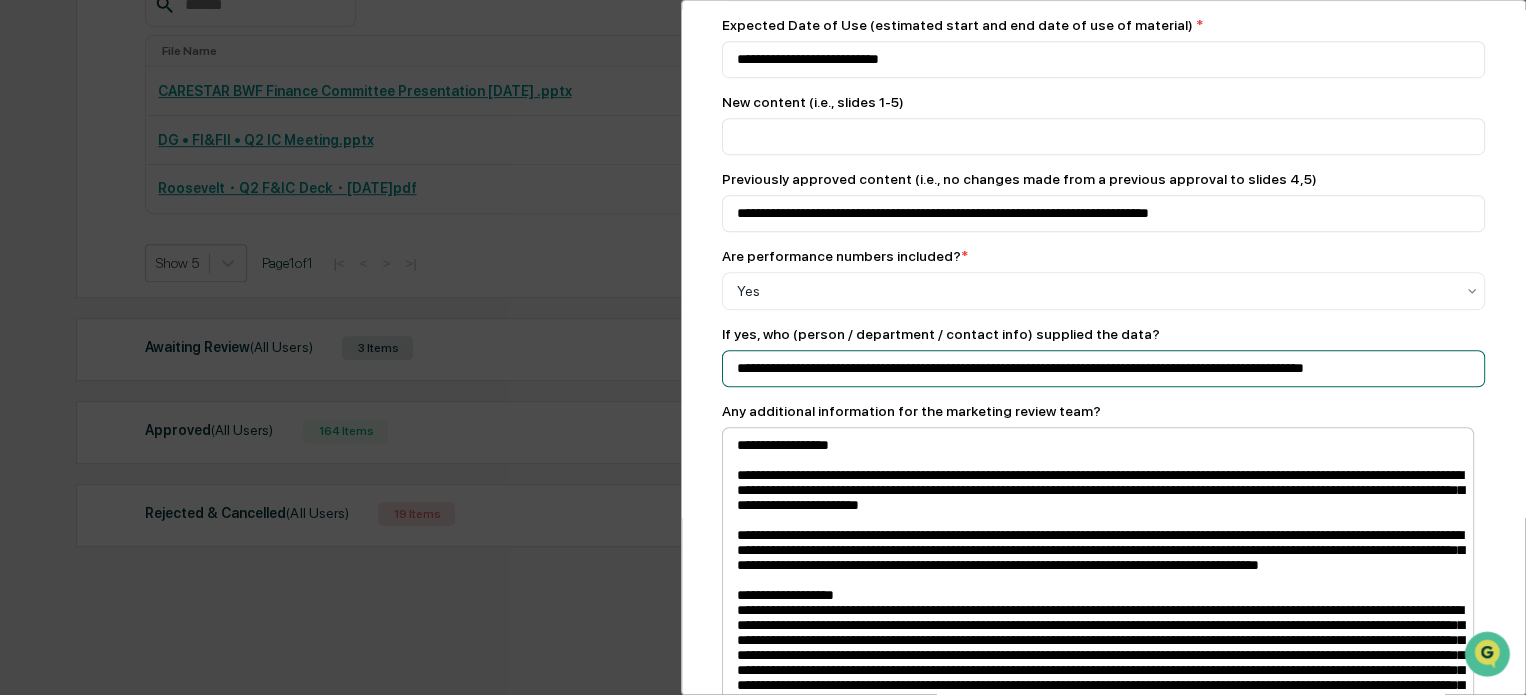 scroll, scrollTop: 0, scrollLeft: 0, axis: both 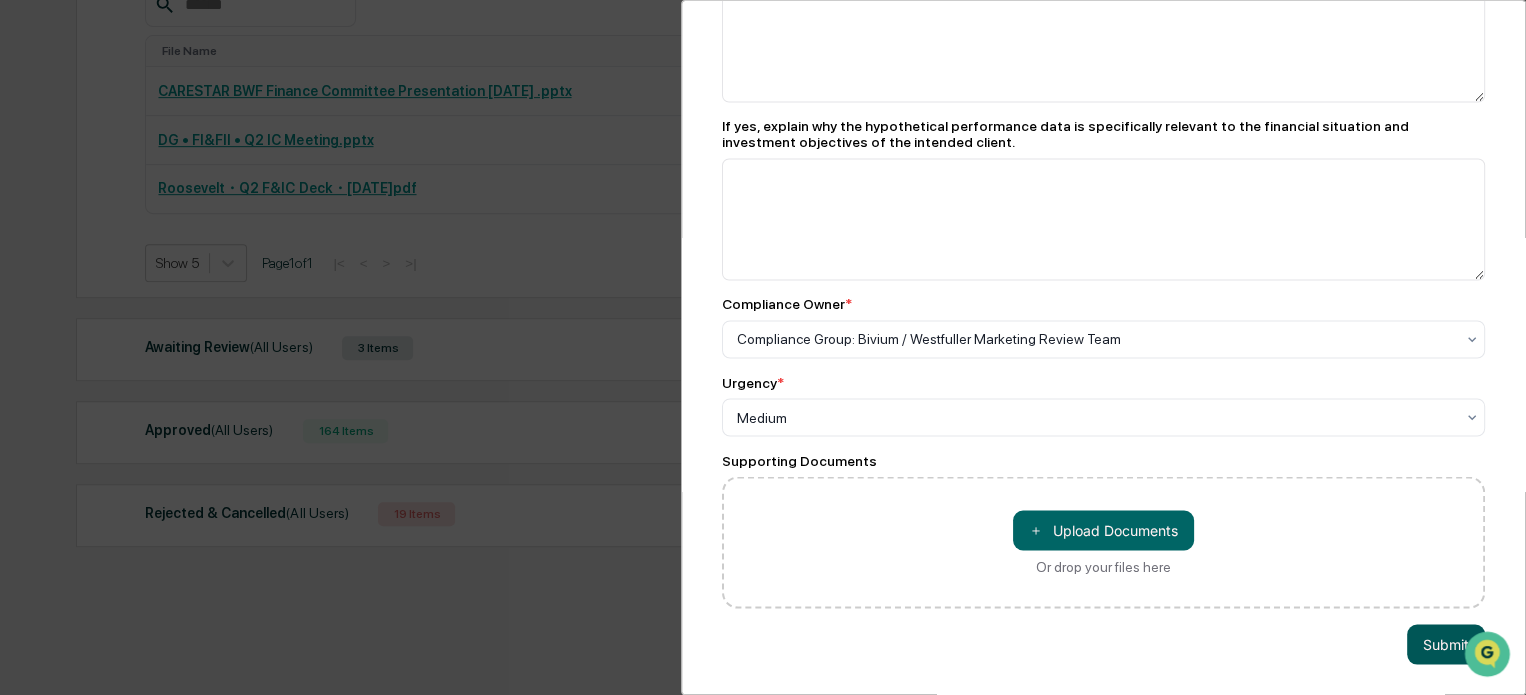 type on "**********" 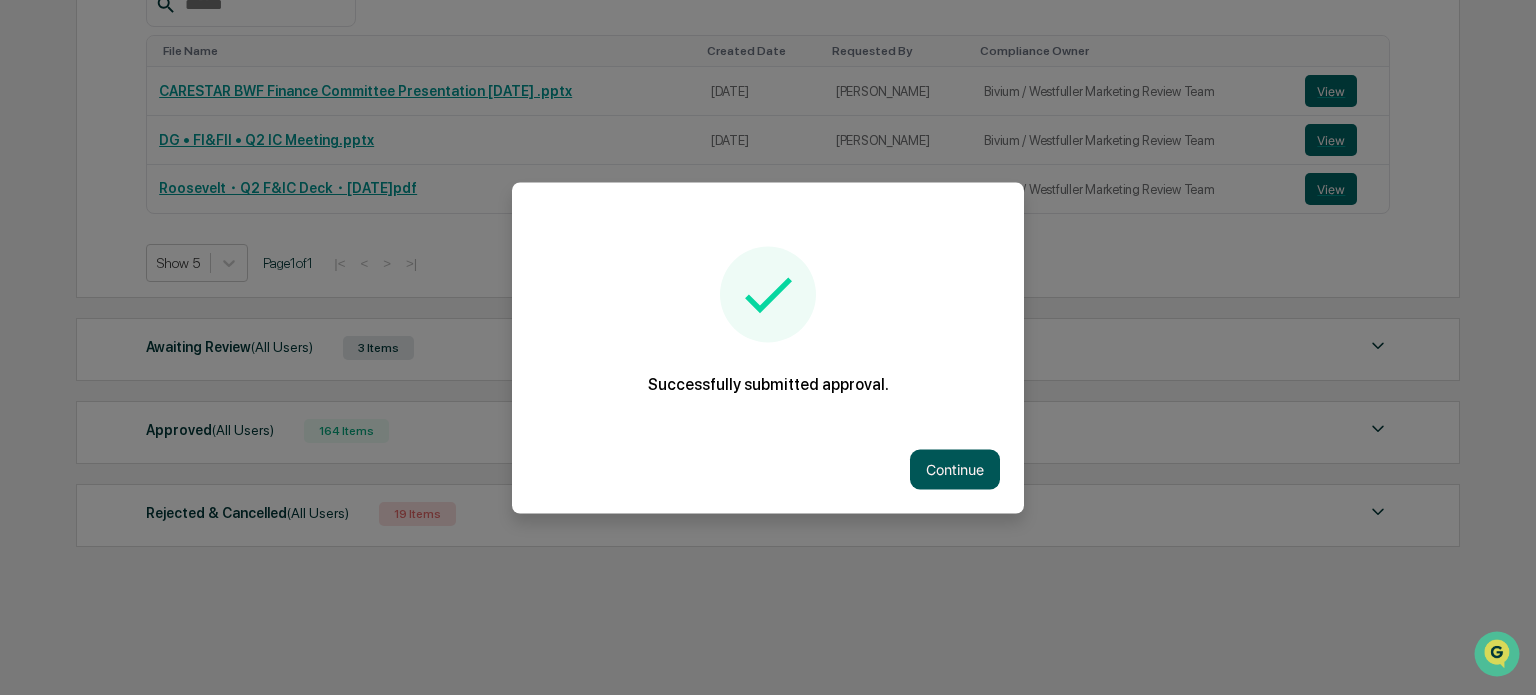 click on "Continue" at bounding box center [955, 469] 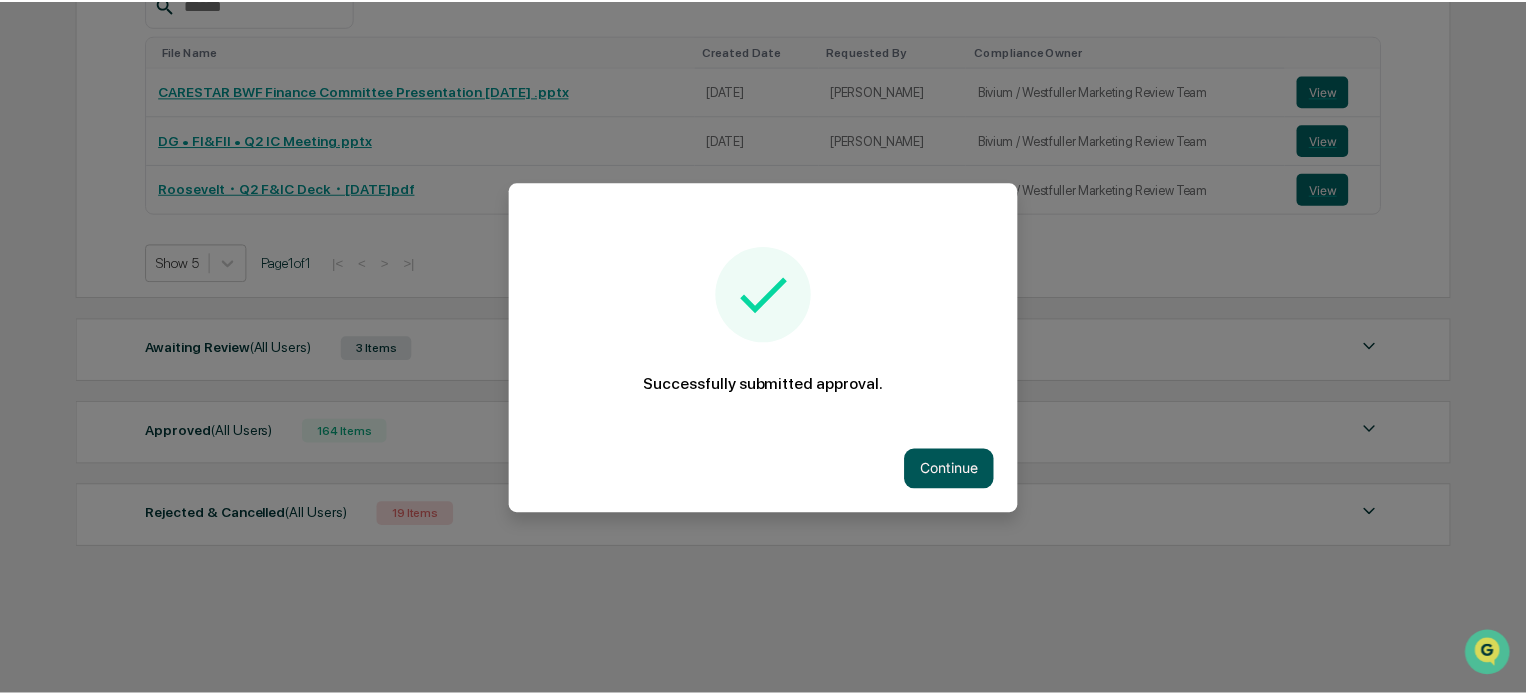 scroll, scrollTop: 0, scrollLeft: 0, axis: both 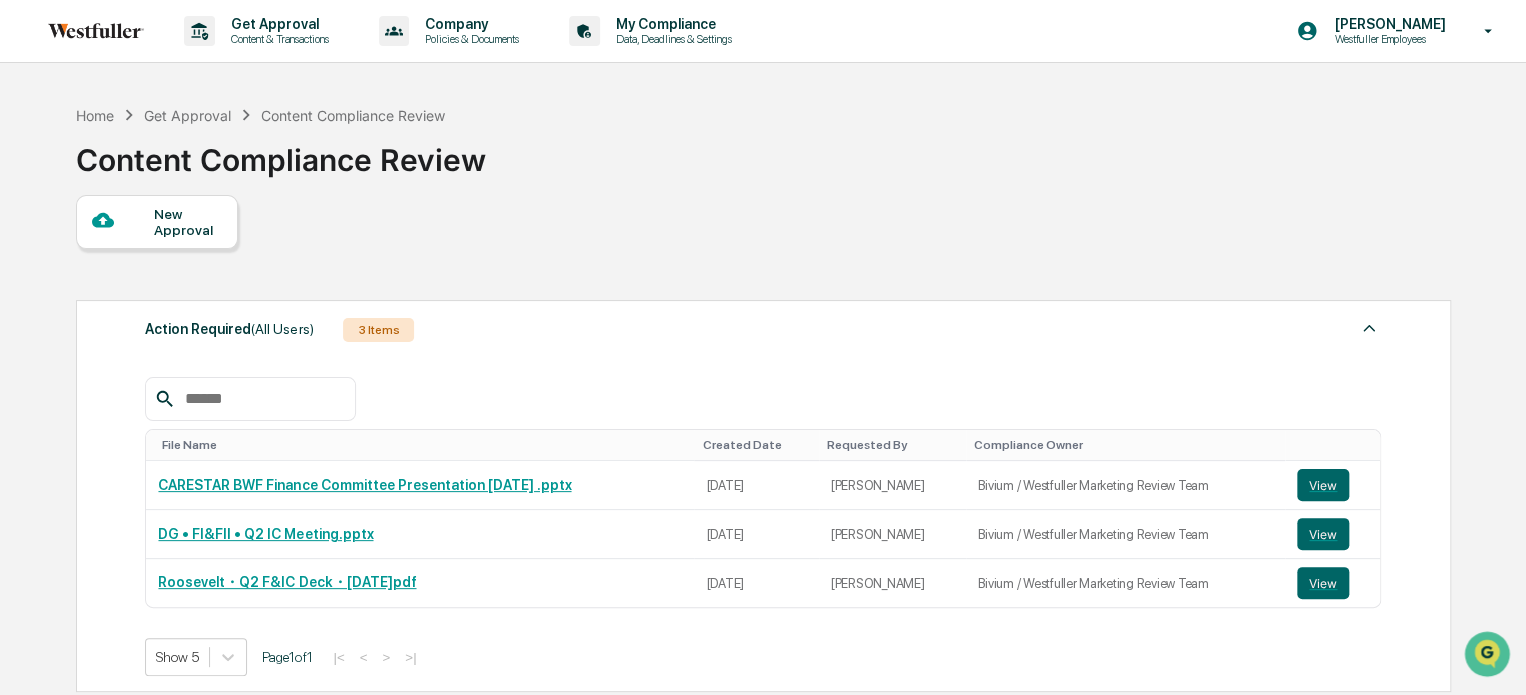 click on "3 Items" at bounding box center [378, 330] 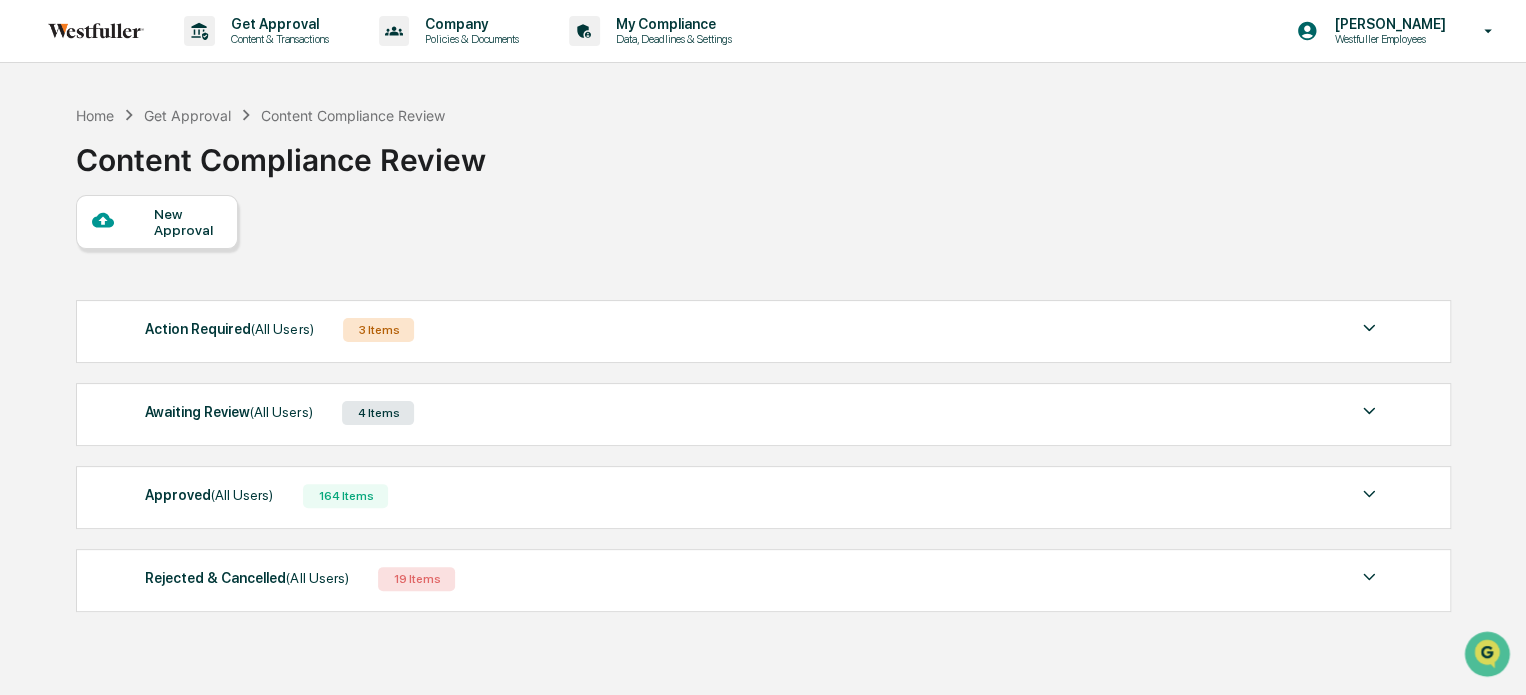 click on "3 Items" at bounding box center [378, 330] 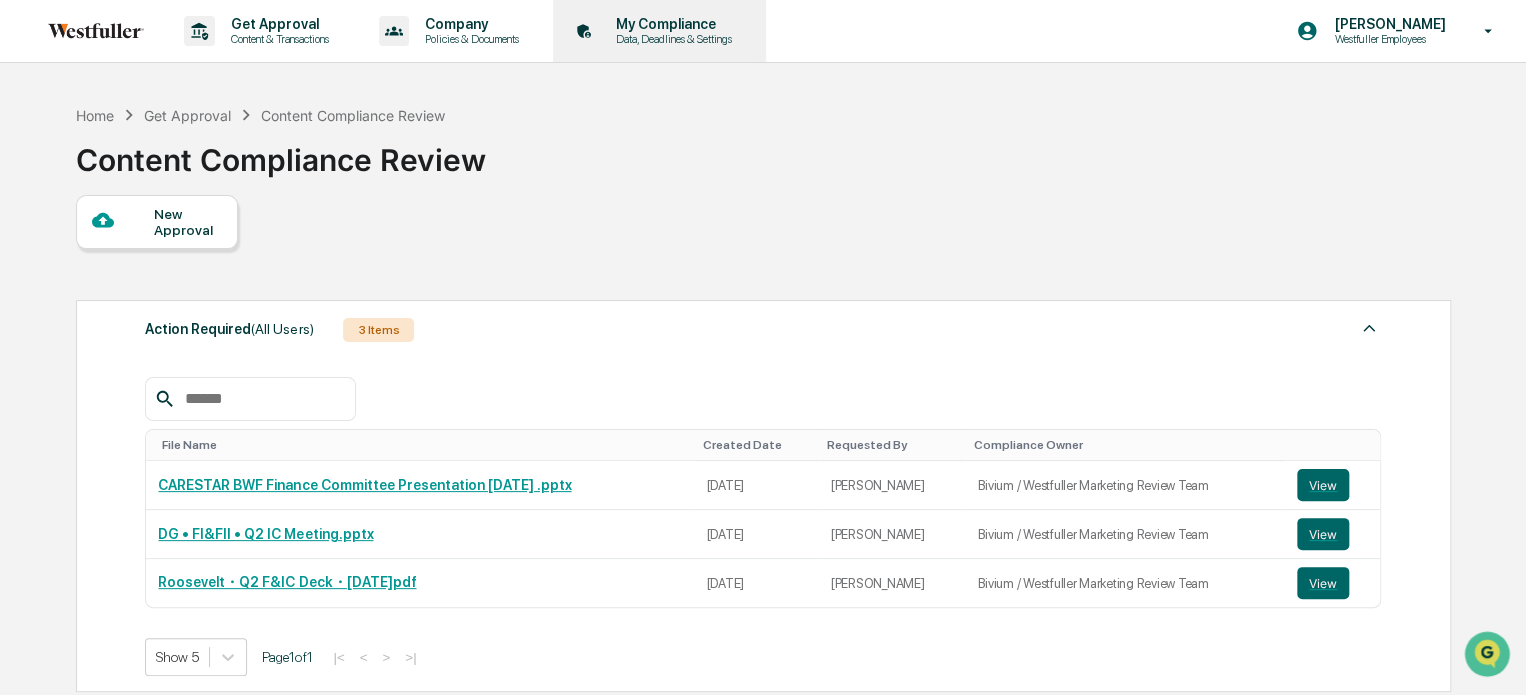 click on "Data, Deadlines & Settings" at bounding box center (671, 39) 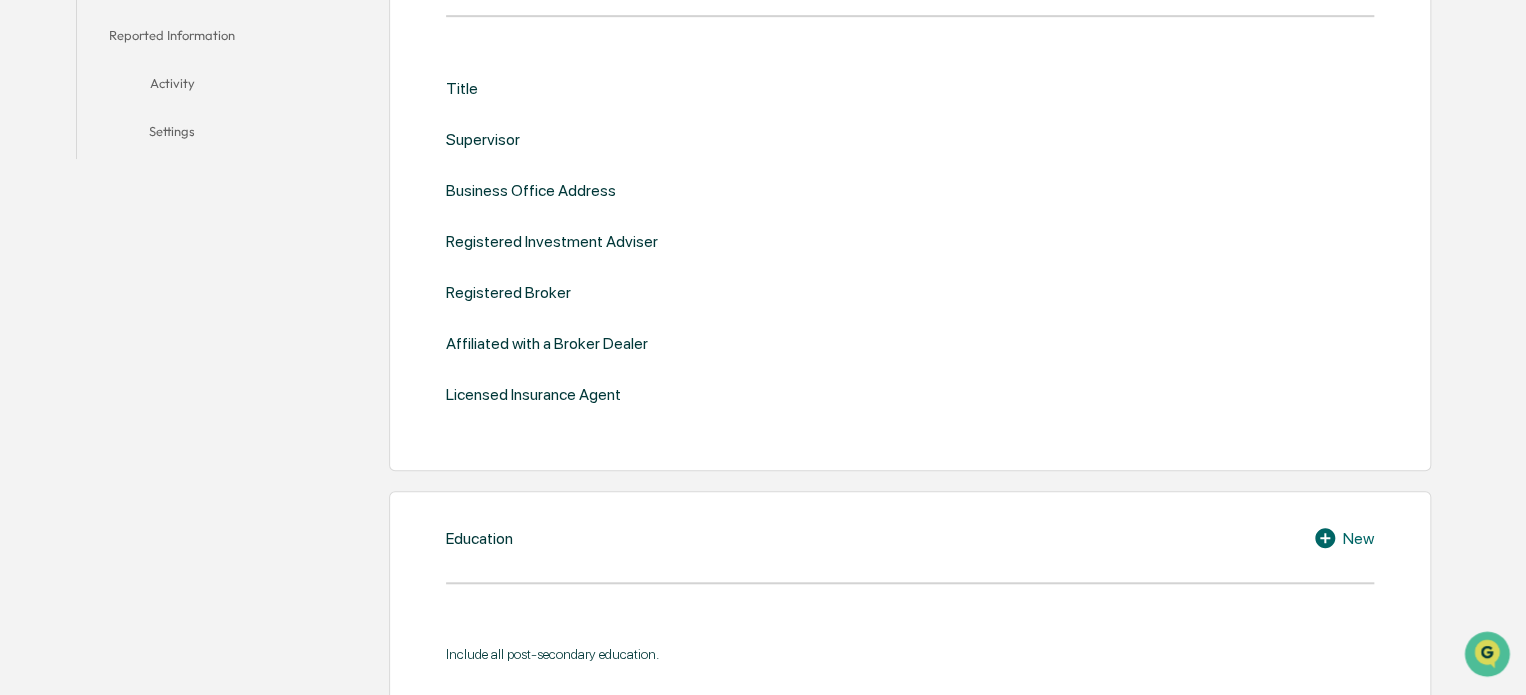 scroll, scrollTop: 0, scrollLeft: 0, axis: both 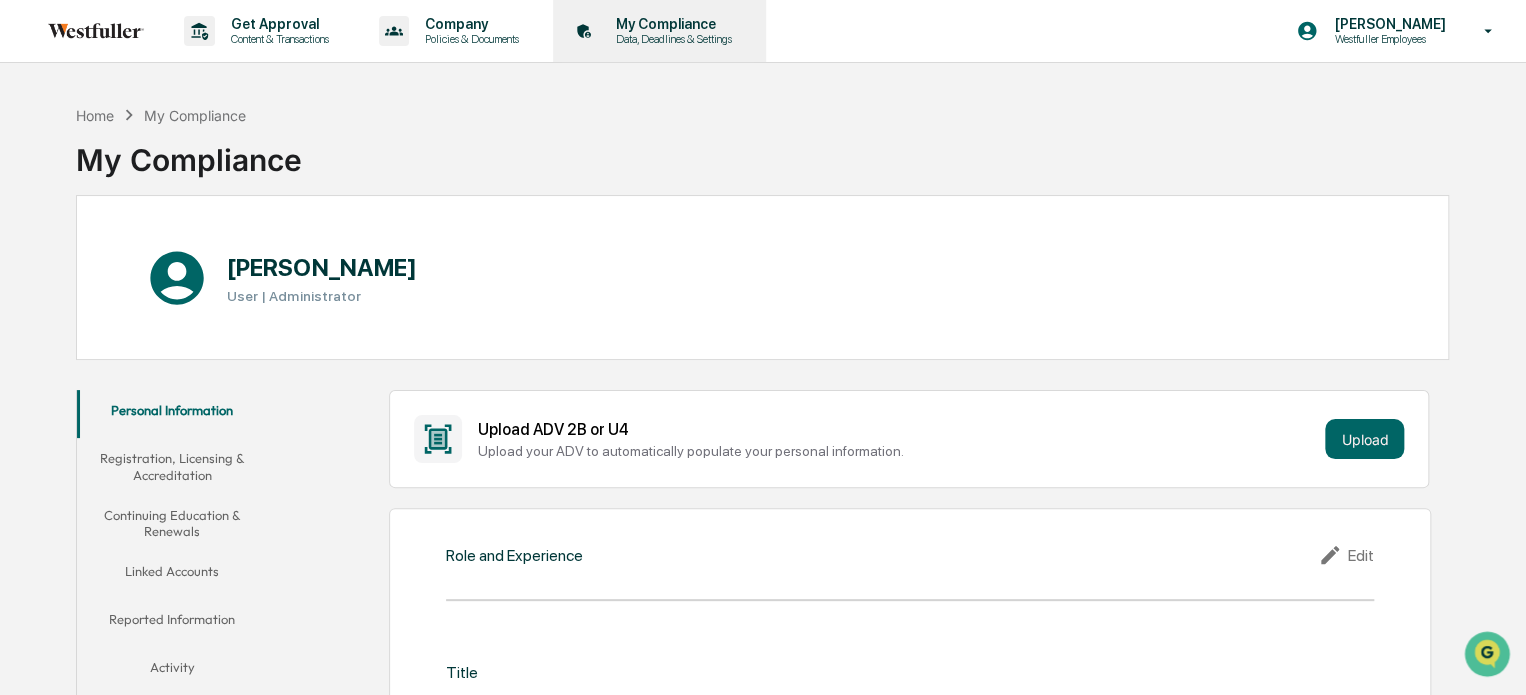 click on "My Compliance" at bounding box center [671, 24] 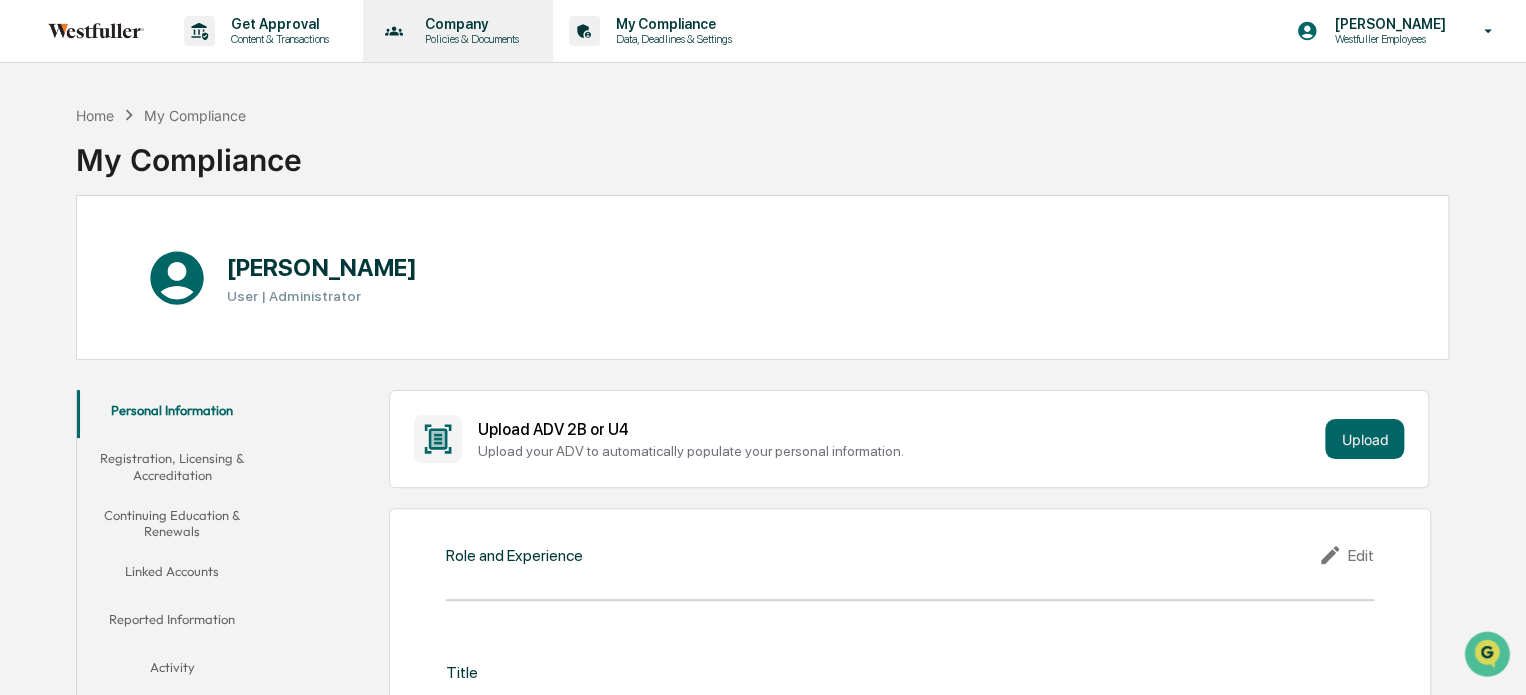 click on "Company" at bounding box center (469, 24) 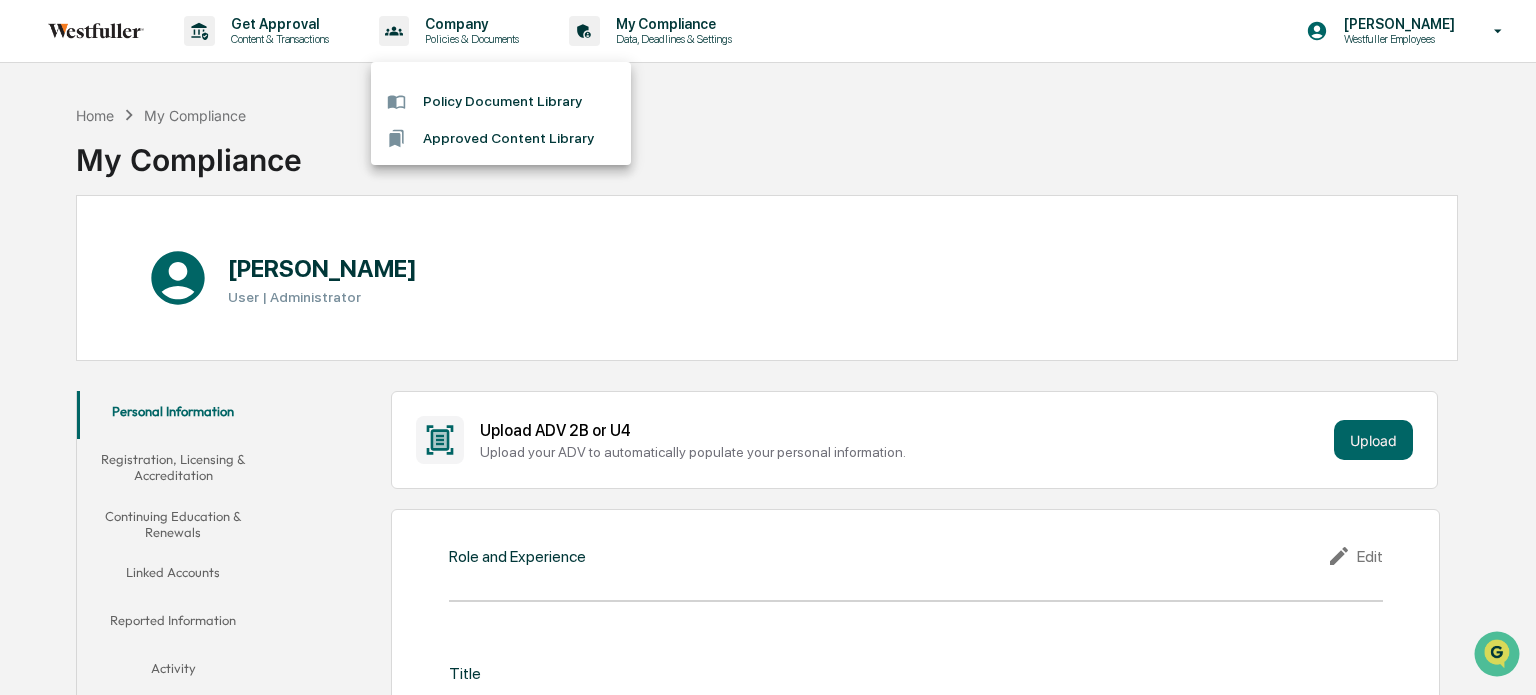 click at bounding box center [768, 347] 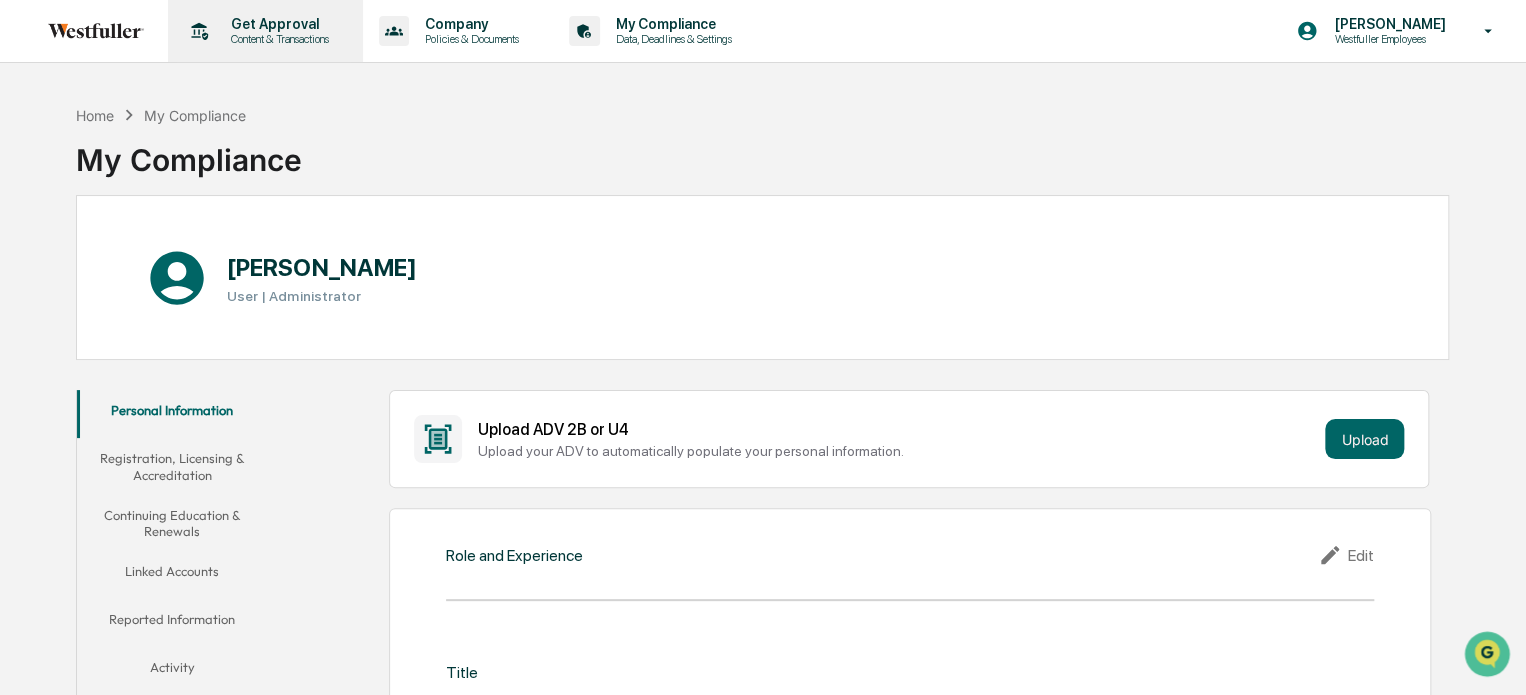 click on "Content & Transactions" at bounding box center [277, 39] 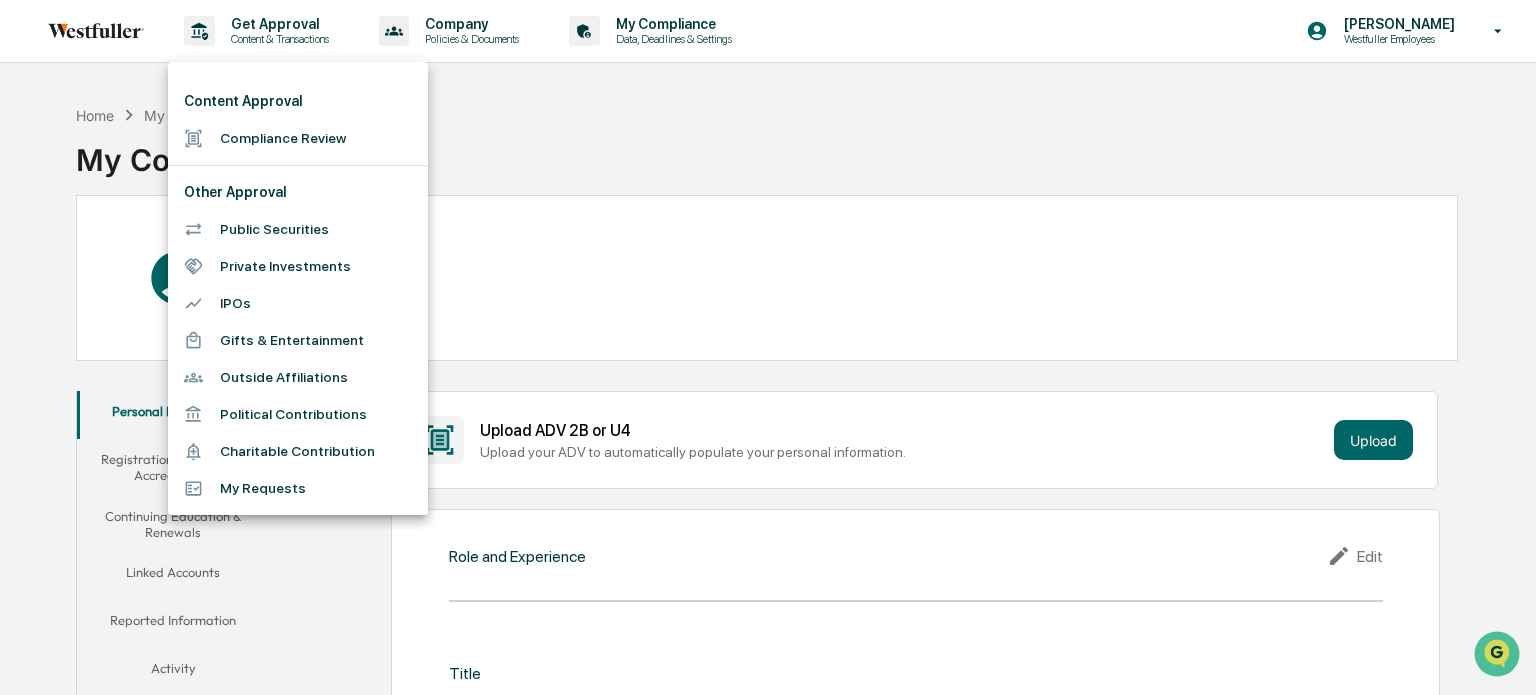 click at bounding box center [768, 347] 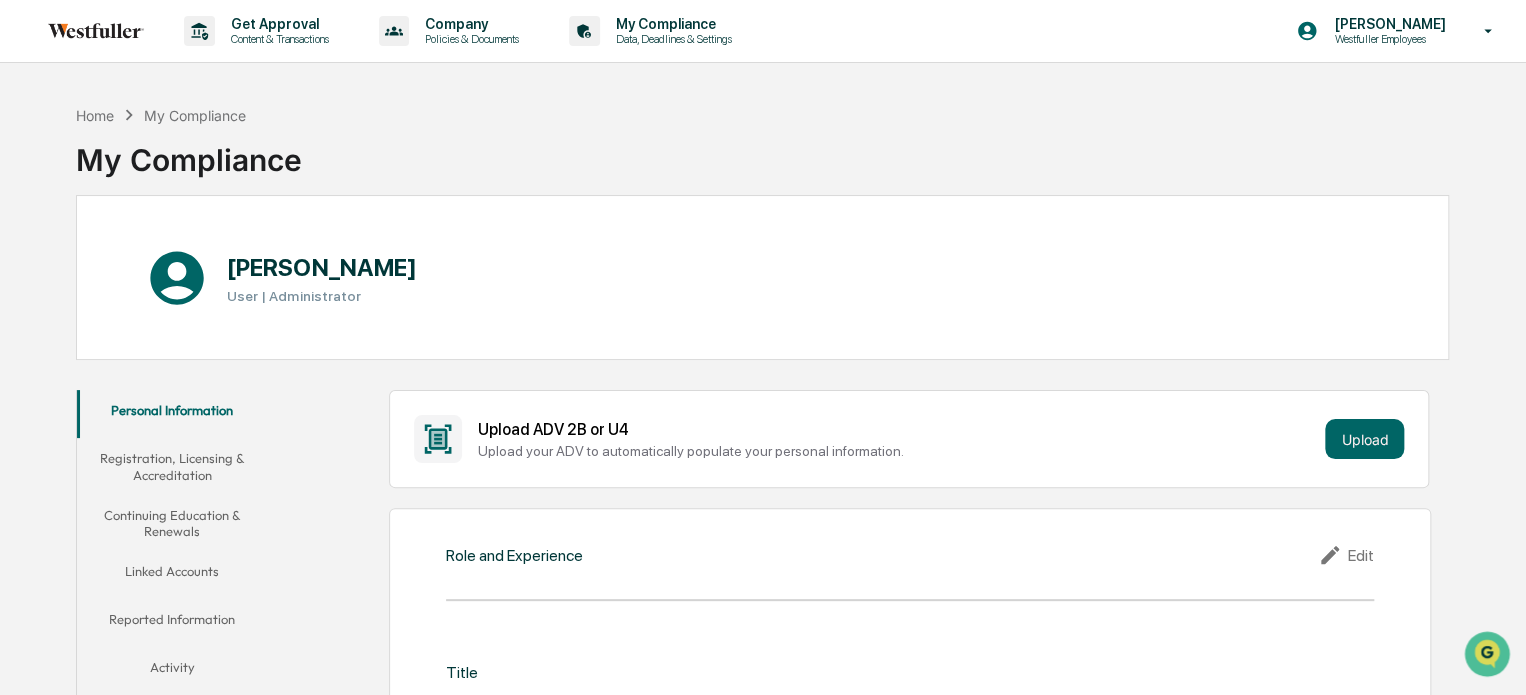 click on "Home My Compliance My Compliance" at bounding box center (762, 145) 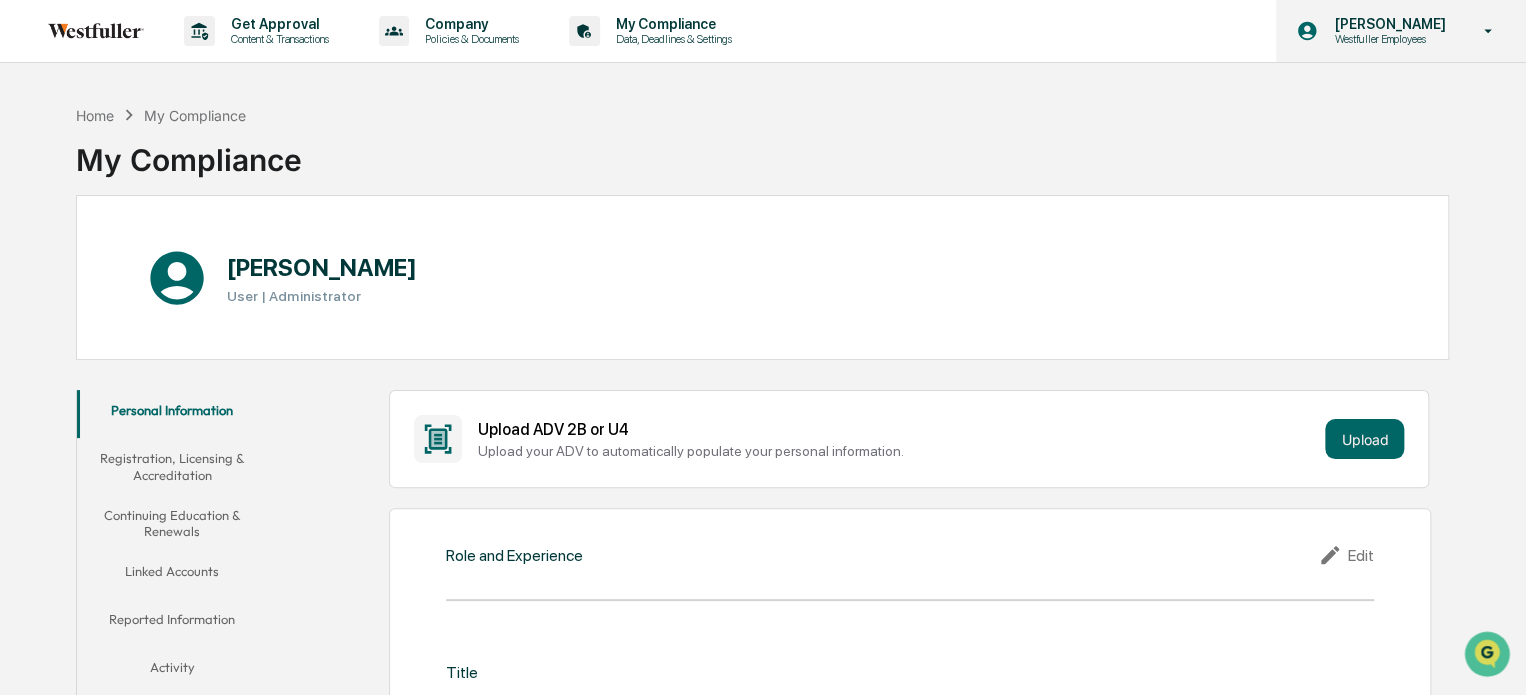 click 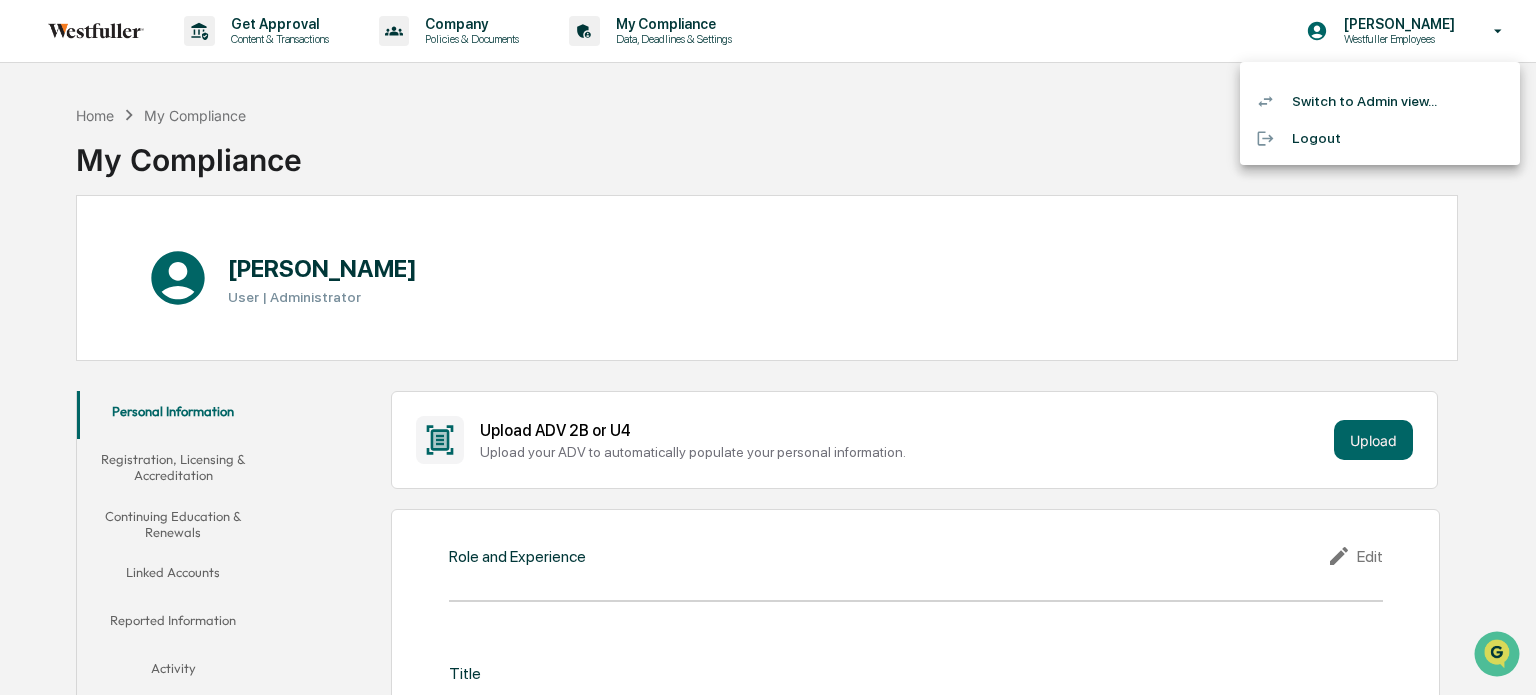 click at bounding box center (768, 347) 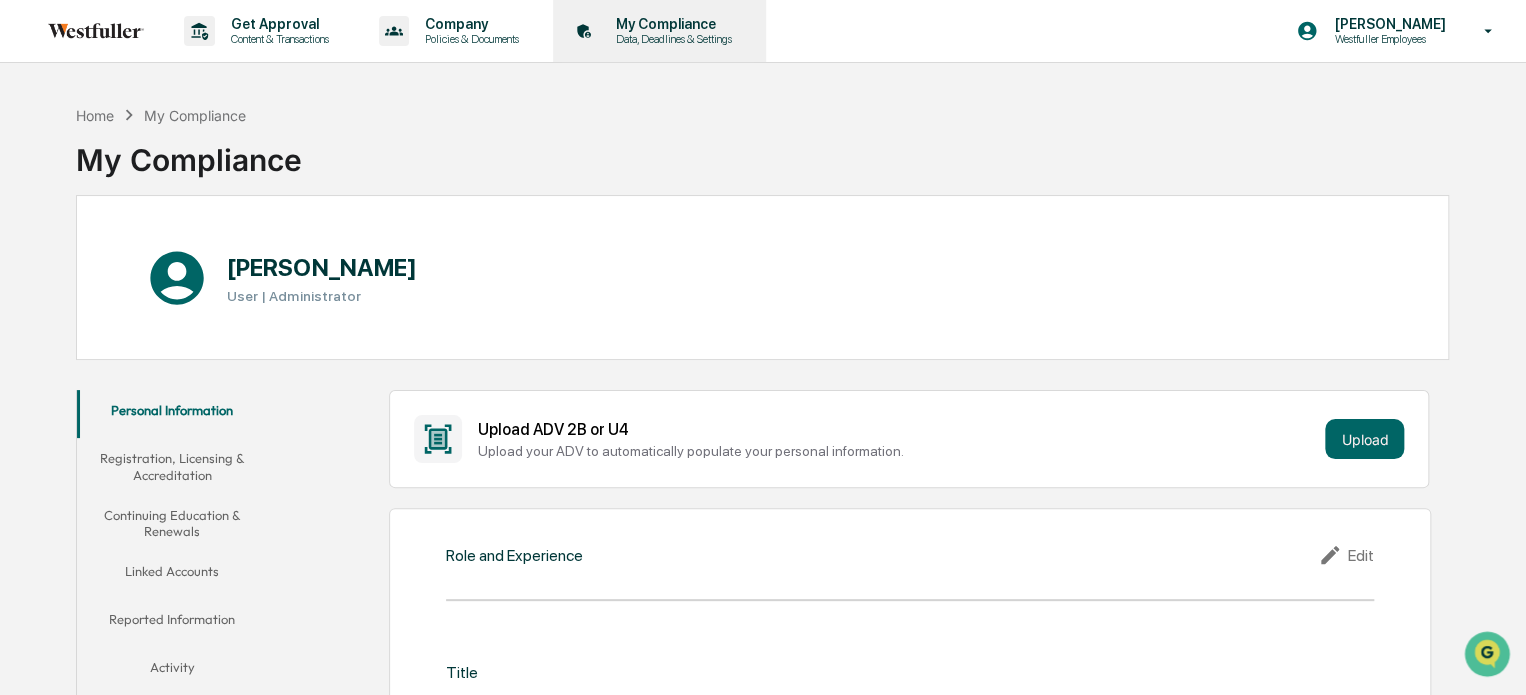 click on "My Compliance Data, Deadlines & Settings" at bounding box center (657, 31) 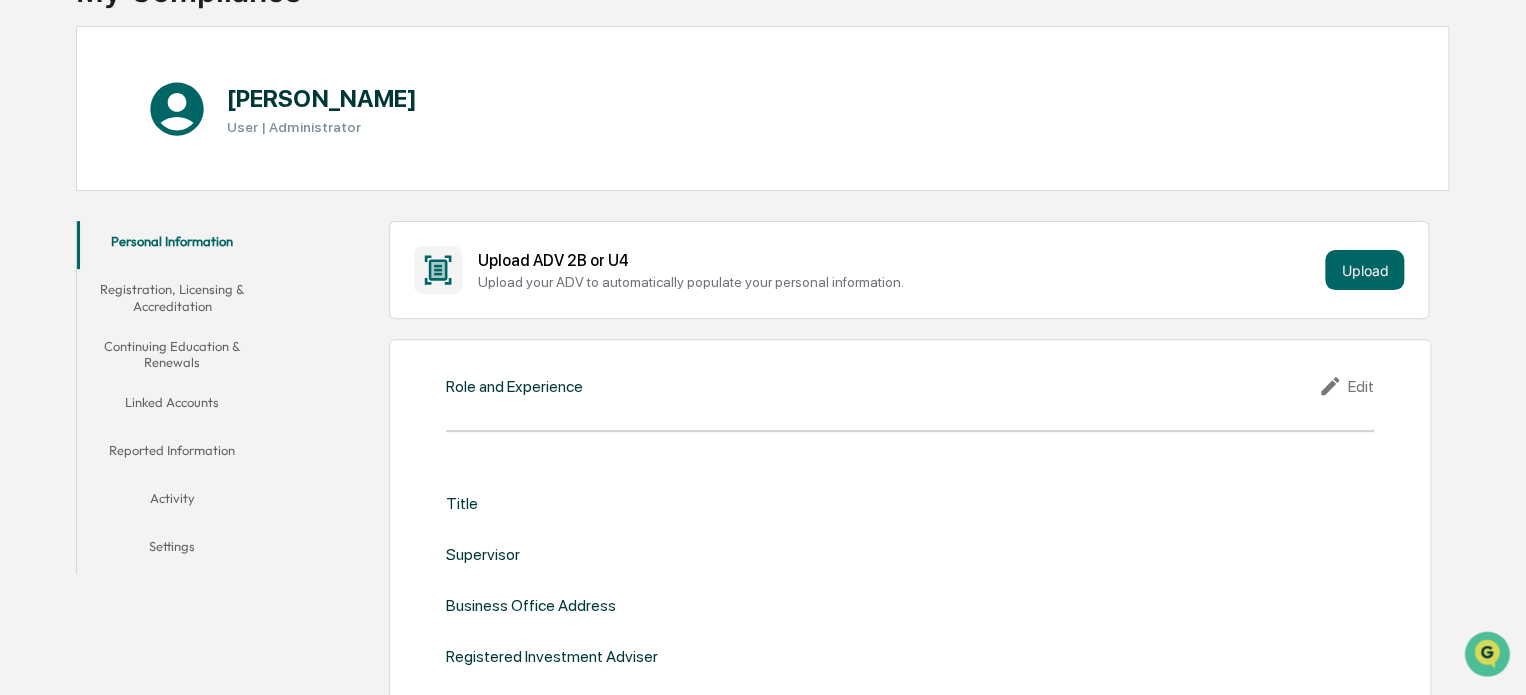 scroll, scrollTop: 200, scrollLeft: 0, axis: vertical 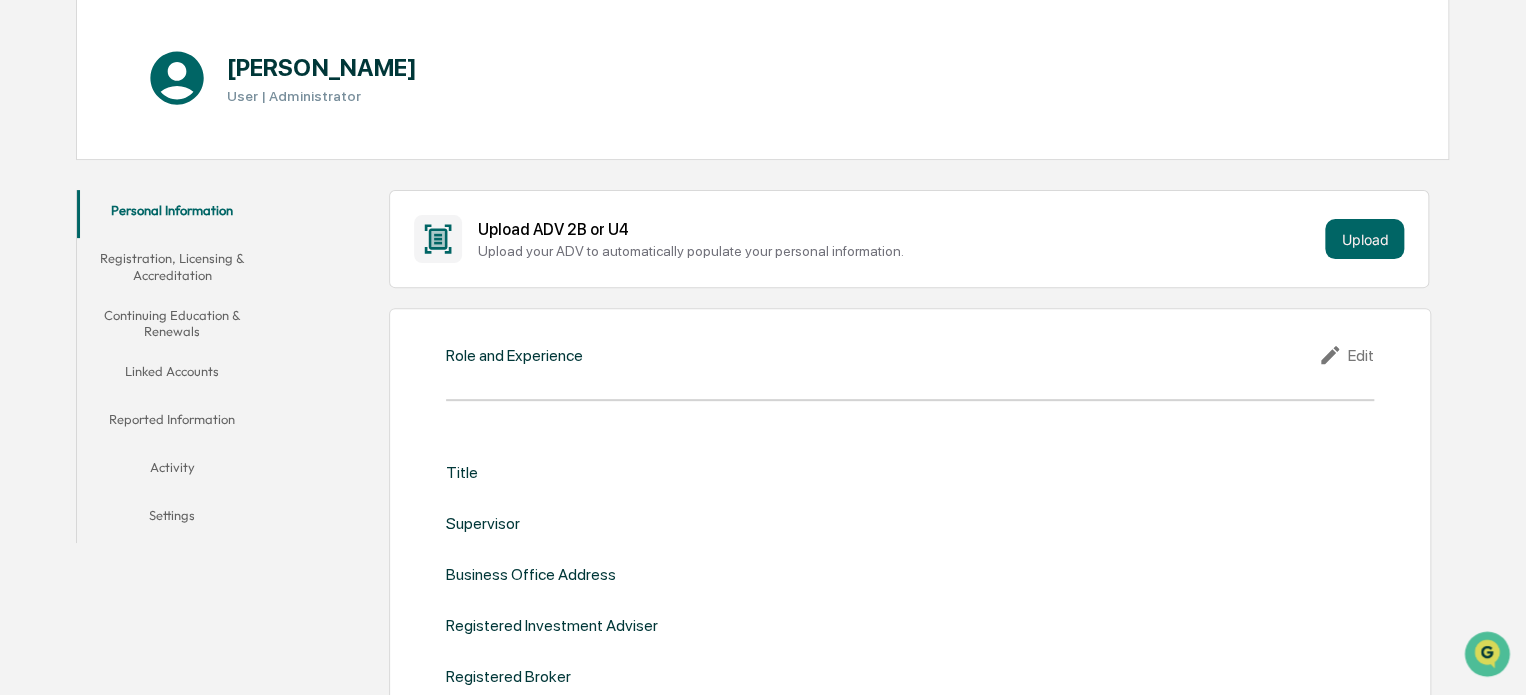 click on "Activity" at bounding box center [172, 471] 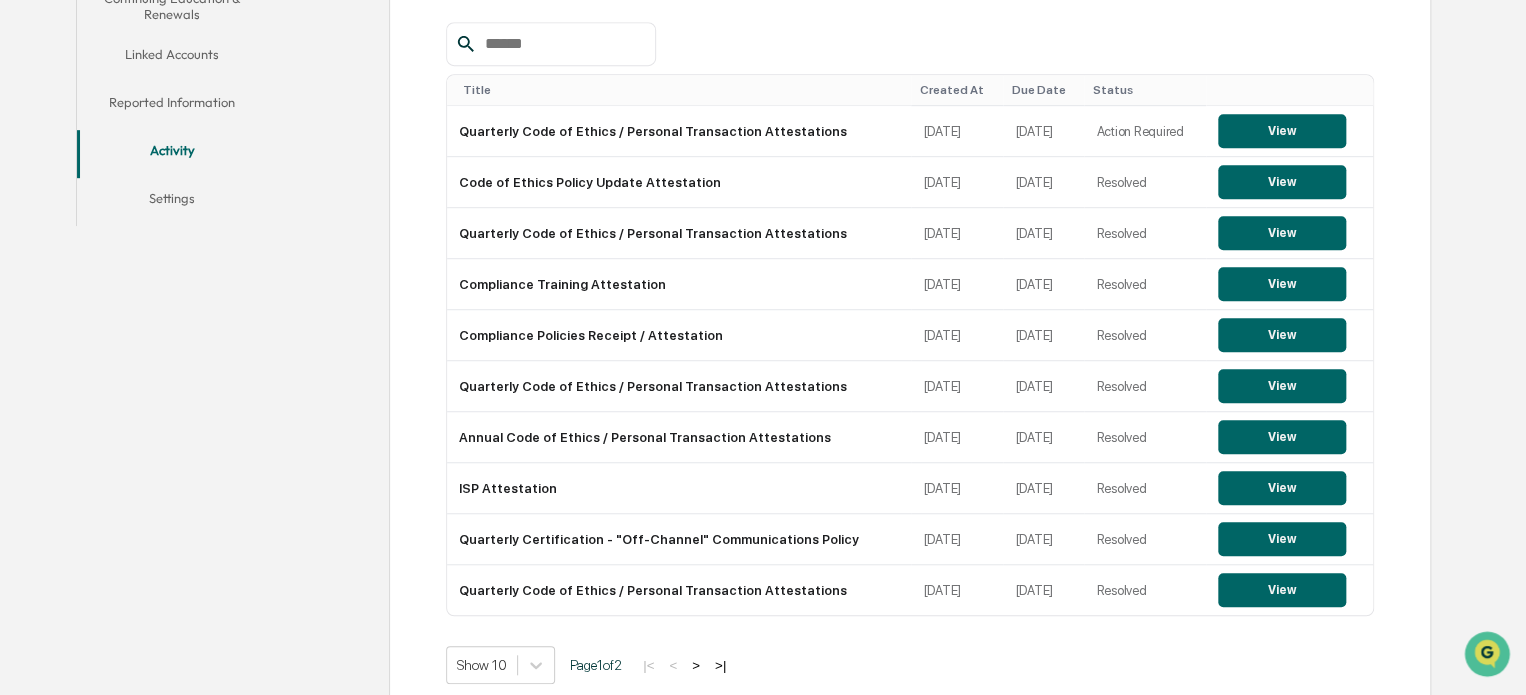 scroll, scrollTop: 552, scrollLeft: 0, axis: vertical 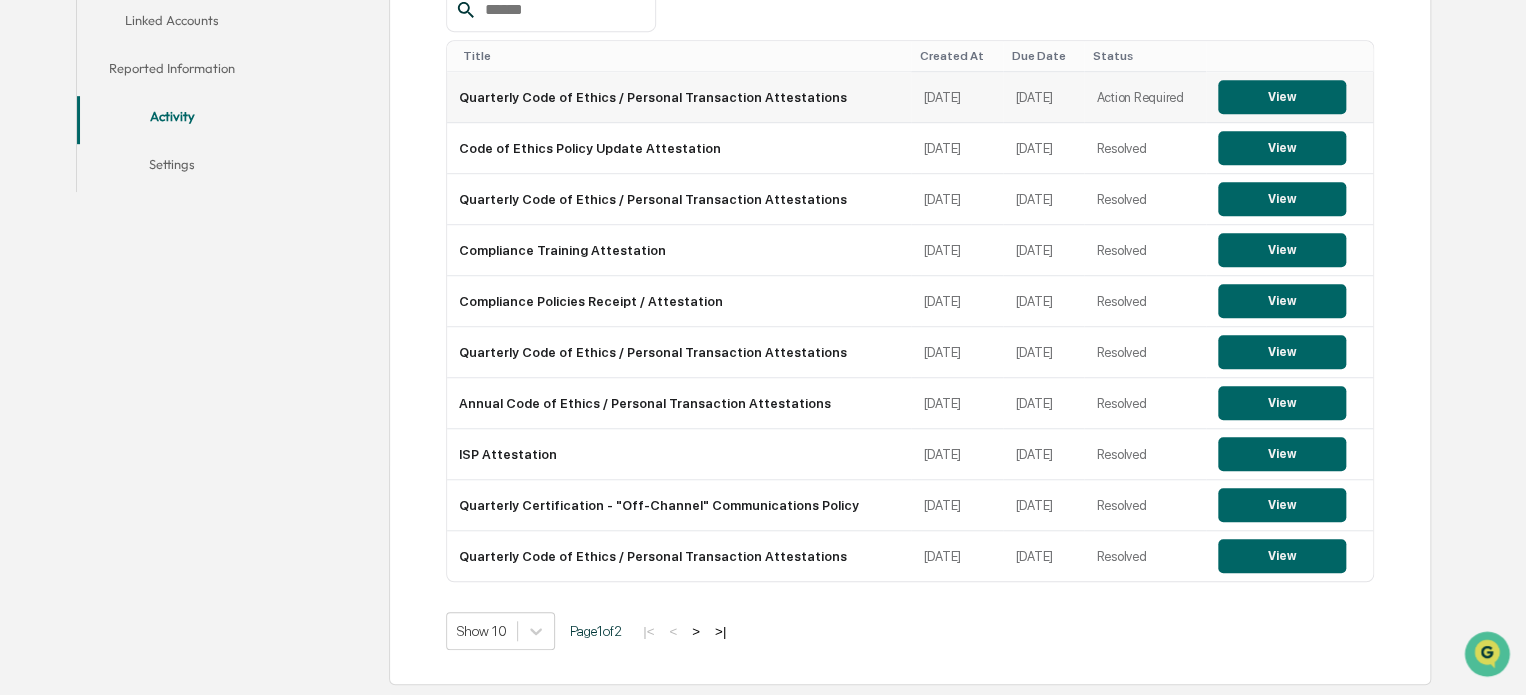 click on "View" at bounding box center [1282, 97] 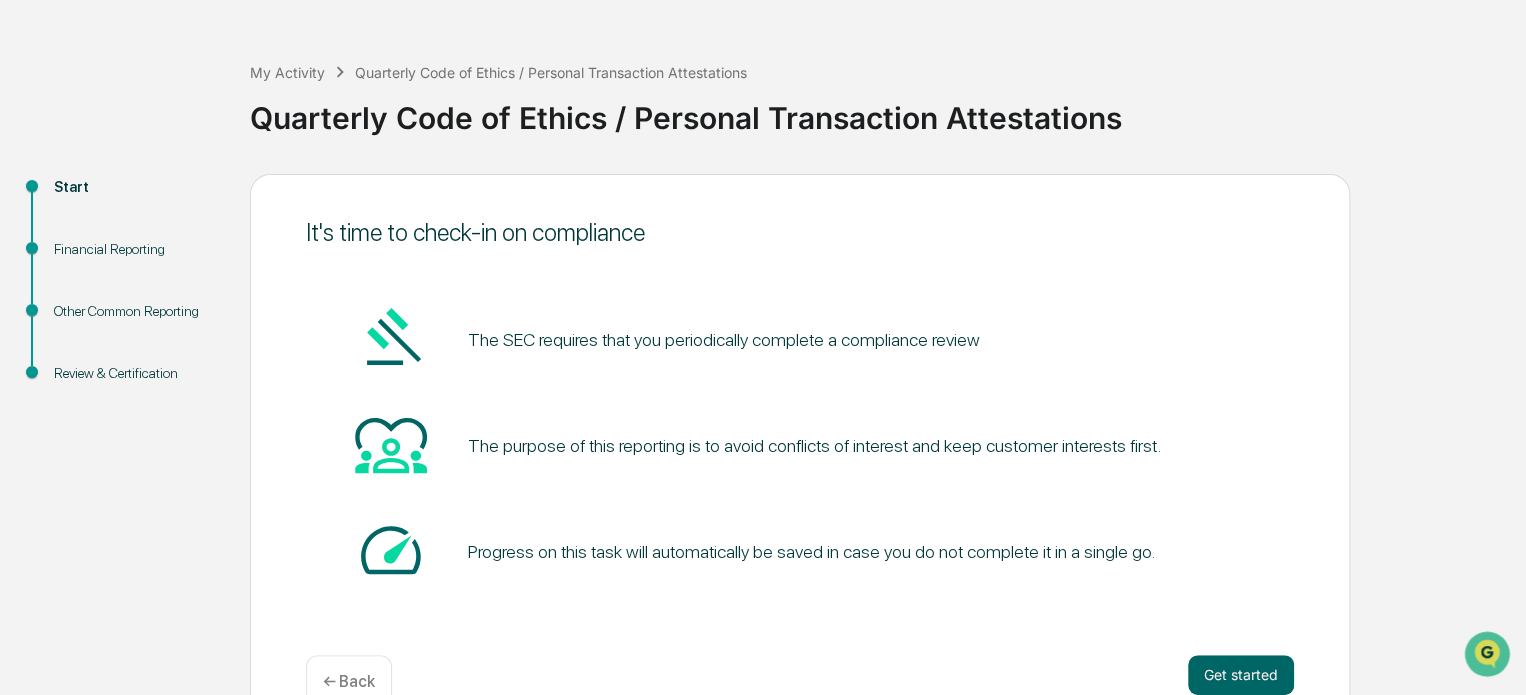 scroll, scrollTop: 109, scrollLeft: 0, axis: vertical 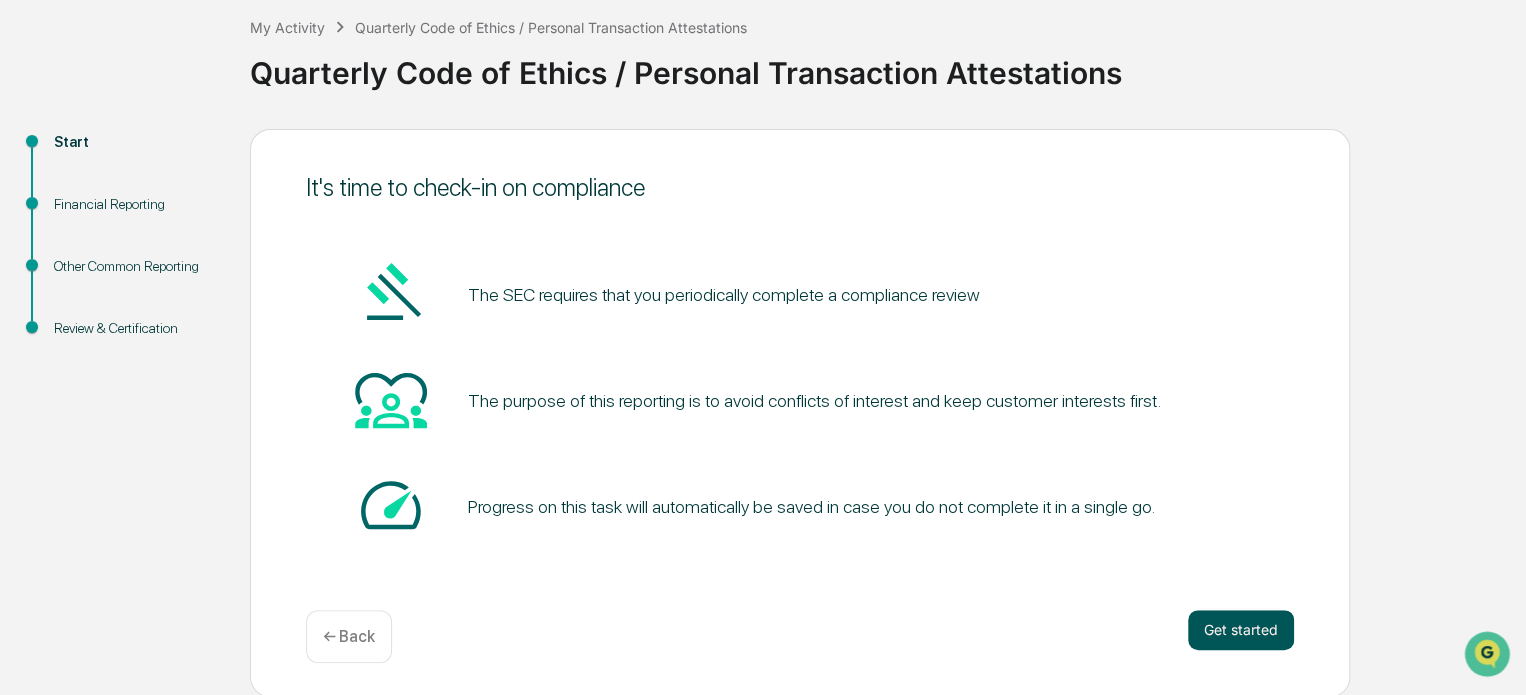 click on "Get started" at bounding box center (1241, 630) 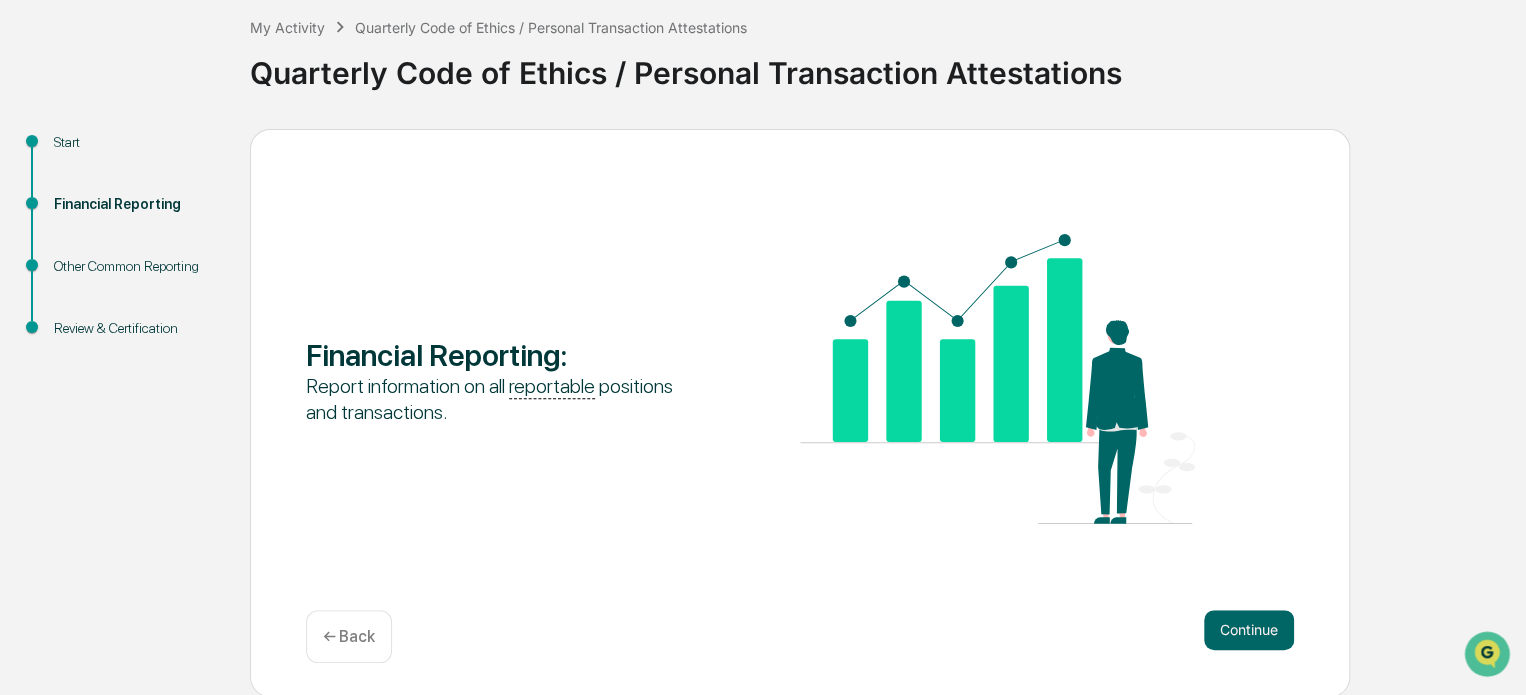 click on "Continue" at bounding box center [1249, 630] 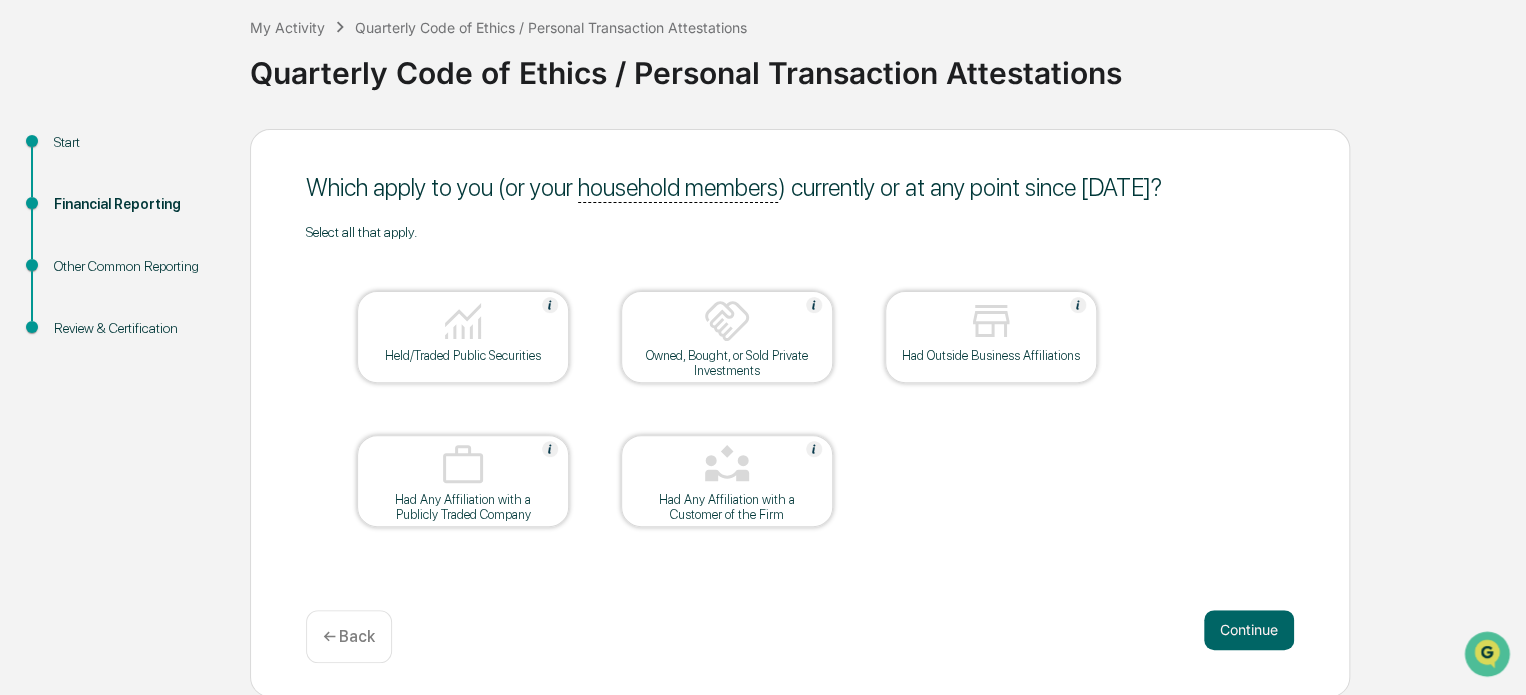 click on "Continue" at bounding box center (1249, 630) 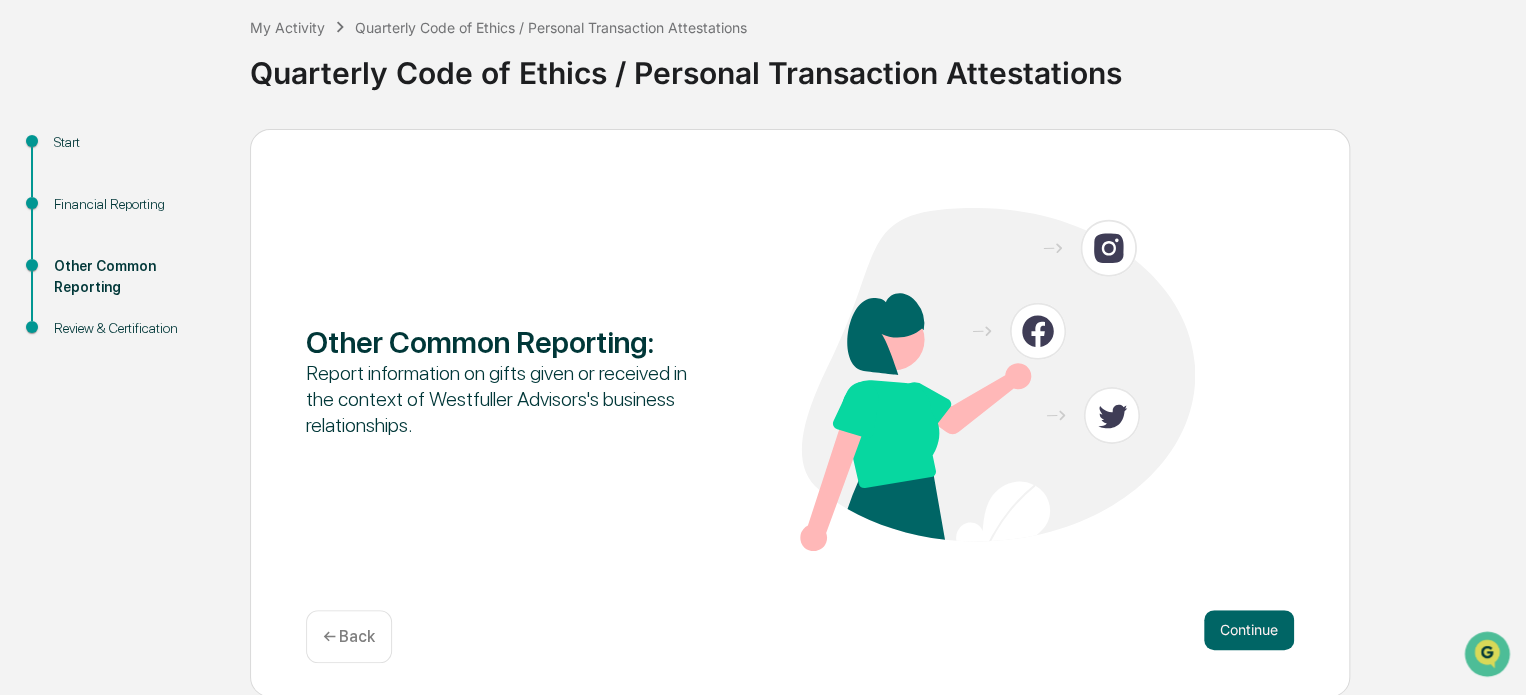 click on "Continue" at bounding box center (1249, 630) 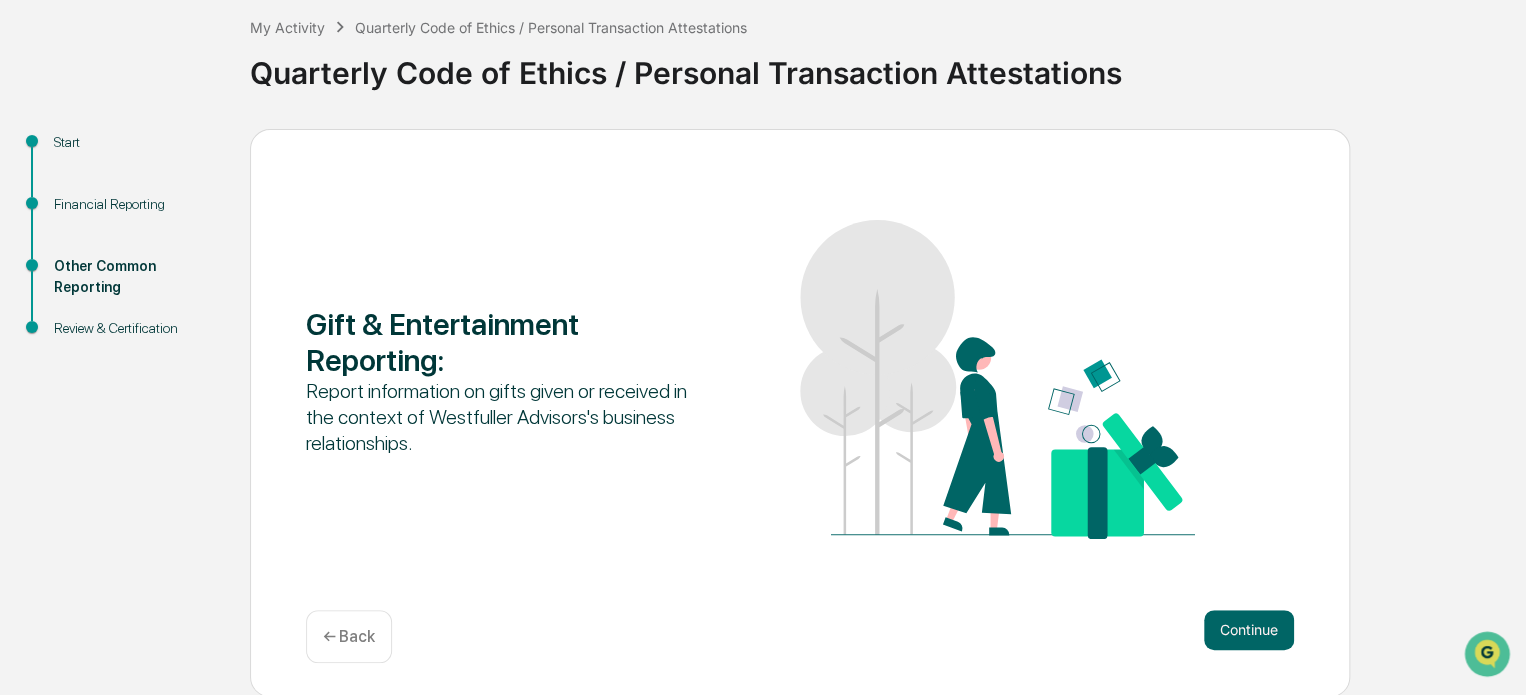 click on "Continue" at bounding box center [1249, 630] 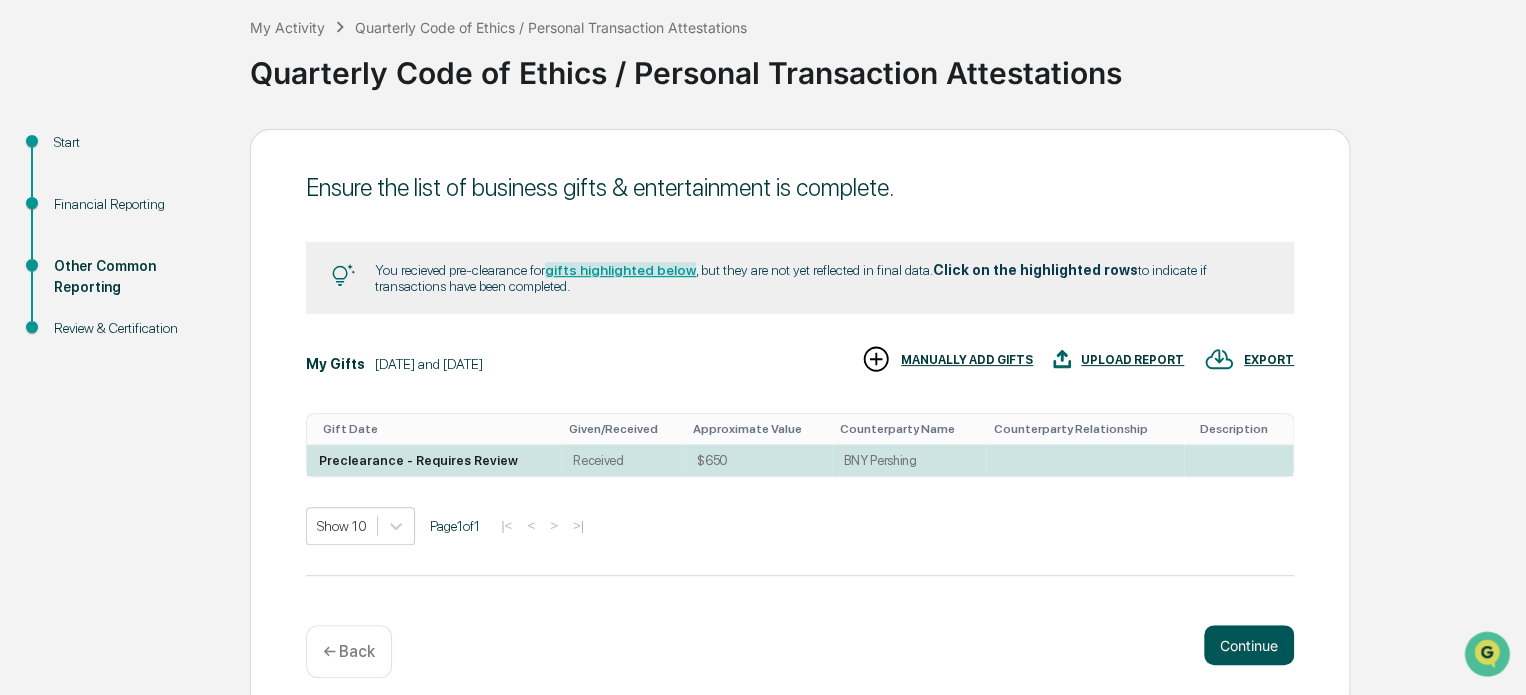 click on "Continue" at bounding box center (1249, 645) 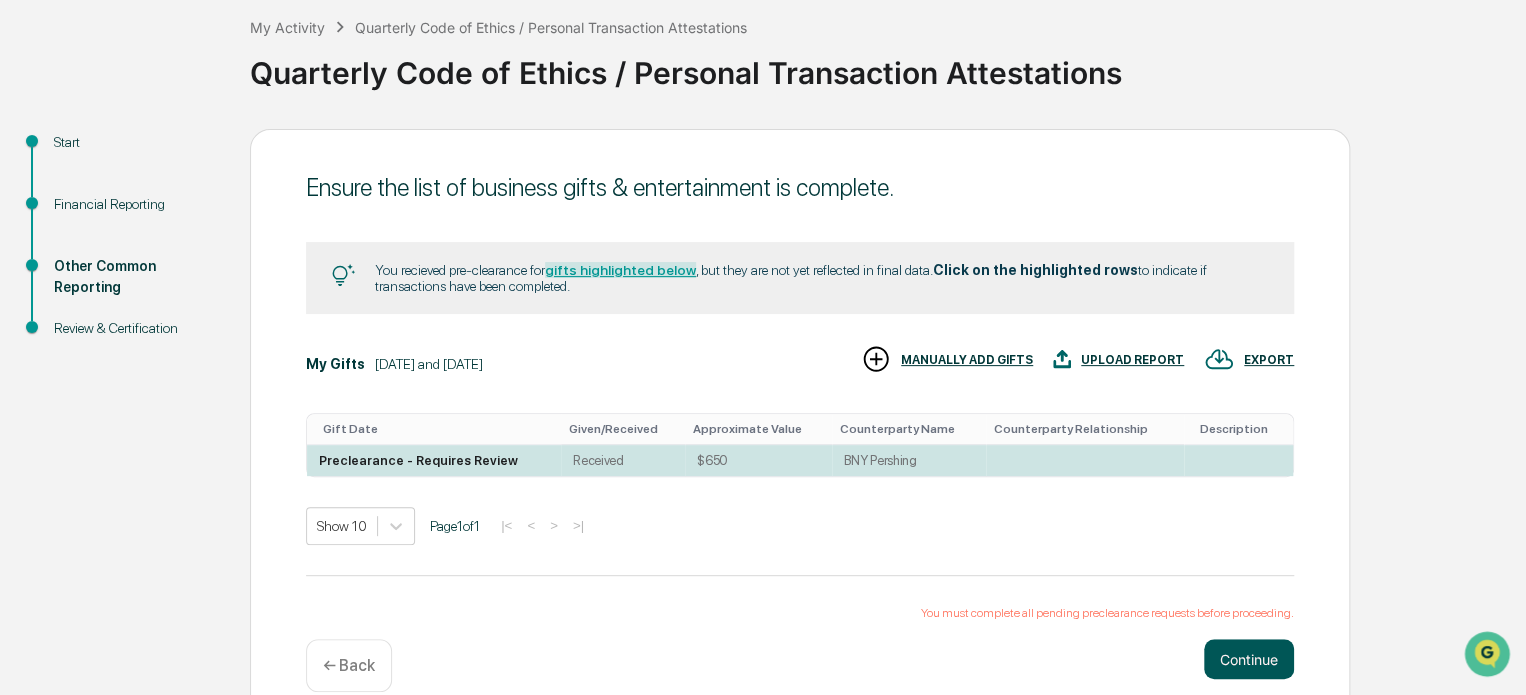 click on "Continue" at bounding box center [1249, 659] 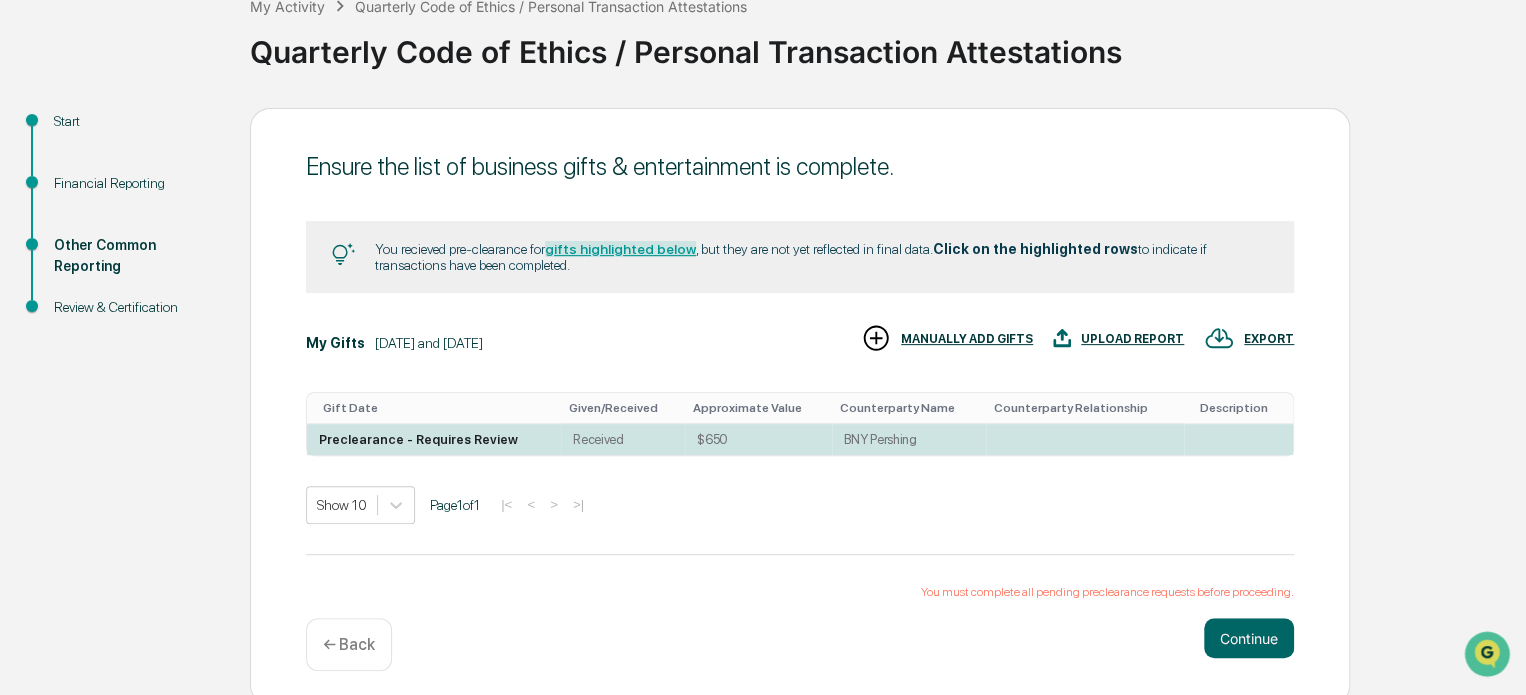 scroll, scrollTop: 141, scrollLeft: 0, axis: vertical 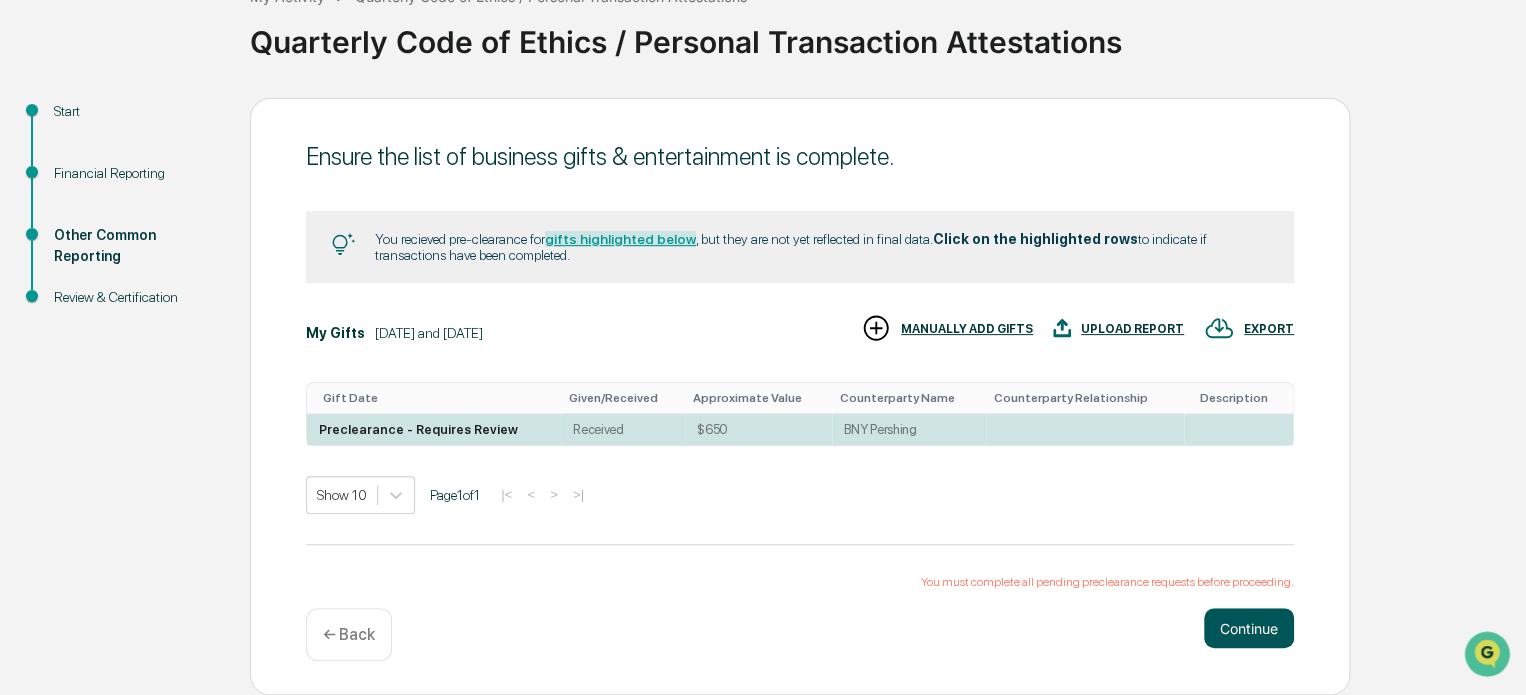 click on "Continue" at bounding box center [1249, 628] 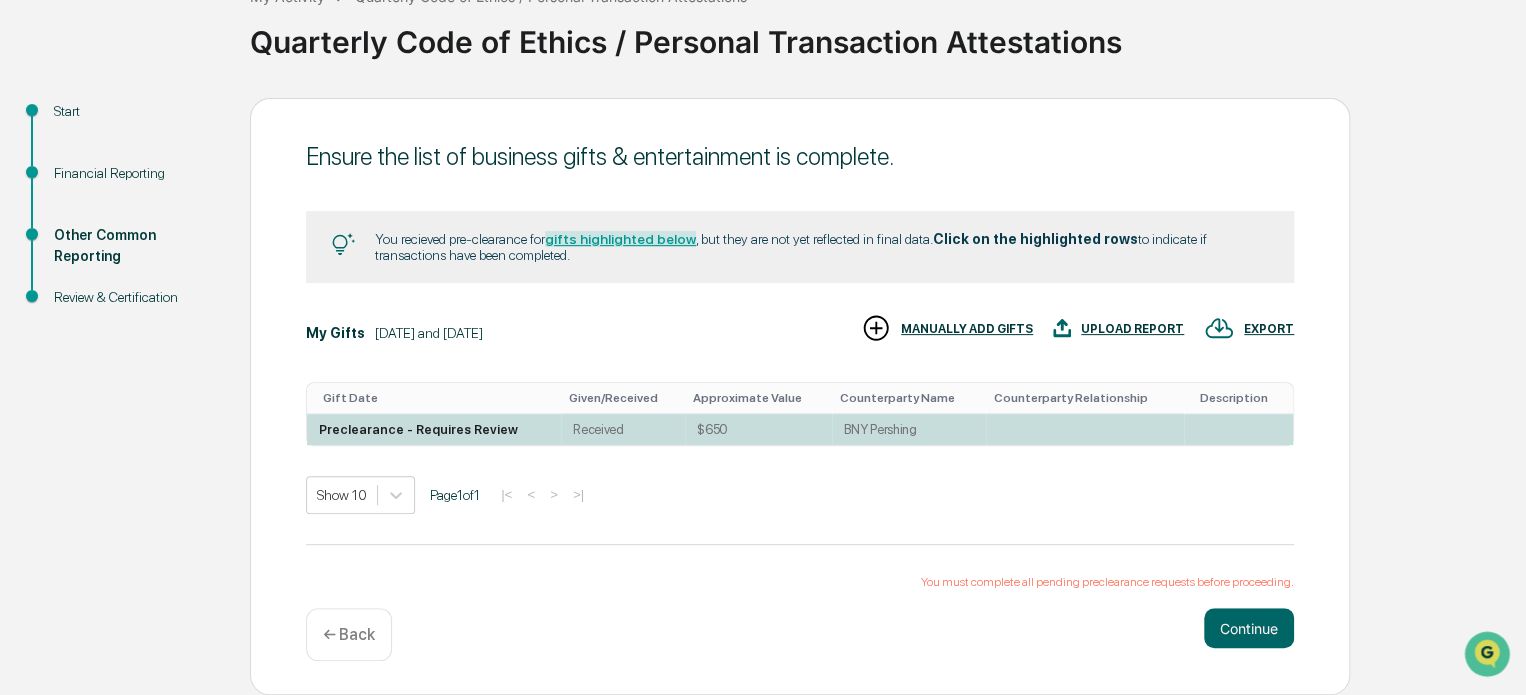click on "Preclearance - Requires Review" at bounding box center (418, 429) 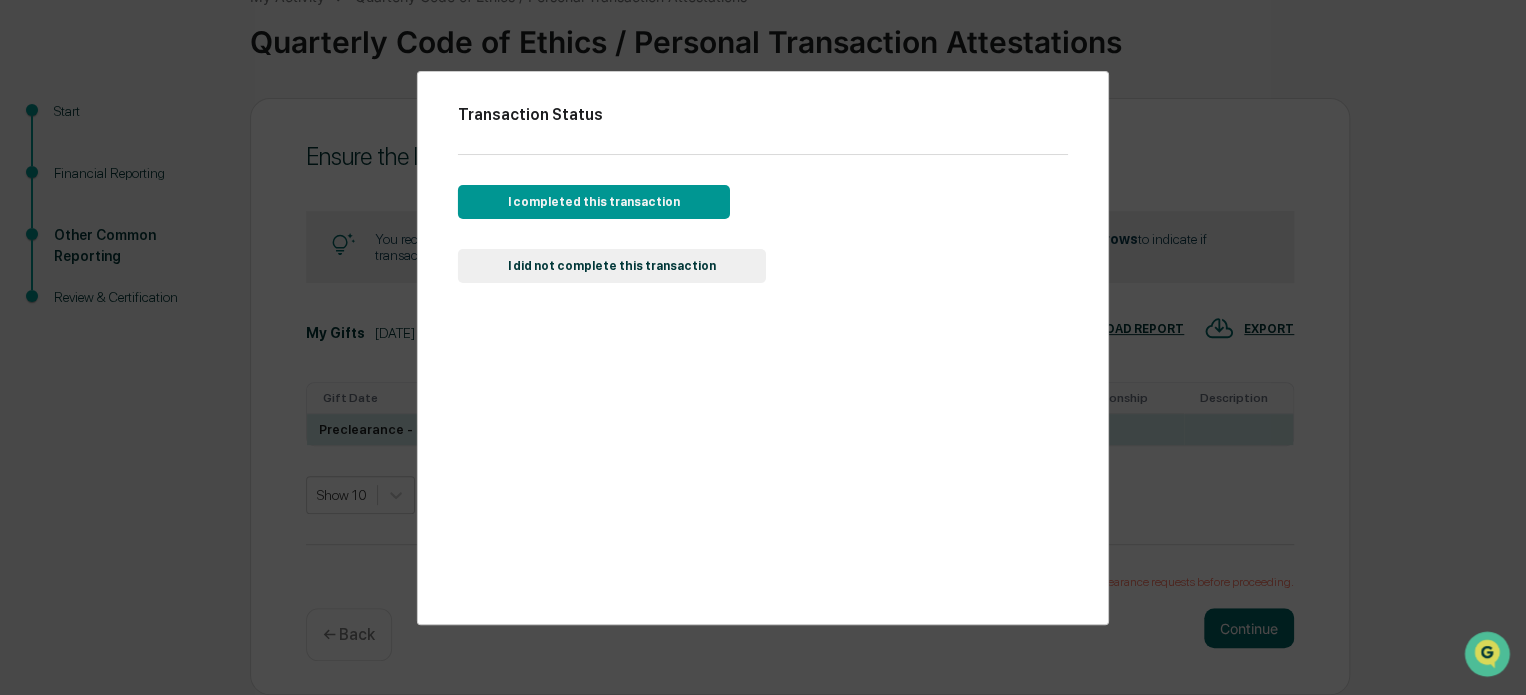 click on "I completed this transaction" at bounding box center [594, 202] 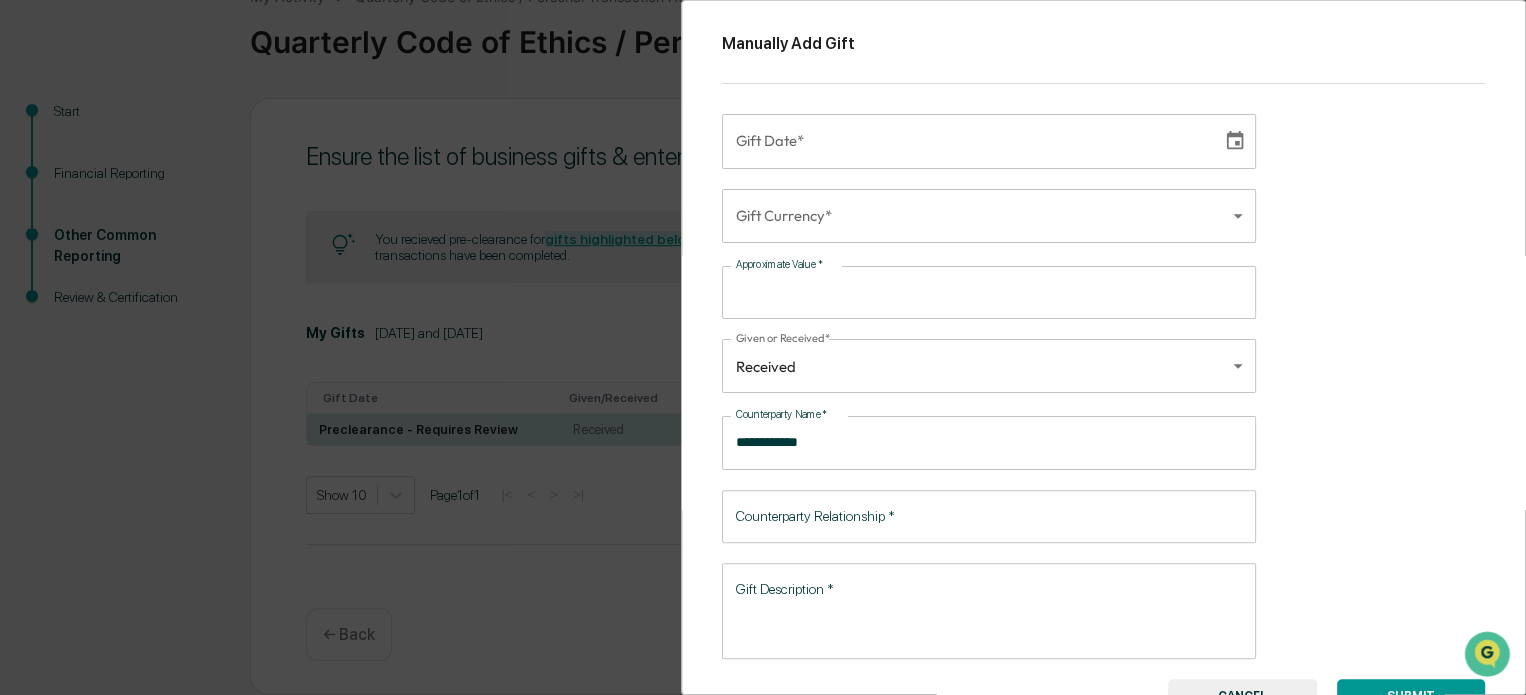 click on "**********" at bounding box center [763, 347] 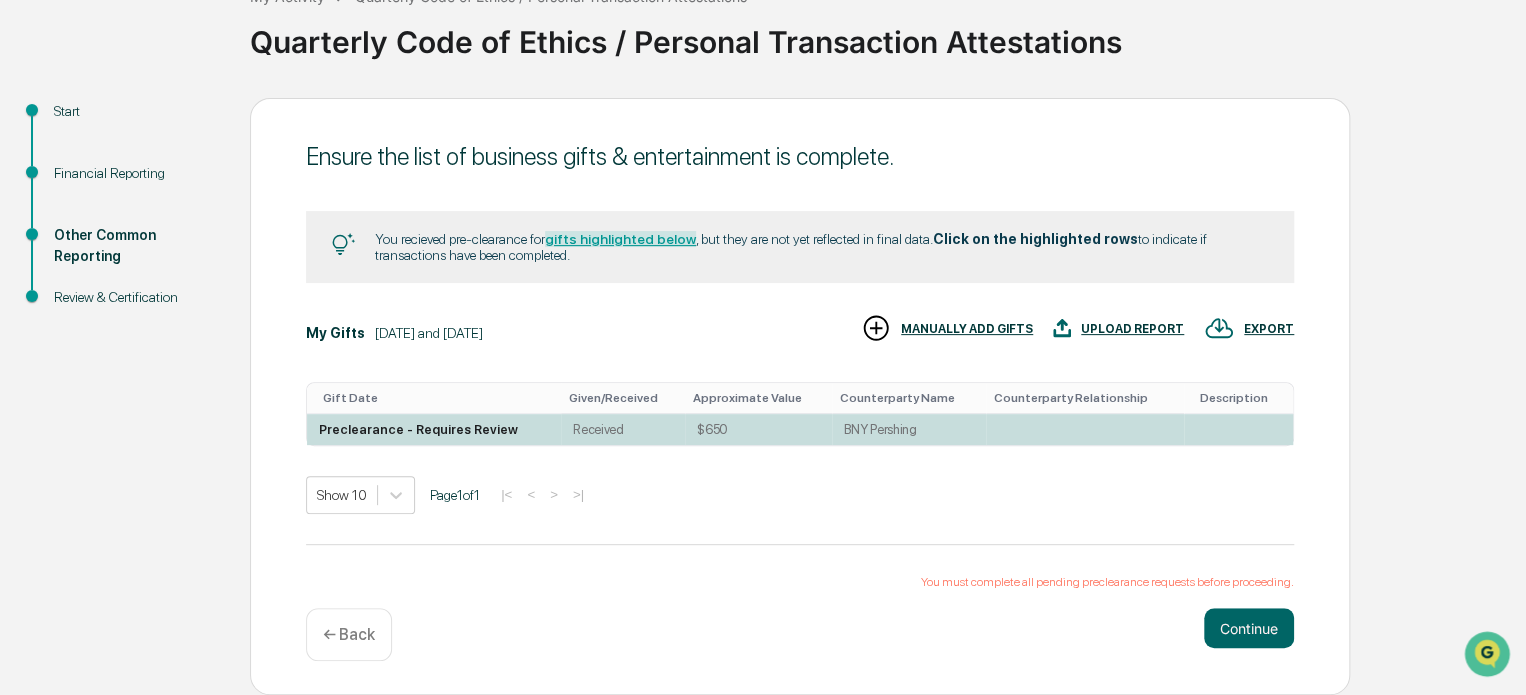click on "BNY Pershing" at bounding box center [909, 429] 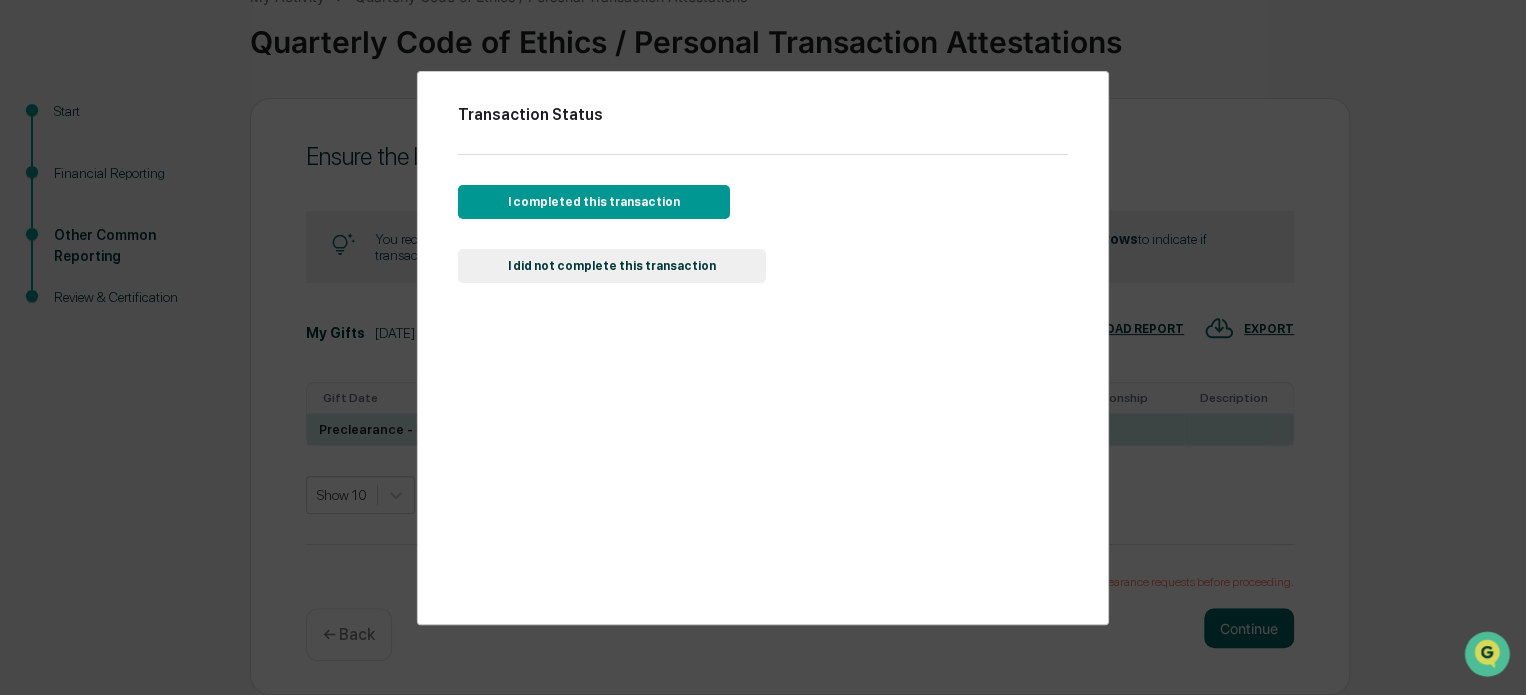 click on "I completed this transaction" at bounding box center (594, 202) 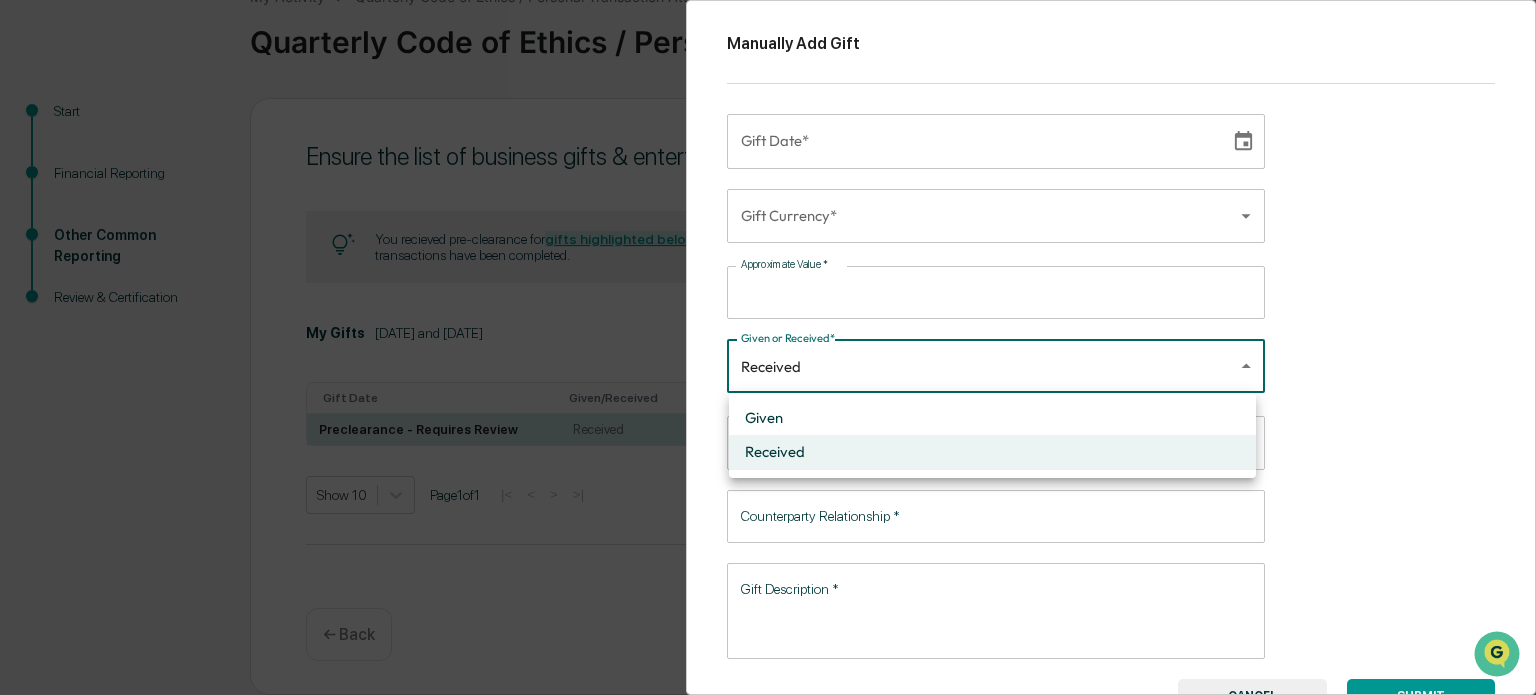 click on "Get Approval Content & Transactions Company Policies & Documents My Compliance Data, Deadlines & Settings [PERSON_NAME] Westfuller Employees My Activity Quarterly Code of Ethics / Personal Transaction Attestations Quarterly Code of Ethics / Personal Transaction Attestations Start Financial Reporting Other Common Reporting Review & Certification Ensure the list of business gifts & entertainment is complete. You recieved pre-clearance for  gifts highlighted below , but they are not yet reflected in final data.  Click on the highlighted rows  to indicate if transactions have been completed. My Gifts [DATE] and [DATE] EXPORT UPLOAD REPORT MANUALLY ADD GIFTS Gift Date Given/Received Approximate Value Counterparty Name Counterparty Relationship Description Preclearance - Requires Review     Received     $650     BNY Pershing             Show 10 Page  1  of  1   |<   <   >   >|   You must complete all pending preclearance requests before proceeding. Continue ← Back     Switch to Admin view... Logout" at bounding box center (768, 277) 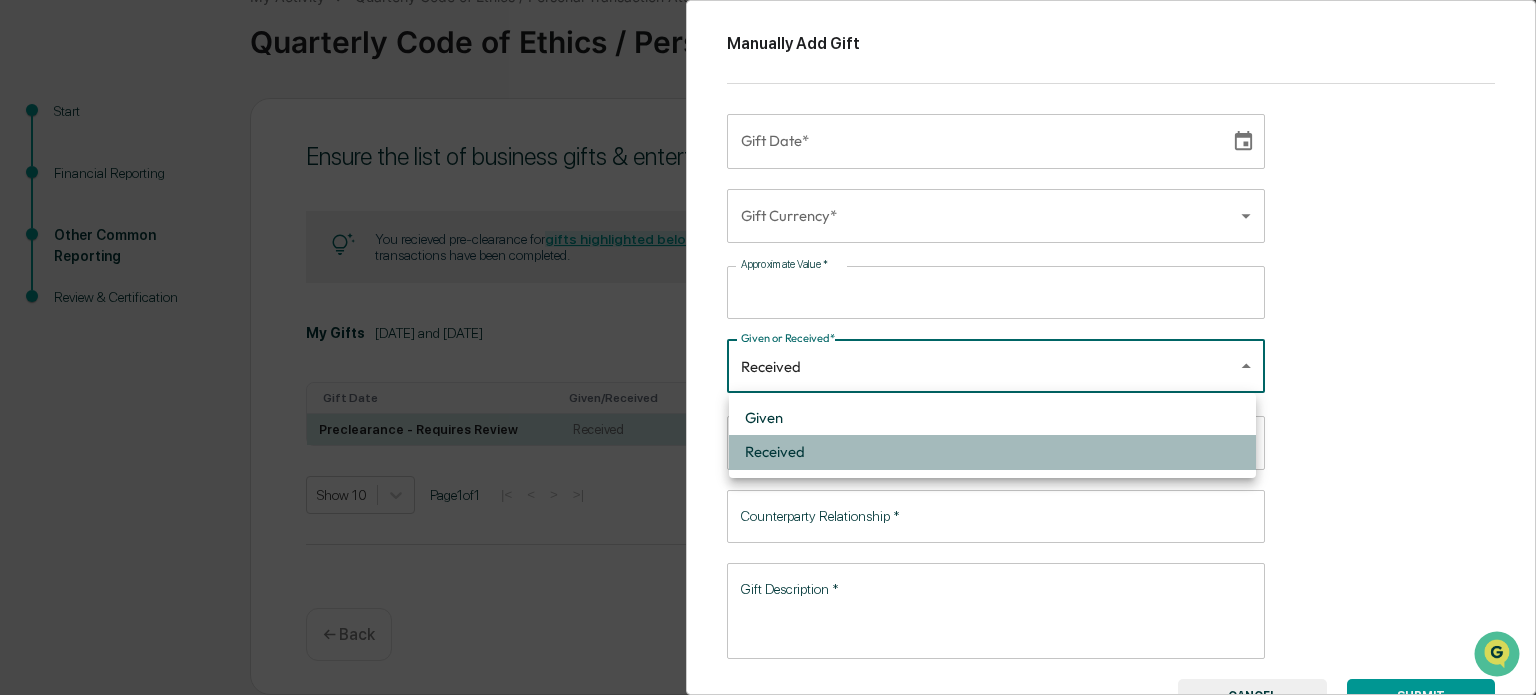 click on "Received" at bounding box center [992, 452] 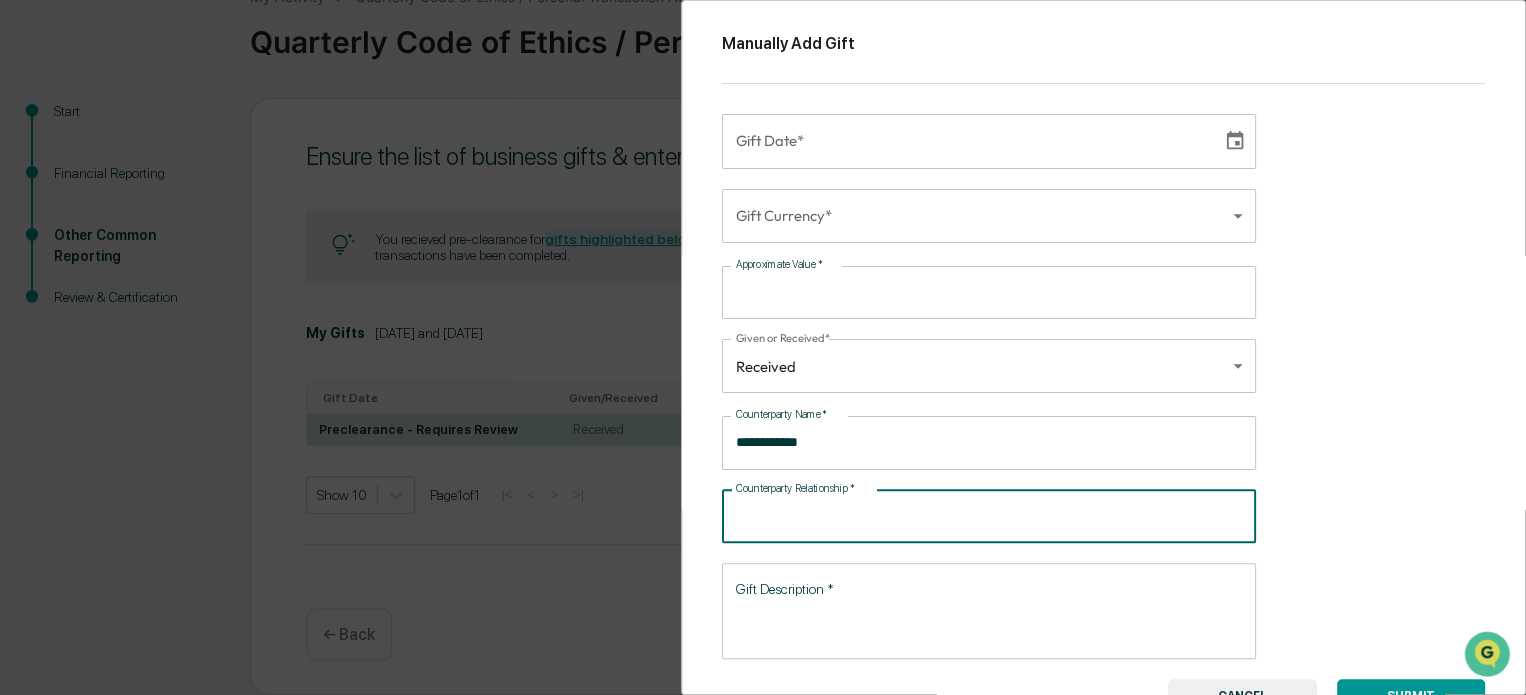 click on "Counterparty Relationship   *" at bounding box center [989, 516] 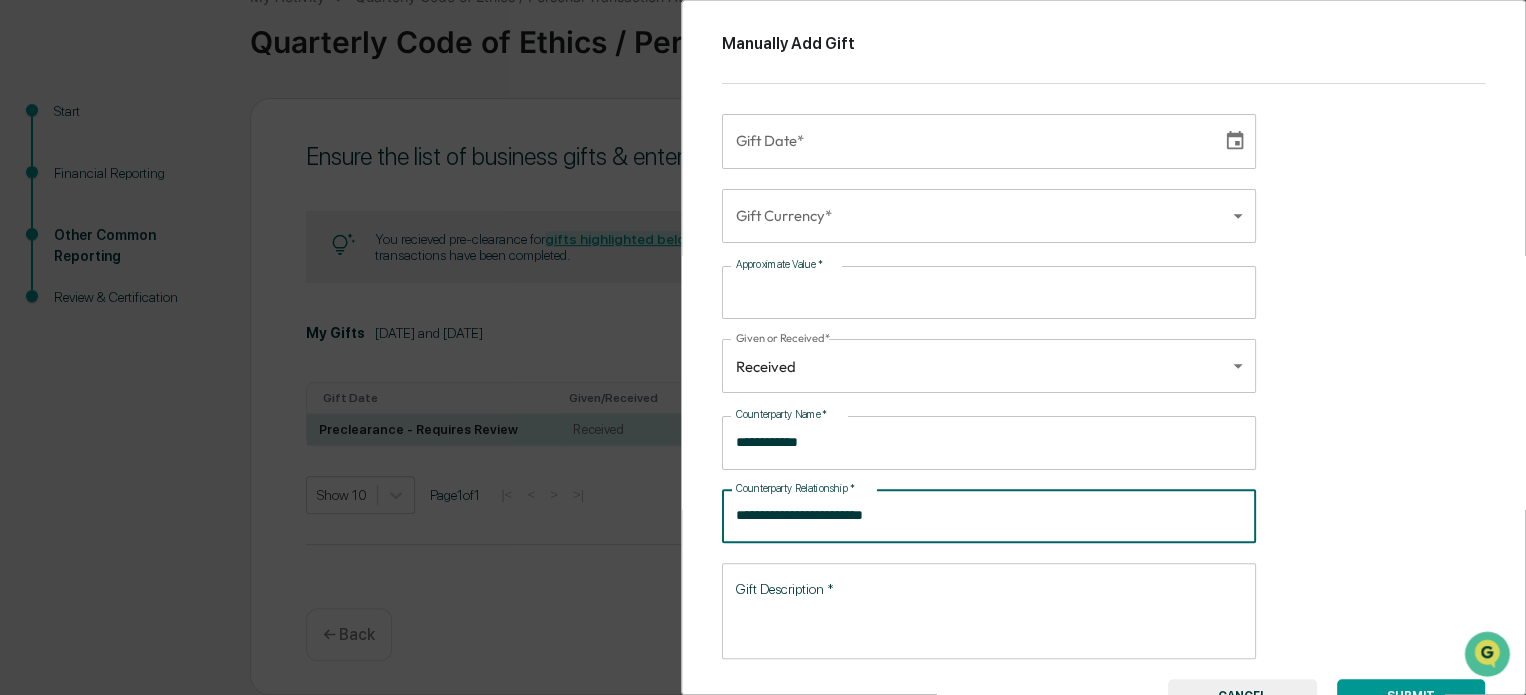 type on "**********" 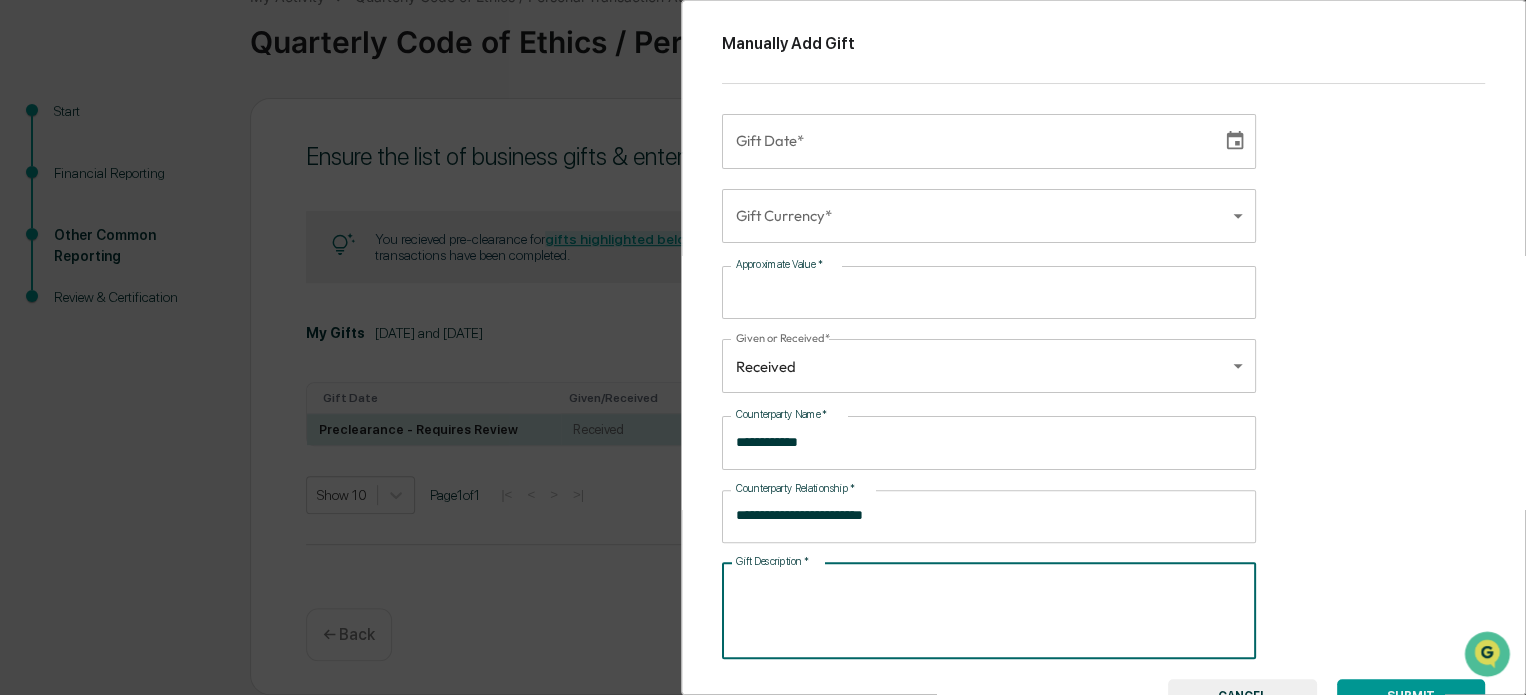 click on "Gift Description   *" at bounding box center (989, 610) 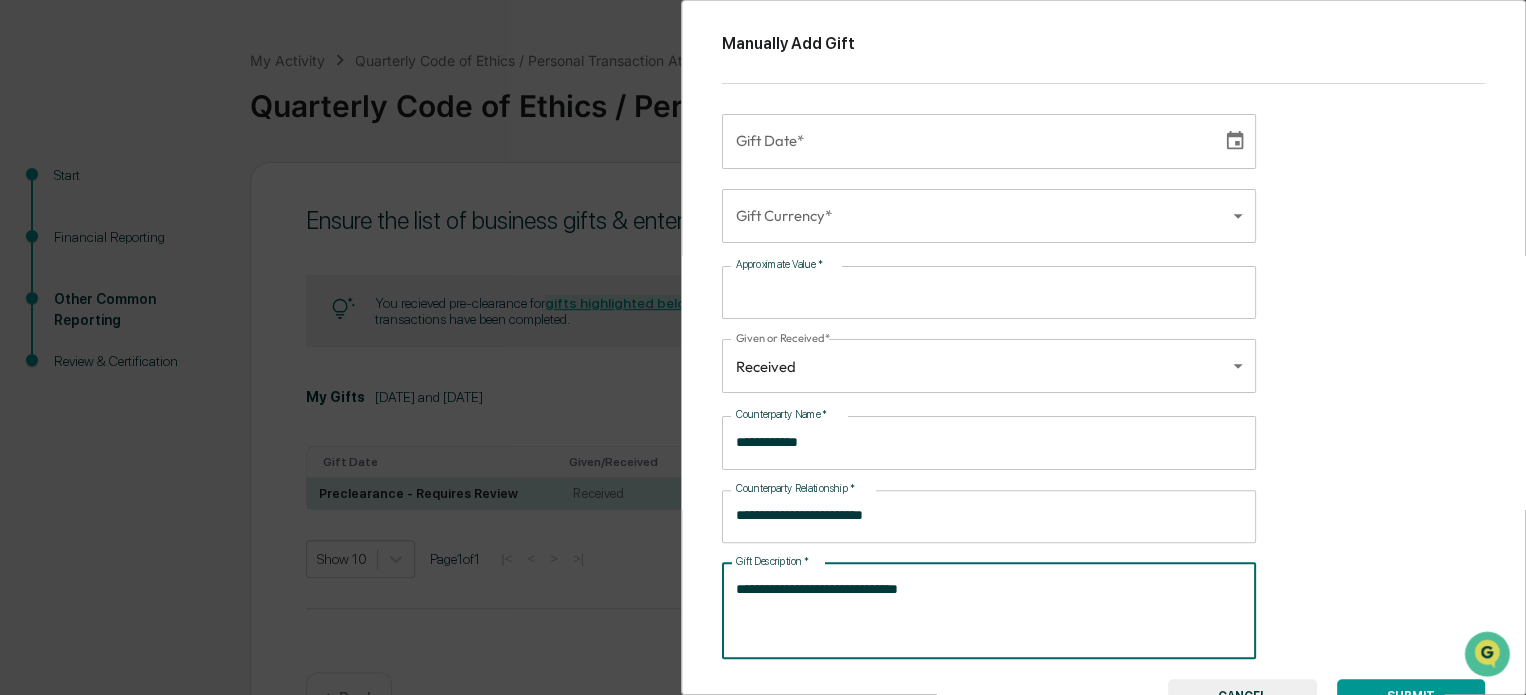scroll, scrollTop: 41, scrollLeft: 0, axis: vertical 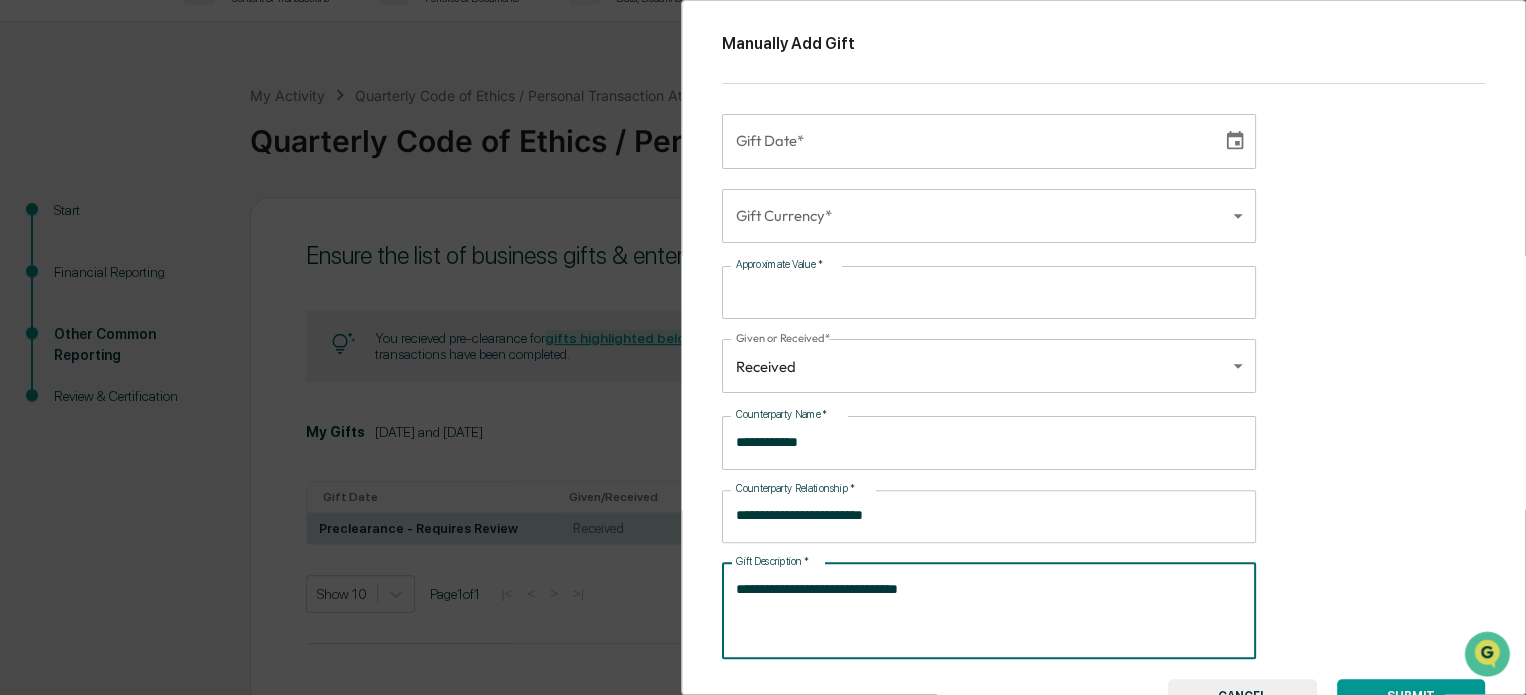 click on "**********" at bounding box center [985, 610] 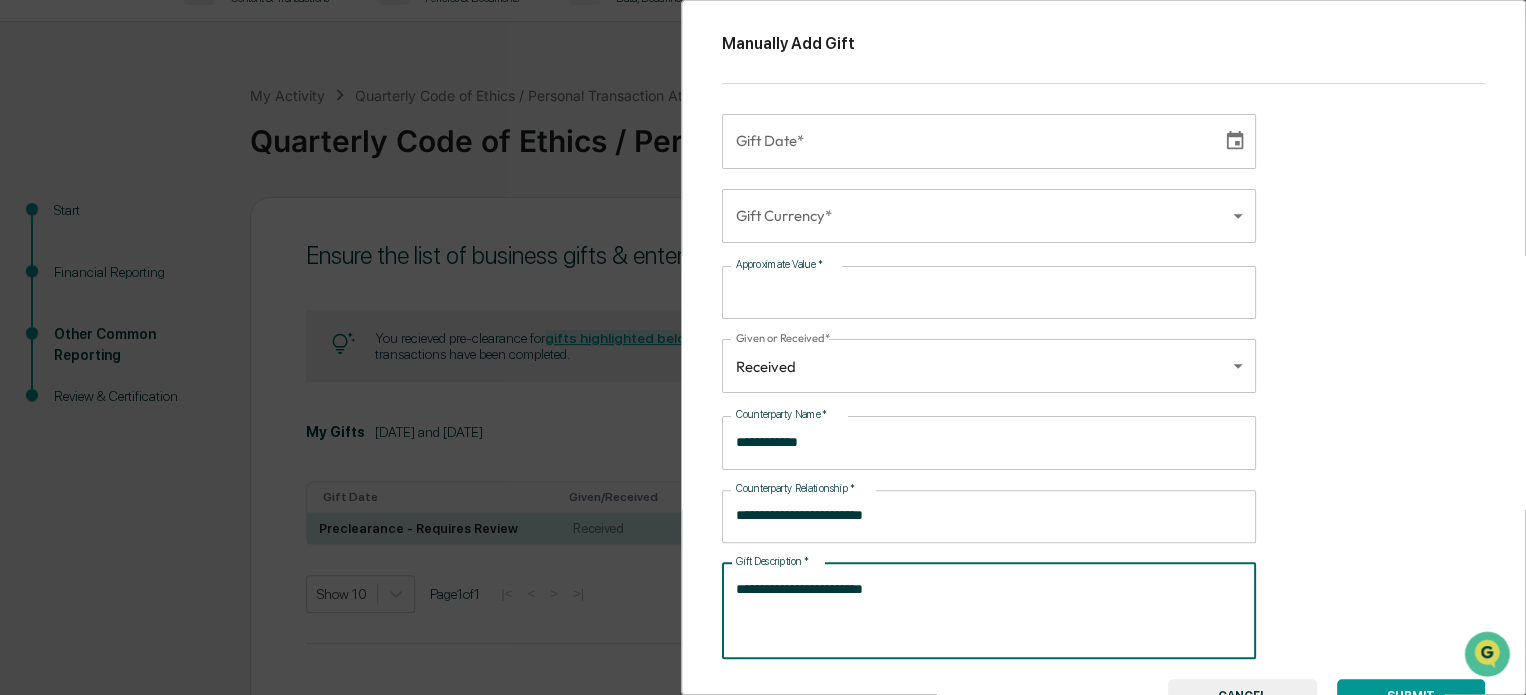 click on "**********" at bounding box center [985, 610] 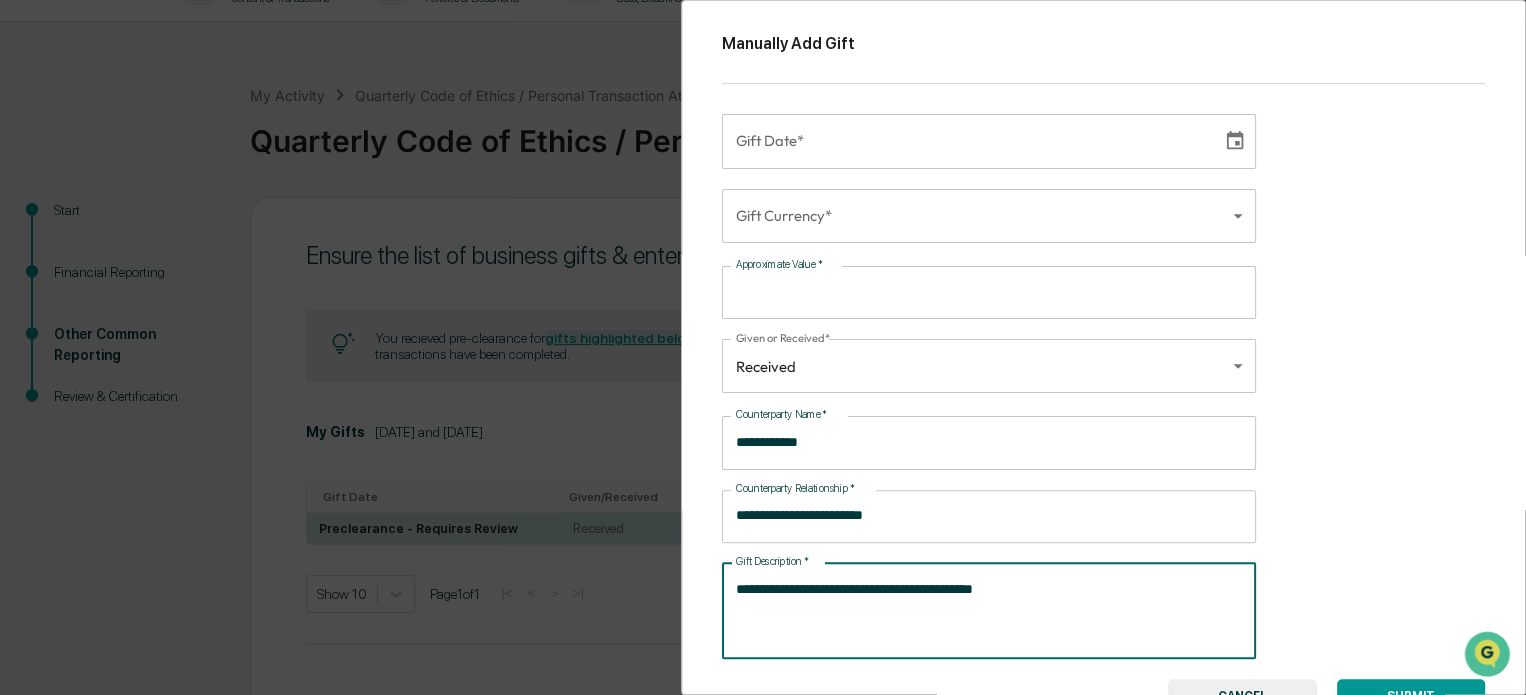 click on "**********" at bounding box center (985, 610) 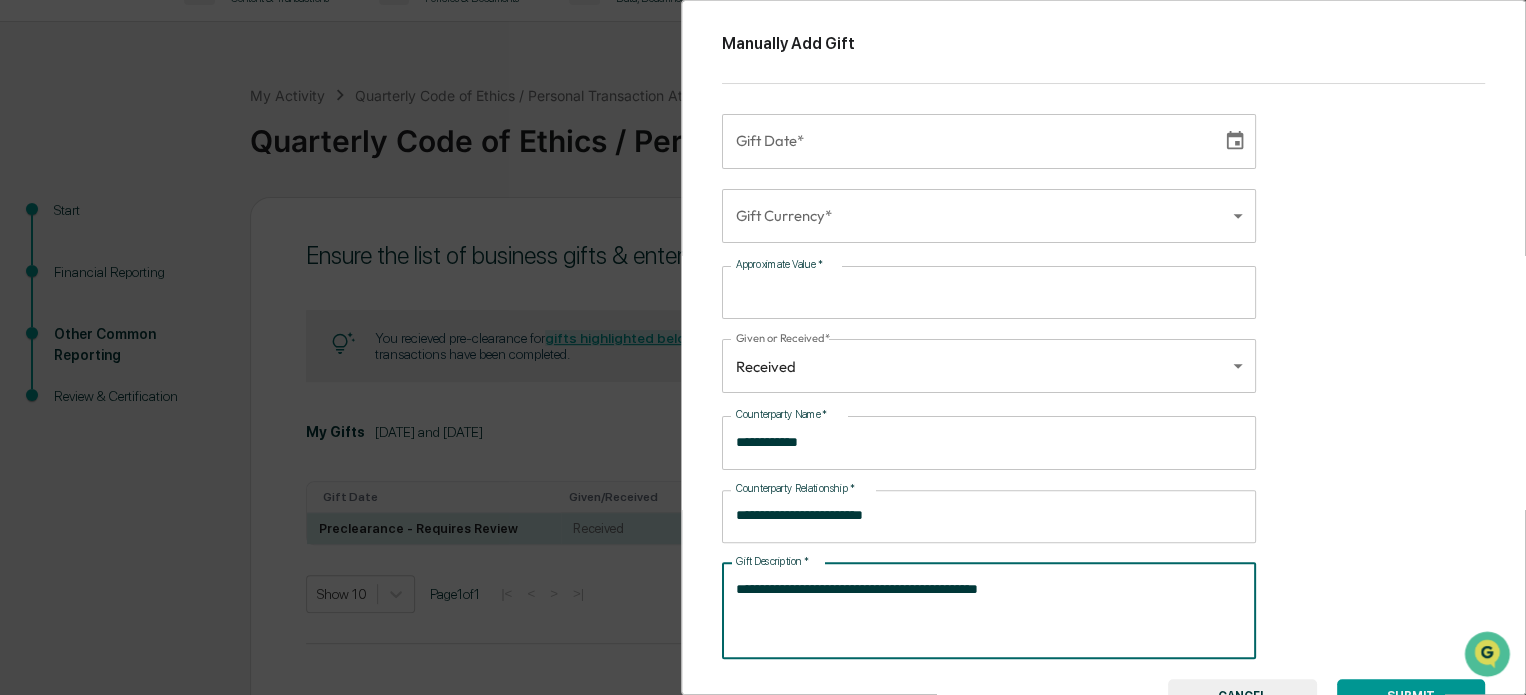 click on "**********" at bounding box center (985, 610) 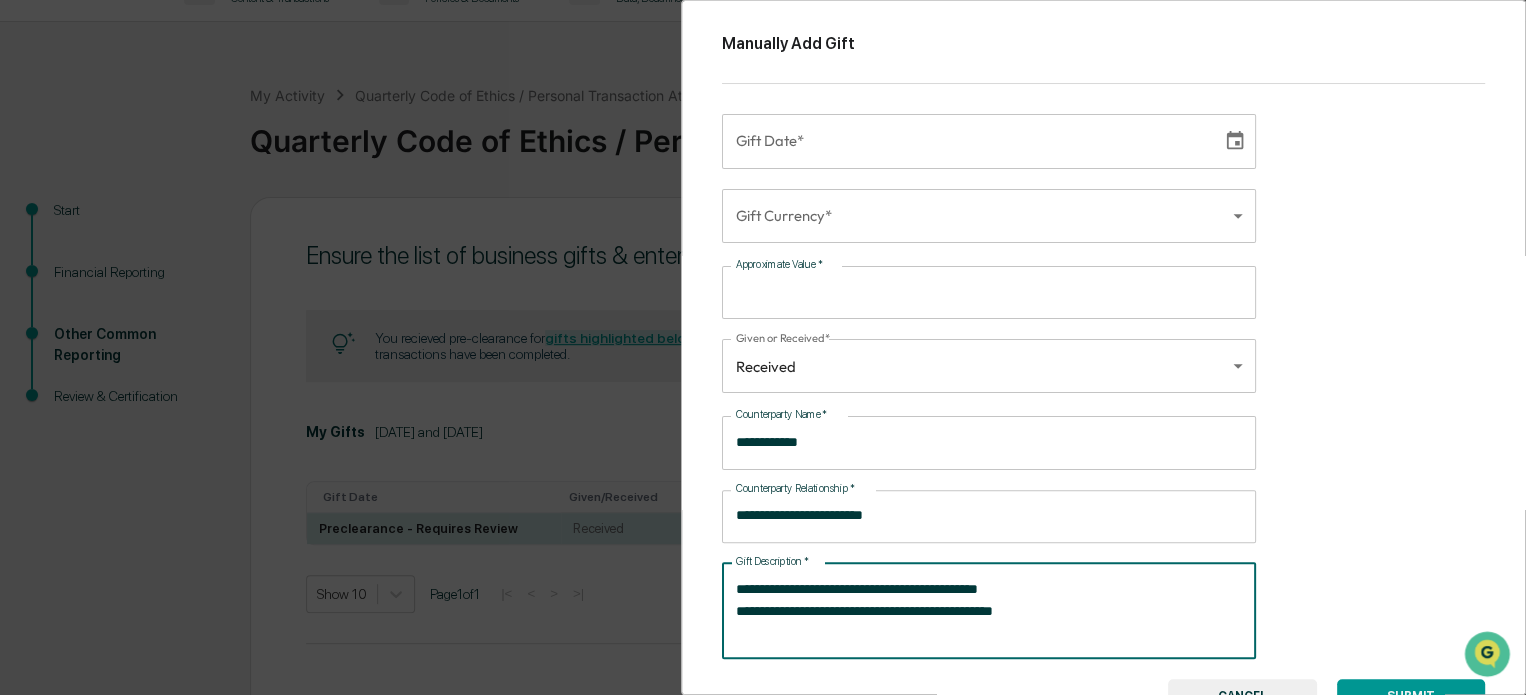type on "**********" 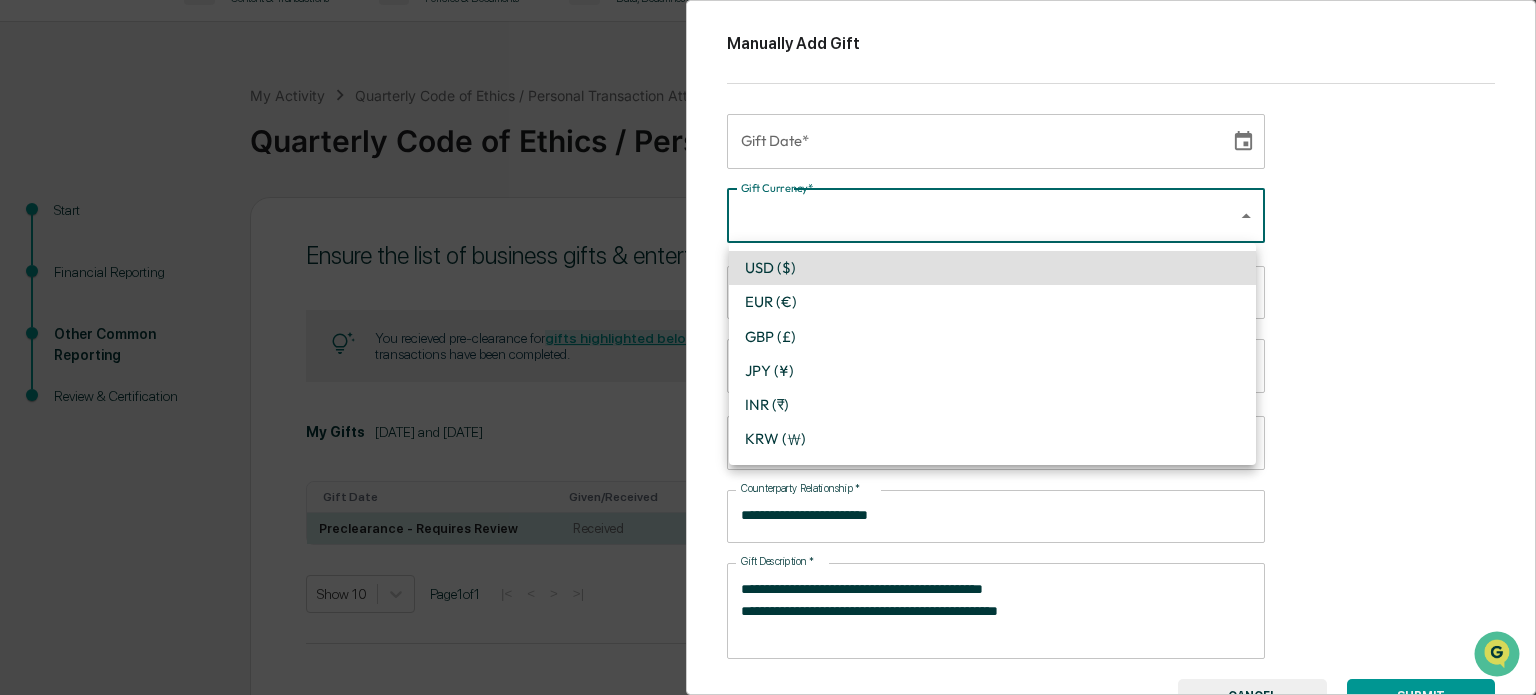 click on "Get Approval Content & Transactions Company Policies & Documents My Compliance Data, Deadlines & Settings [PERSON_NAME] Westfuller Employees My Activity Quarterly Code of Ethics / Personal Transaction Attestations Quarterly Code of Ethics / Personal Transaction Attestations Start Financial Reporting Other Common Reporting Review & Certification Ensure the list of business gifts & entertainment is complete. You recieved pre-clearance for  gifts highlighted below , but they are not yet reflected in final data.  Click on the highlighted rows  to indicate if transactions have been completed. My Gifts [DATE] and [DATE] EXPORT UPLOAD REPORT MANUALLY ADD GIFTS Gift Date Given/Received Approximate Value Counterparty Name Counterparty Relationship Description Preclearance - Requires Review     Received     $650     BNY Pershing             Show 10 Page  1  of  1   |<   <   >   >|   You must complete all pending preclearance requests before proceeding. Continue ← Back     Switch to Admin view... Logout" at bounding box center (768, 376) 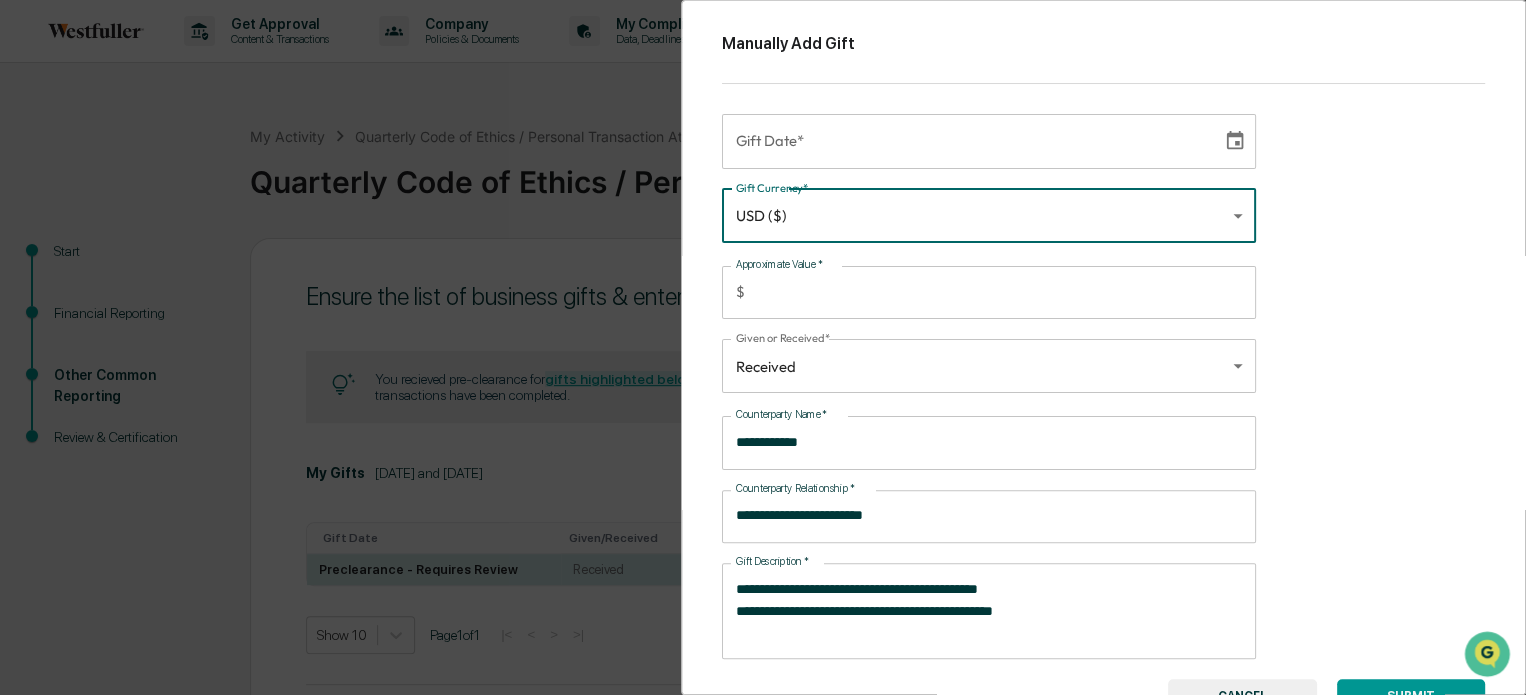scroll, scrollTop: 0, scrollLeft: 0, axis: both 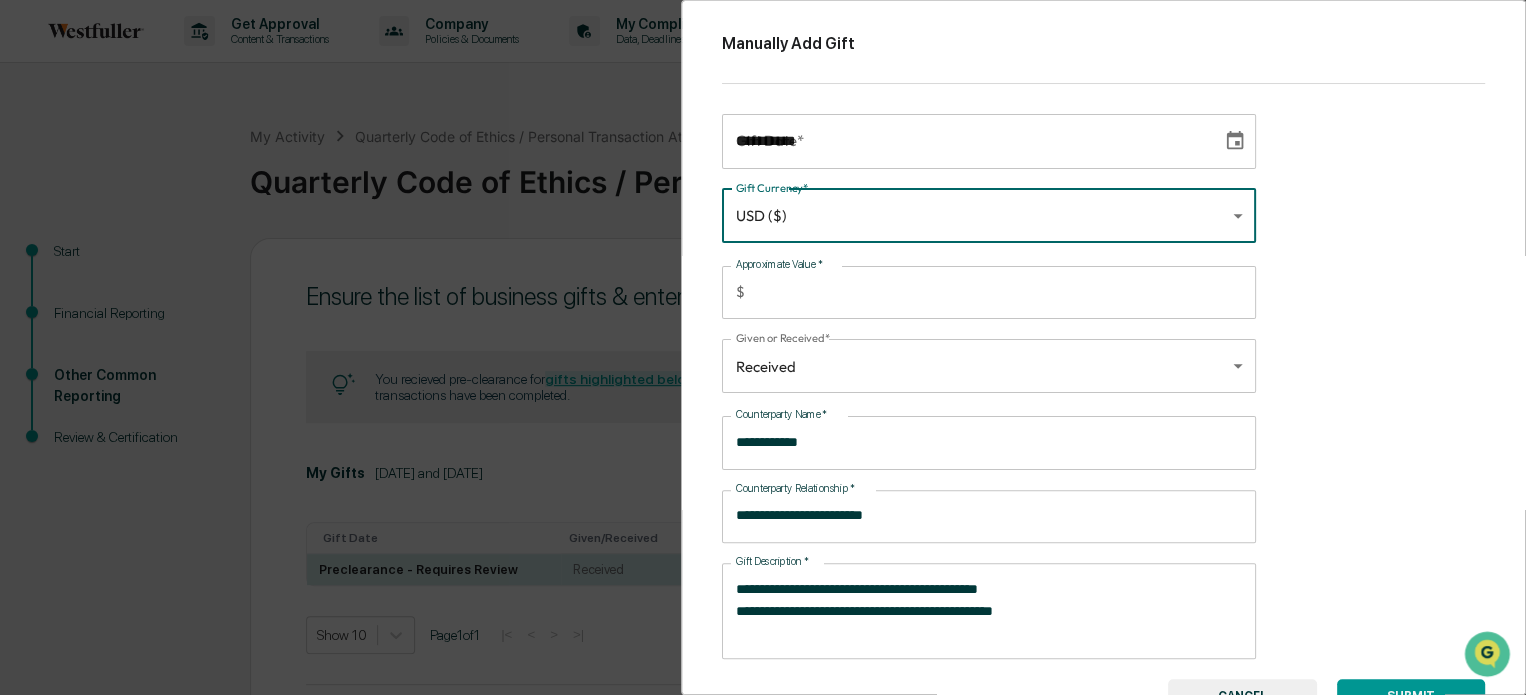 click on "**********" at bounding box center (965, 141) 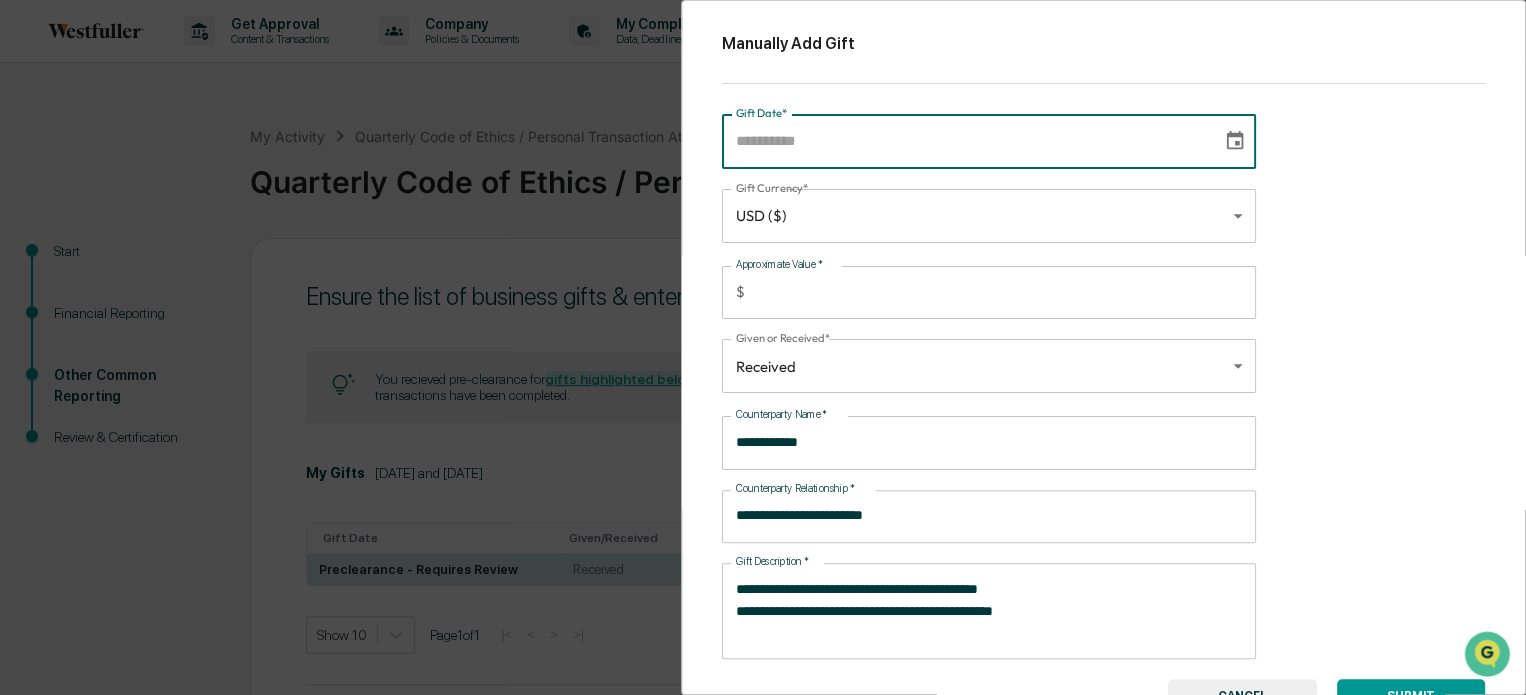 click 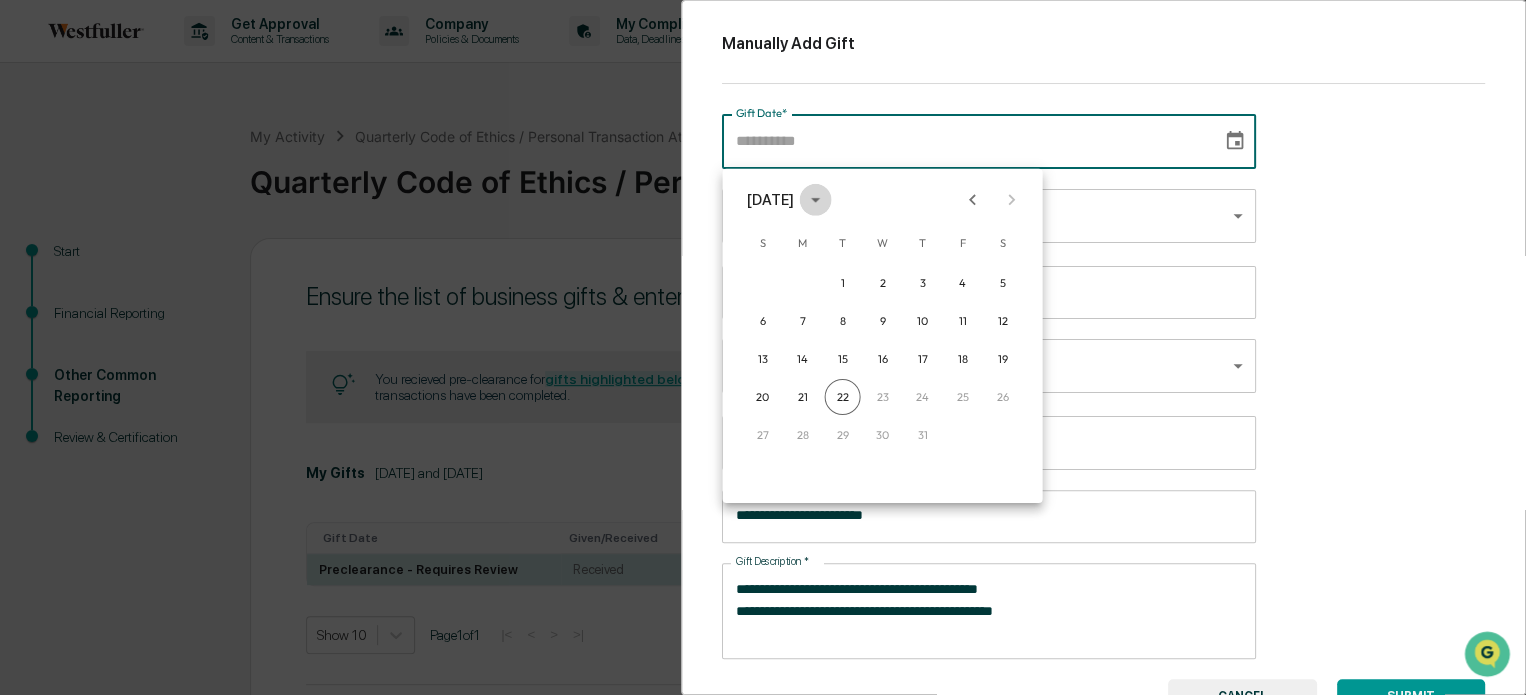 click 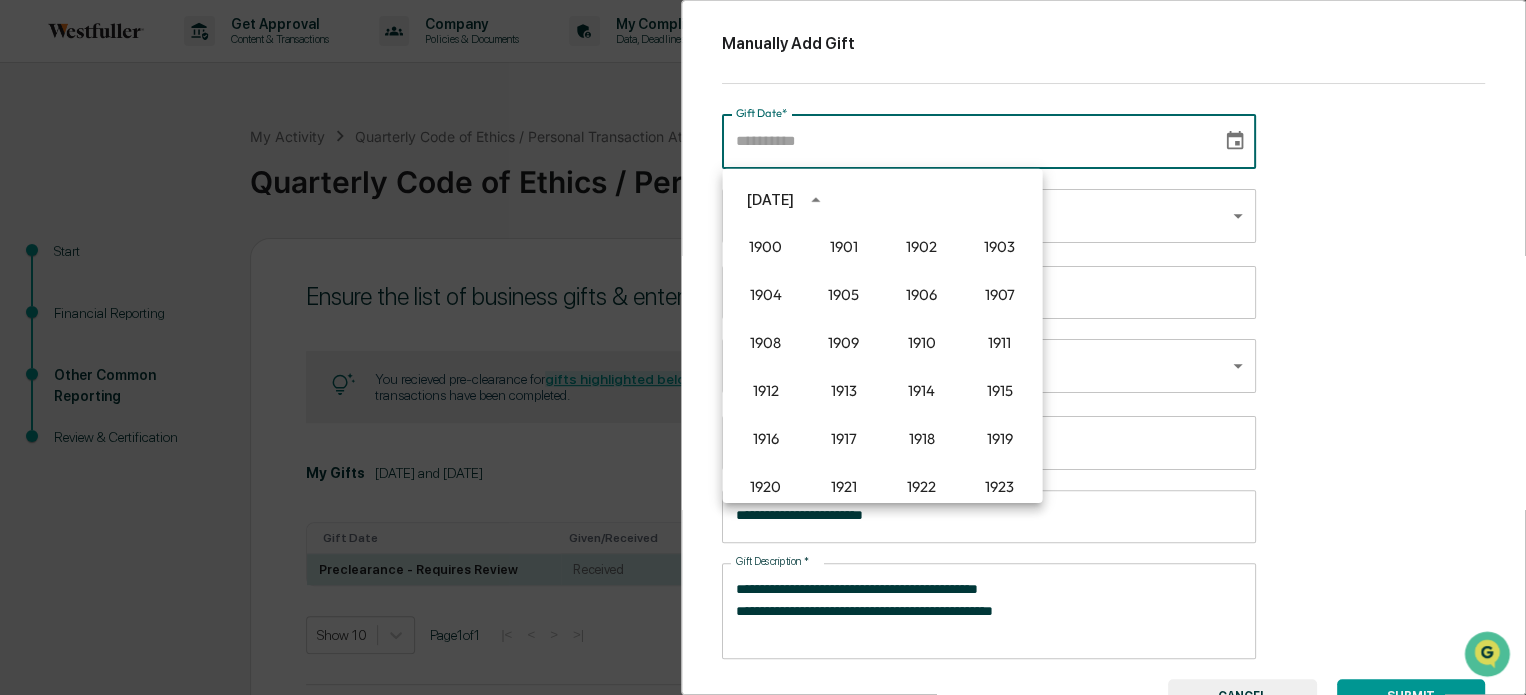 scroll, scrollTop: 1372, scrollLeft: 0, axis: vertical 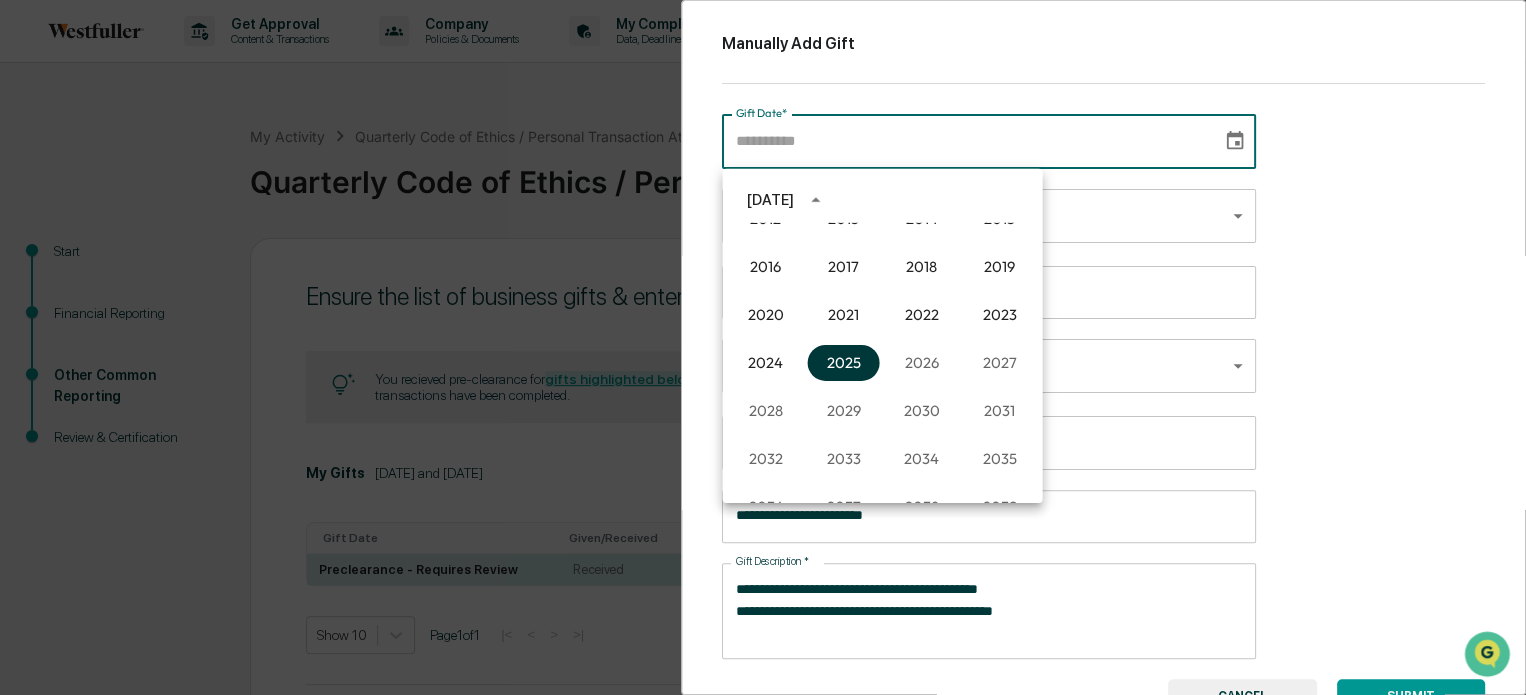 click on "2025" at bounding box center [843, 363] 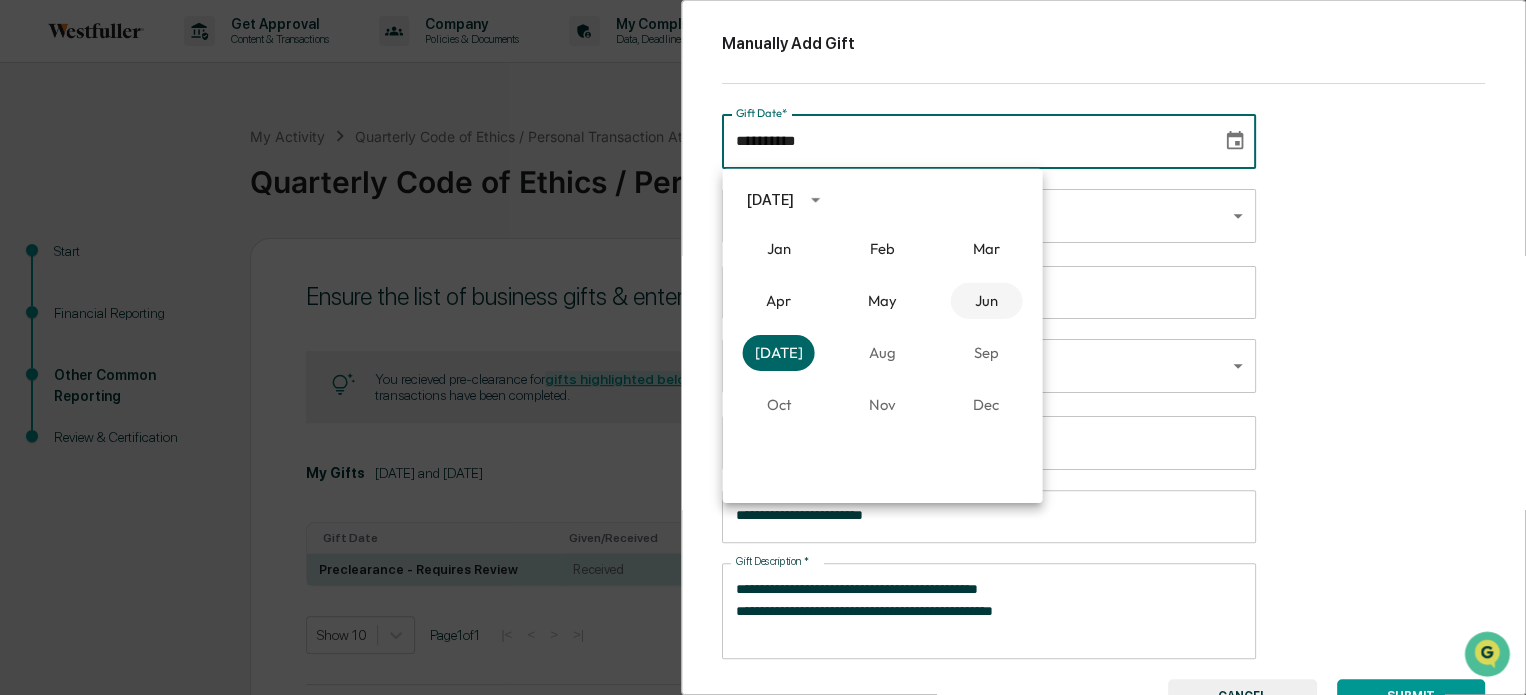 click on "Jun" at bounding box center (986, 301) 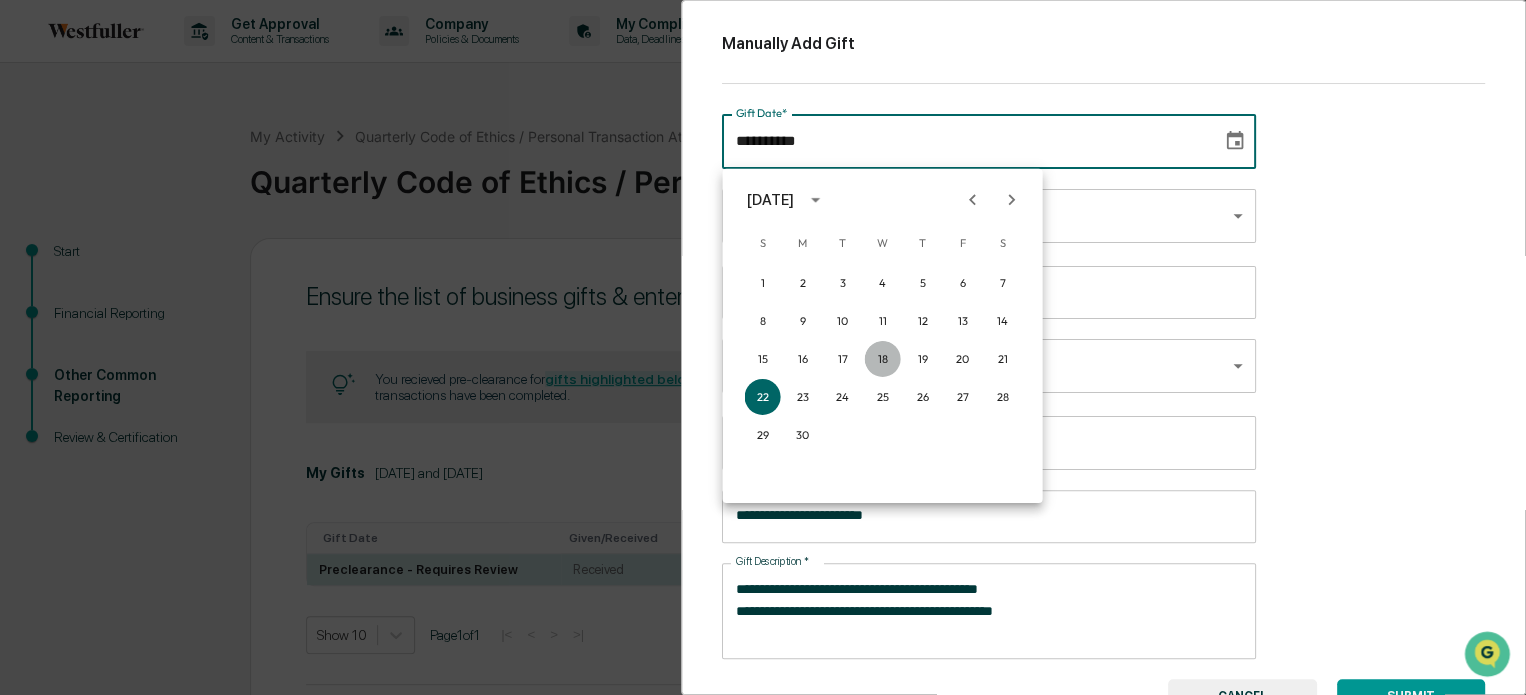 click on "18" at bounding box center [882, 359] 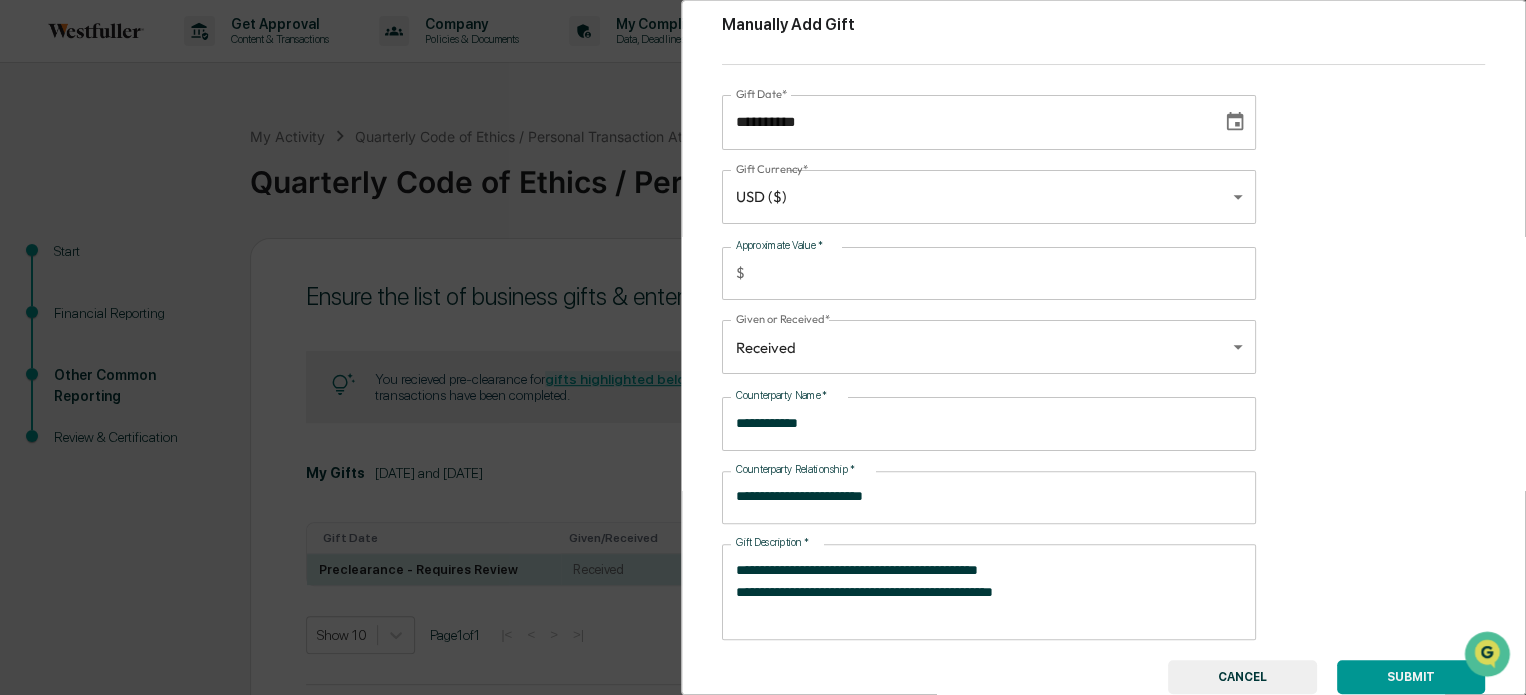 scroll, scrollTop: 28, scrollLeft: 0, axis: vertical 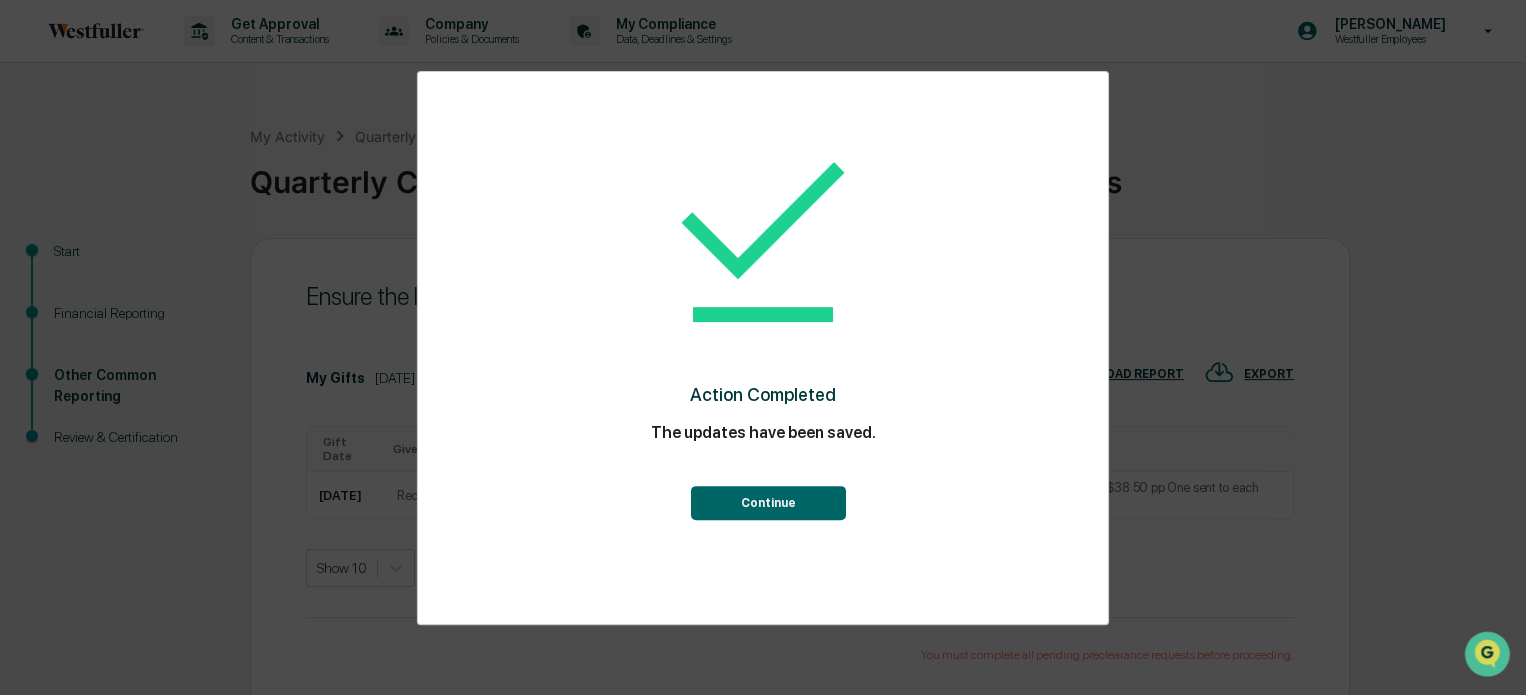 click on "Continue" at bounding box center (767, 503) 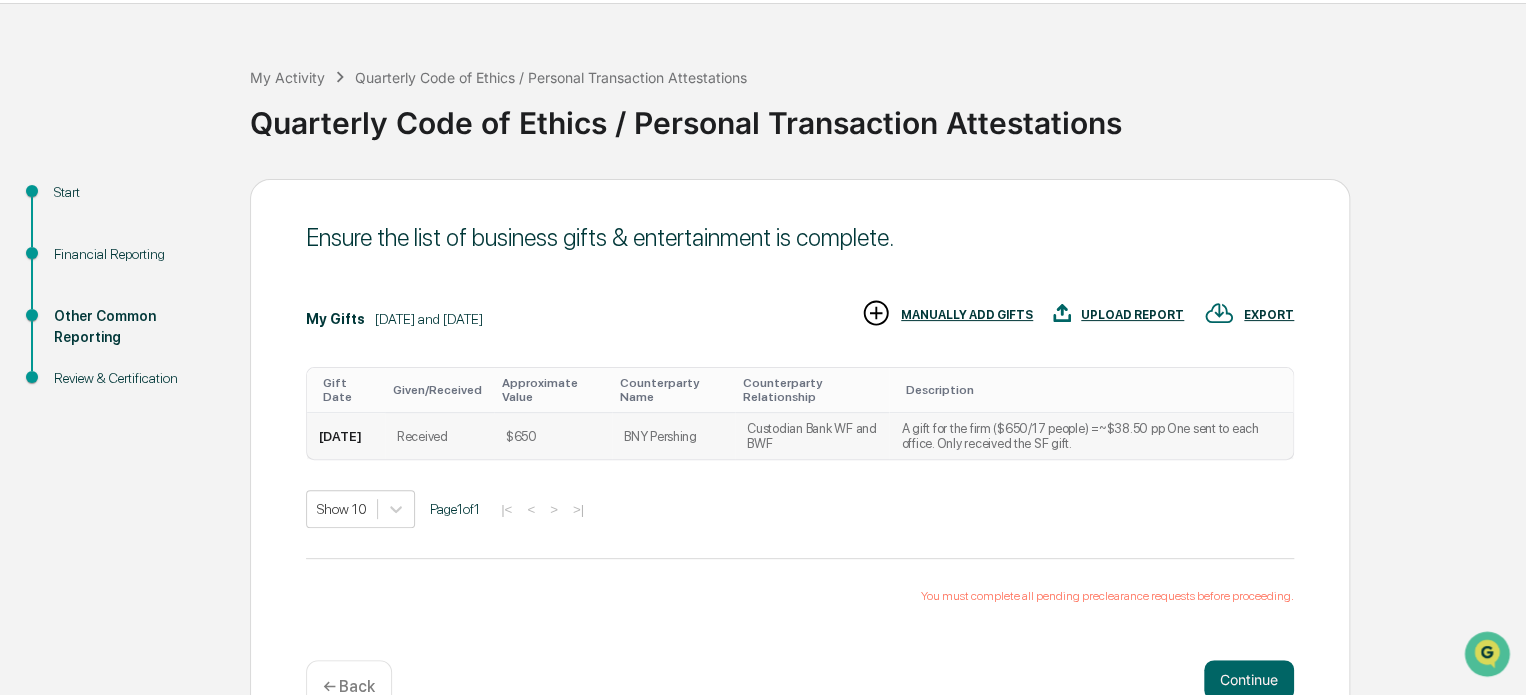 scroll, scrollTop: 109, scrollLeft: 0, axis: vertical 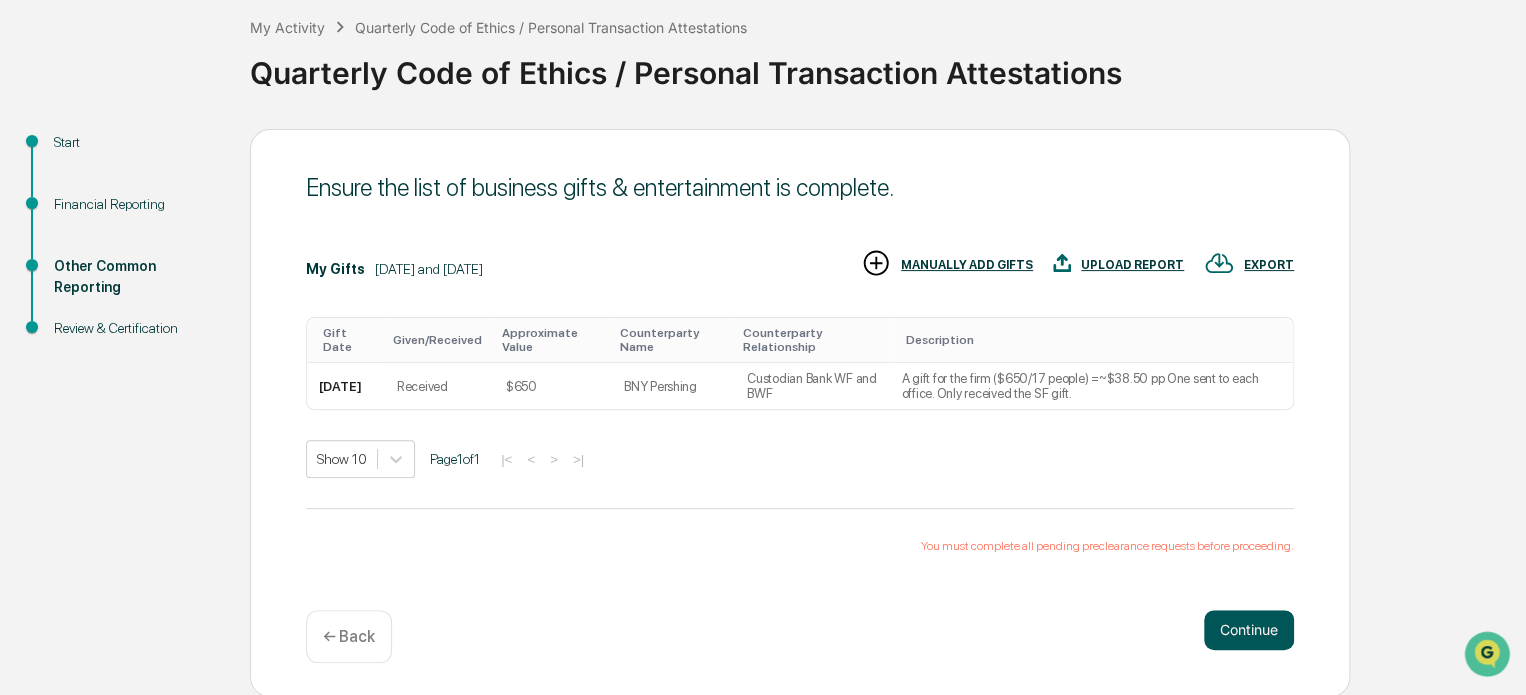 click on "Continue" at bounding box center [1249, 630] 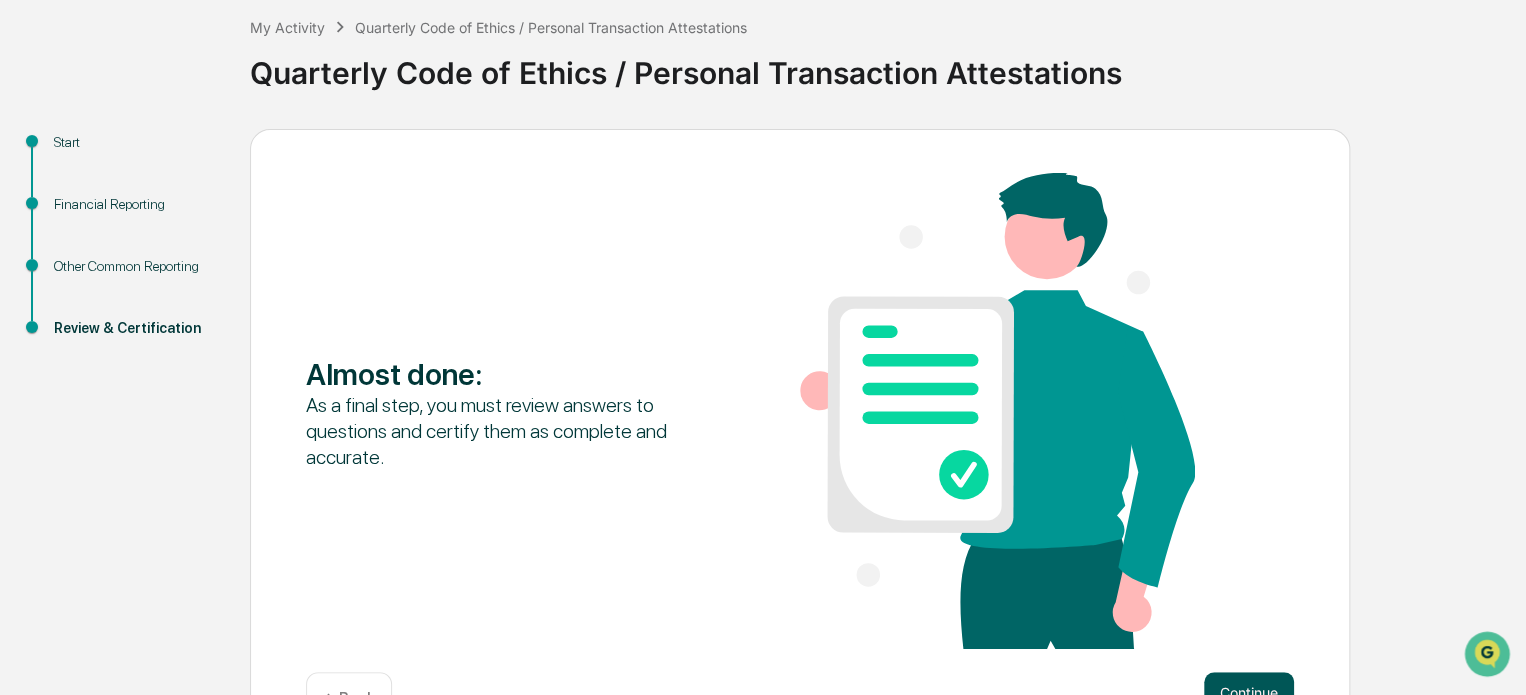 click on "Continue" at bounding box center [1249, 692] 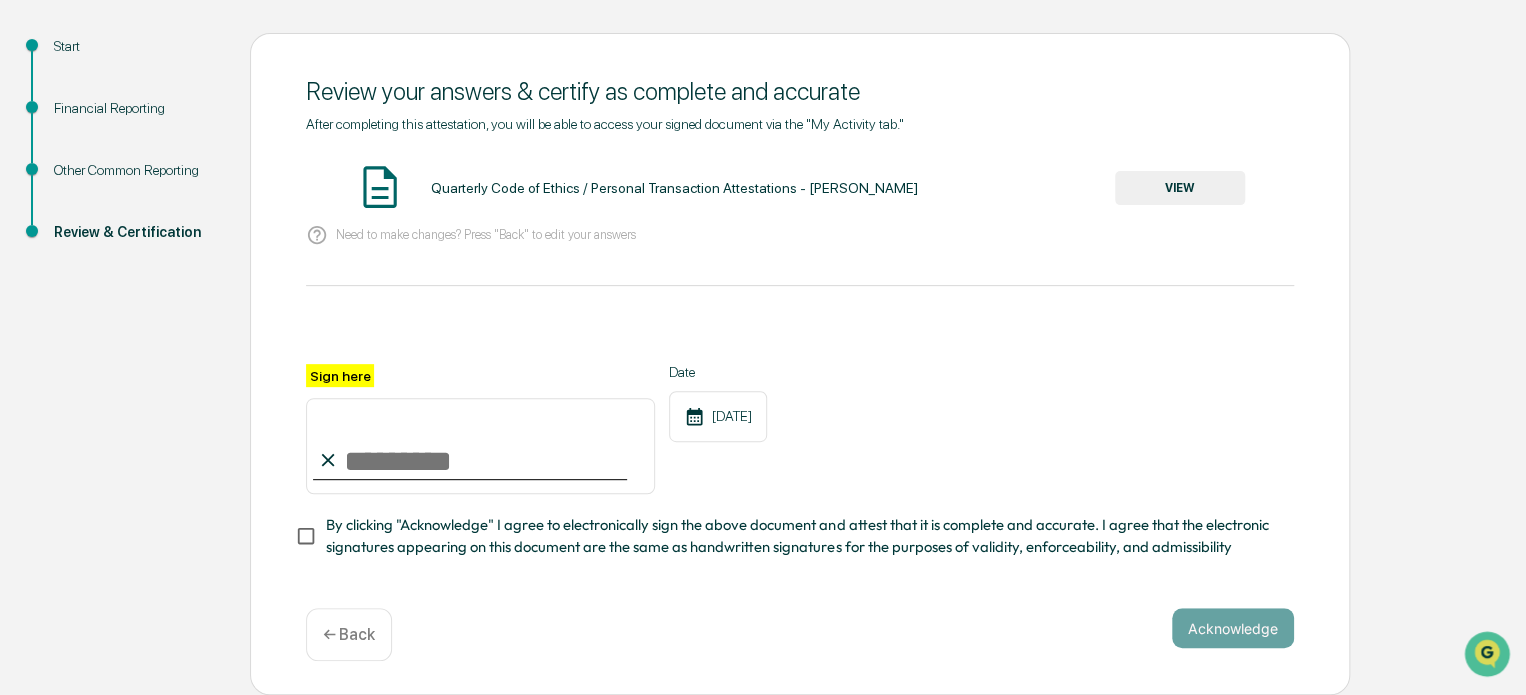 scroll, scrollTop: 212, scrollLeft: 0, axis: vertical 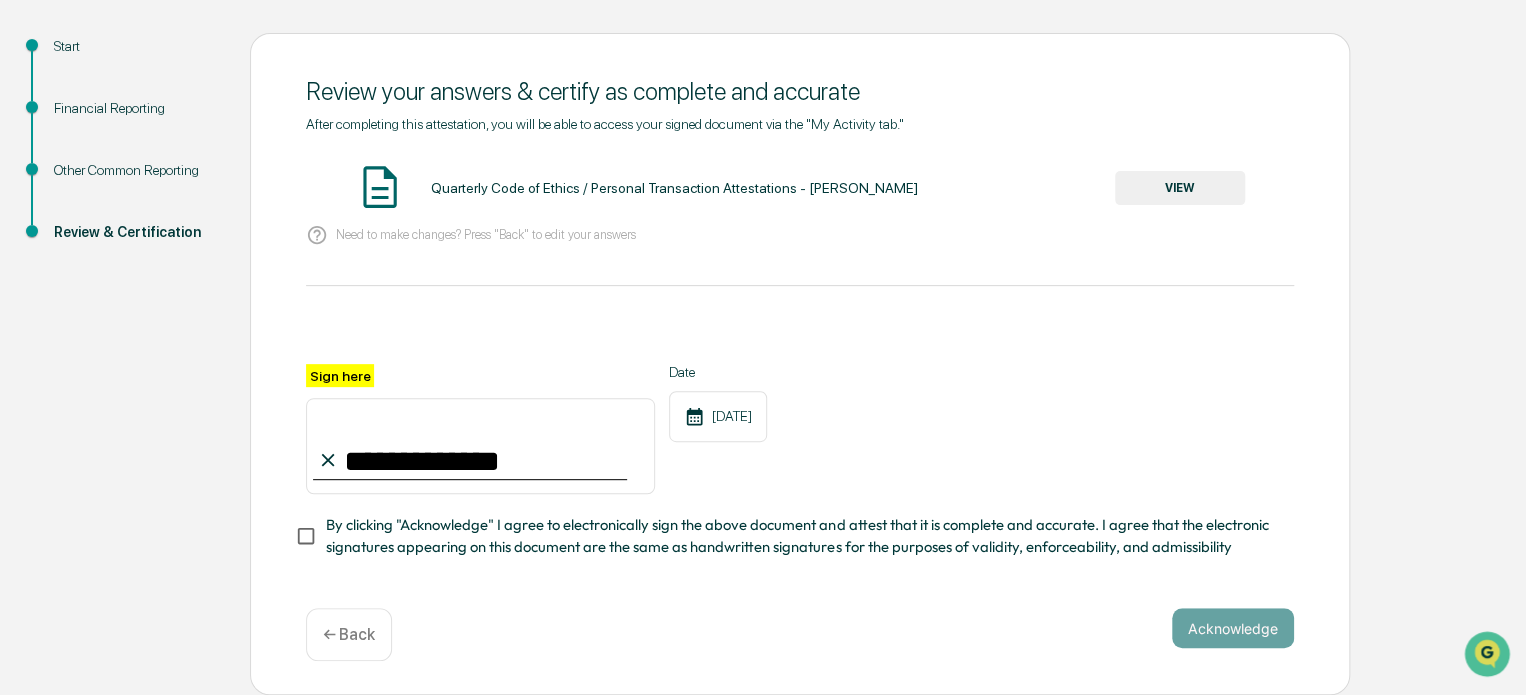 click on "VIEW" at bounding box center (1180, 188) 